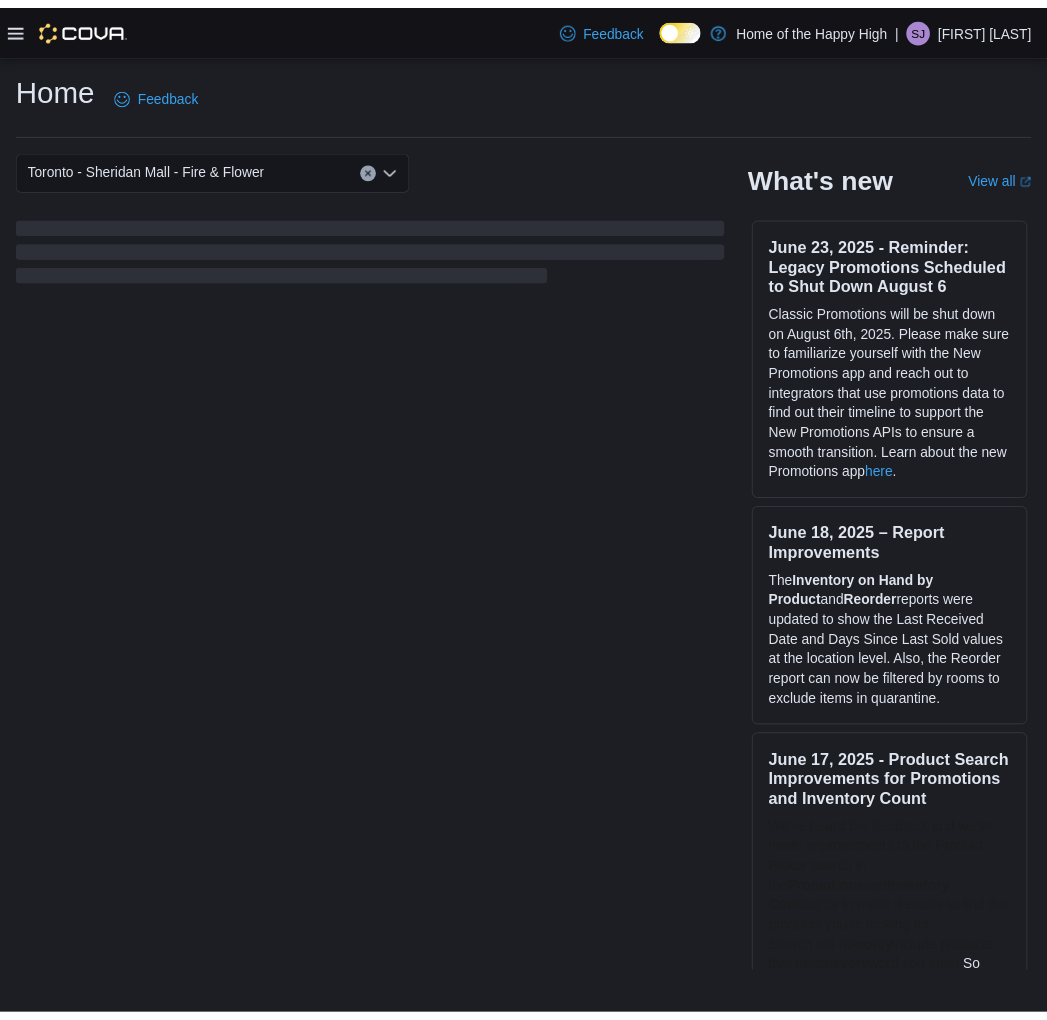 scroll, scrollTop: 0, scrollLeft: 0, axis: both 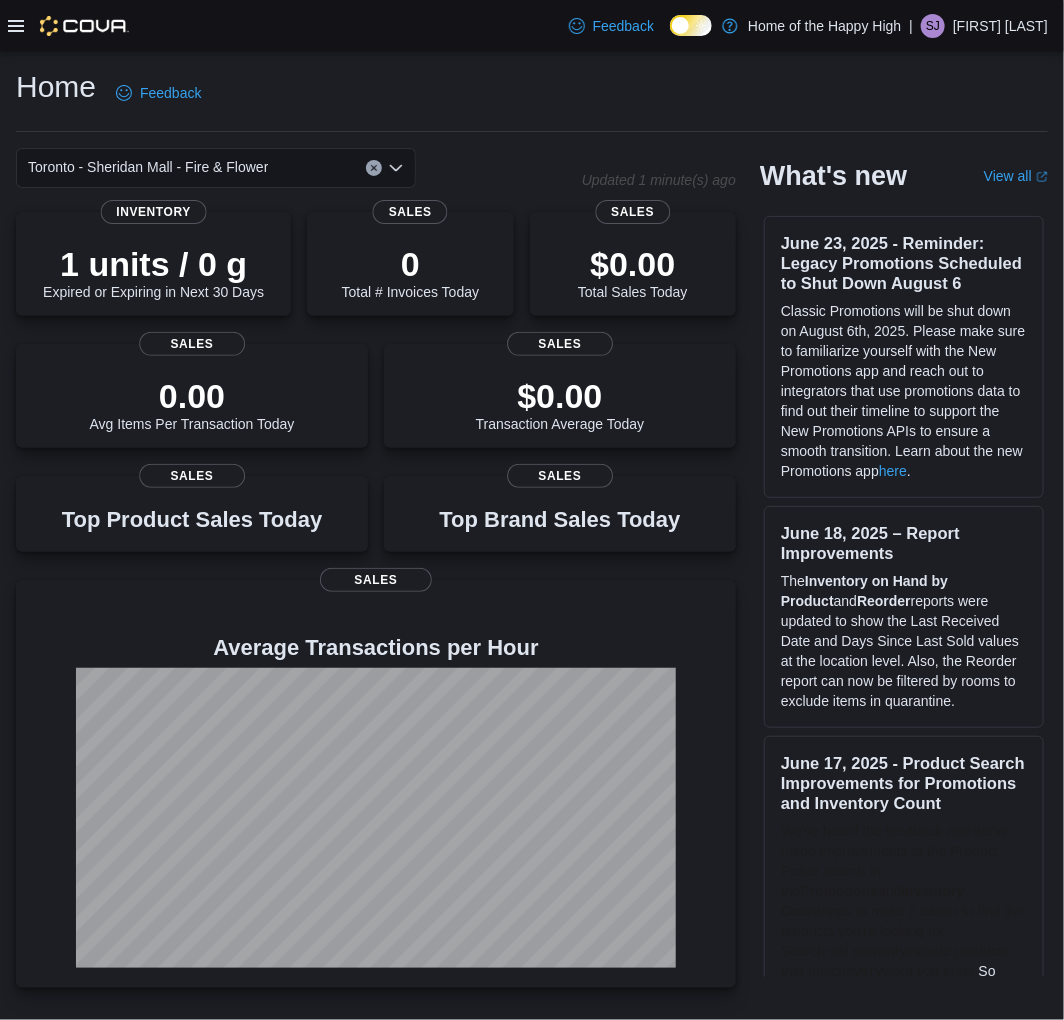 click at bounding box center [68, 25] 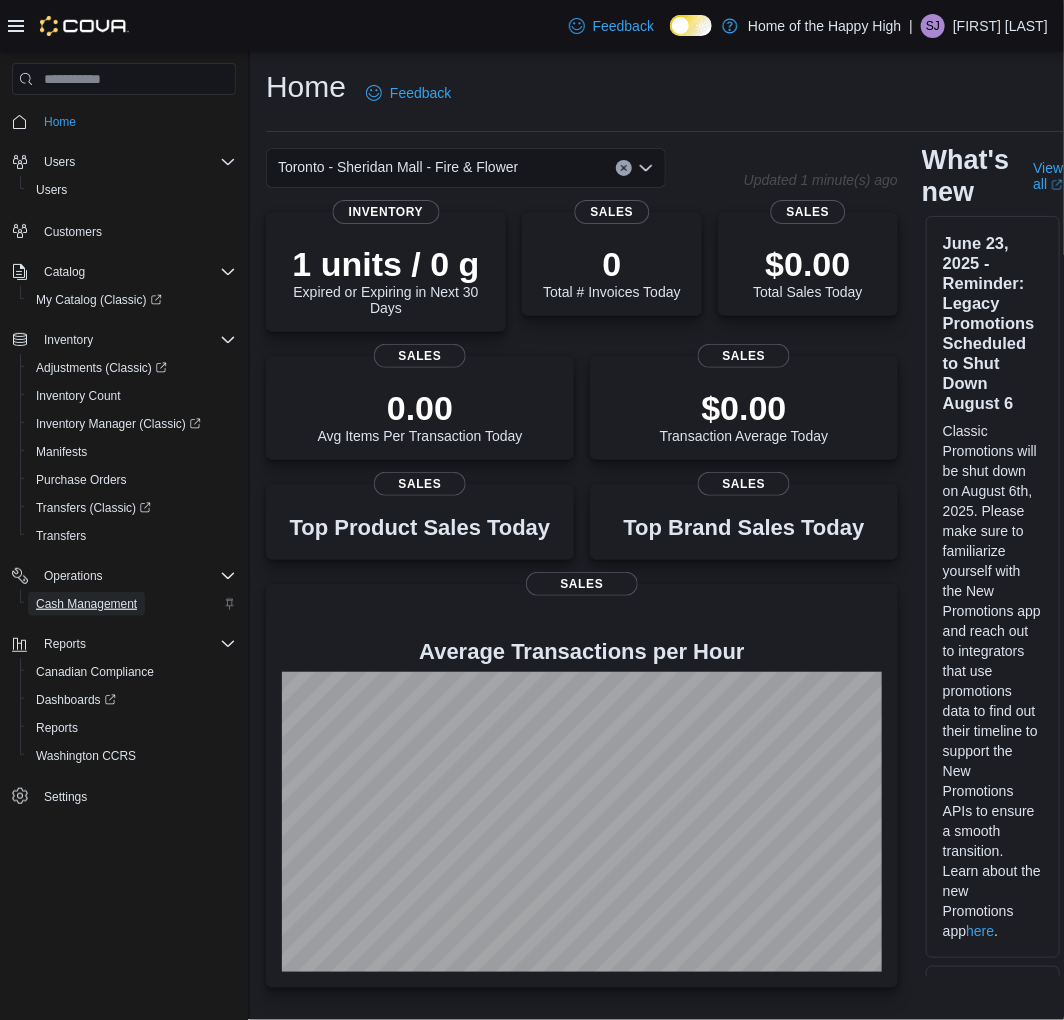 click on "Cash Management" at bounding box center (86, 604) 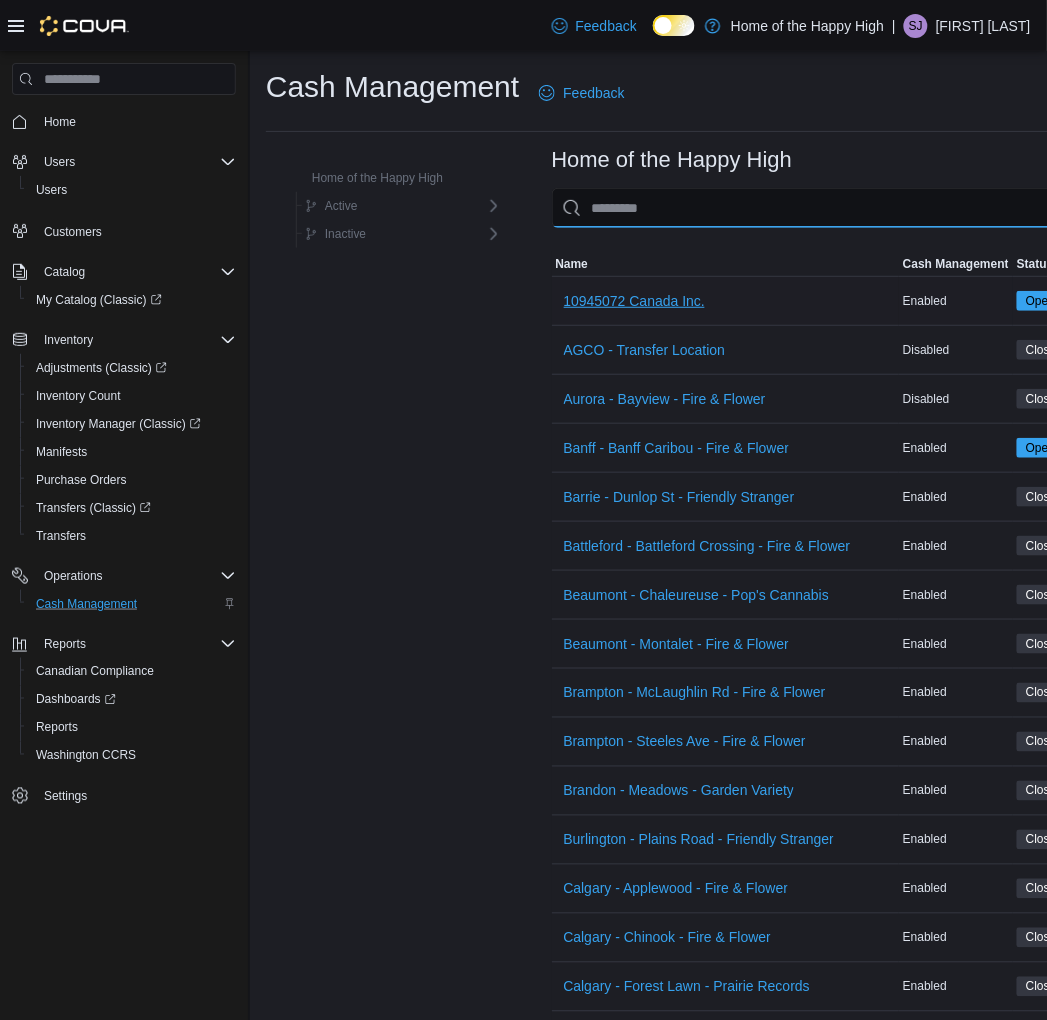 drag, startPoint x: 665, startPoint y: 206, endPoint x: 584, endPoint y: 285, distance: 113.14592 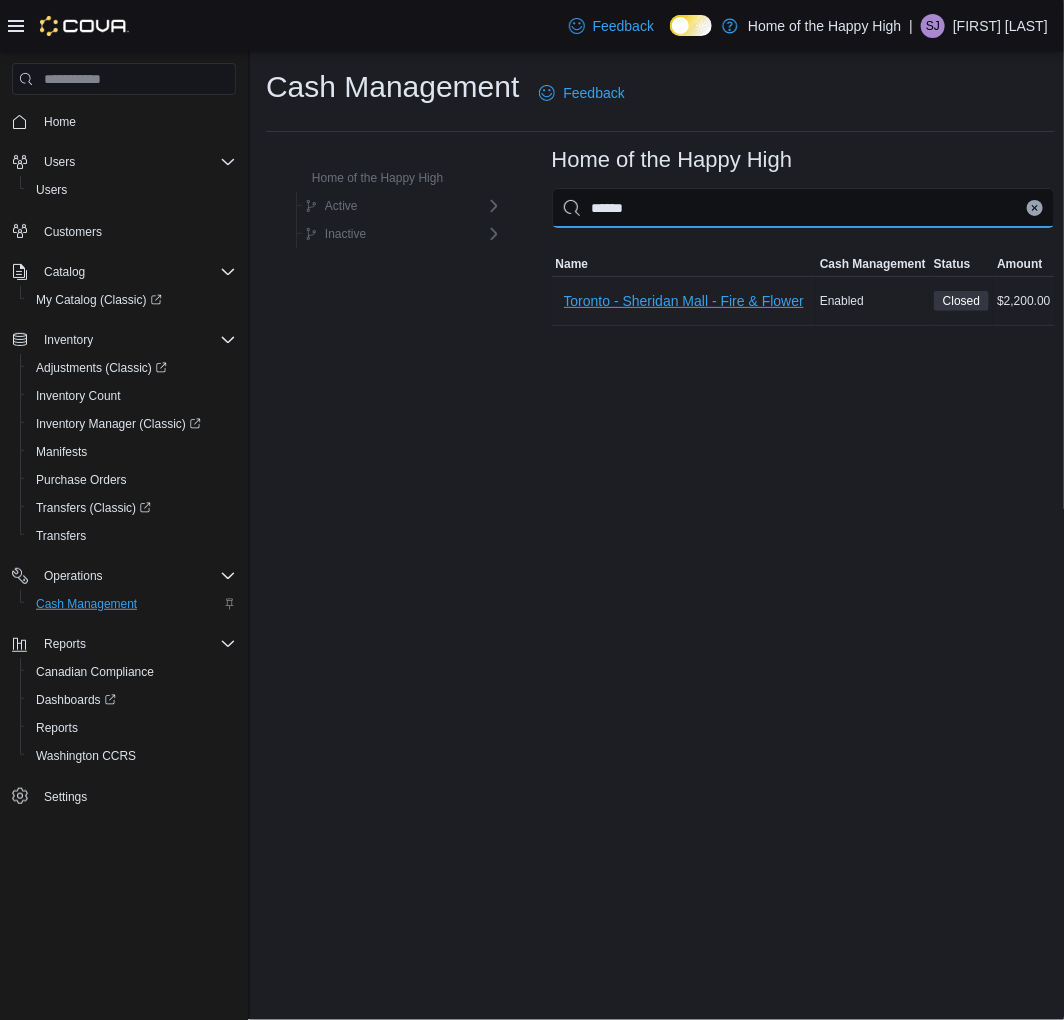 type on "******" 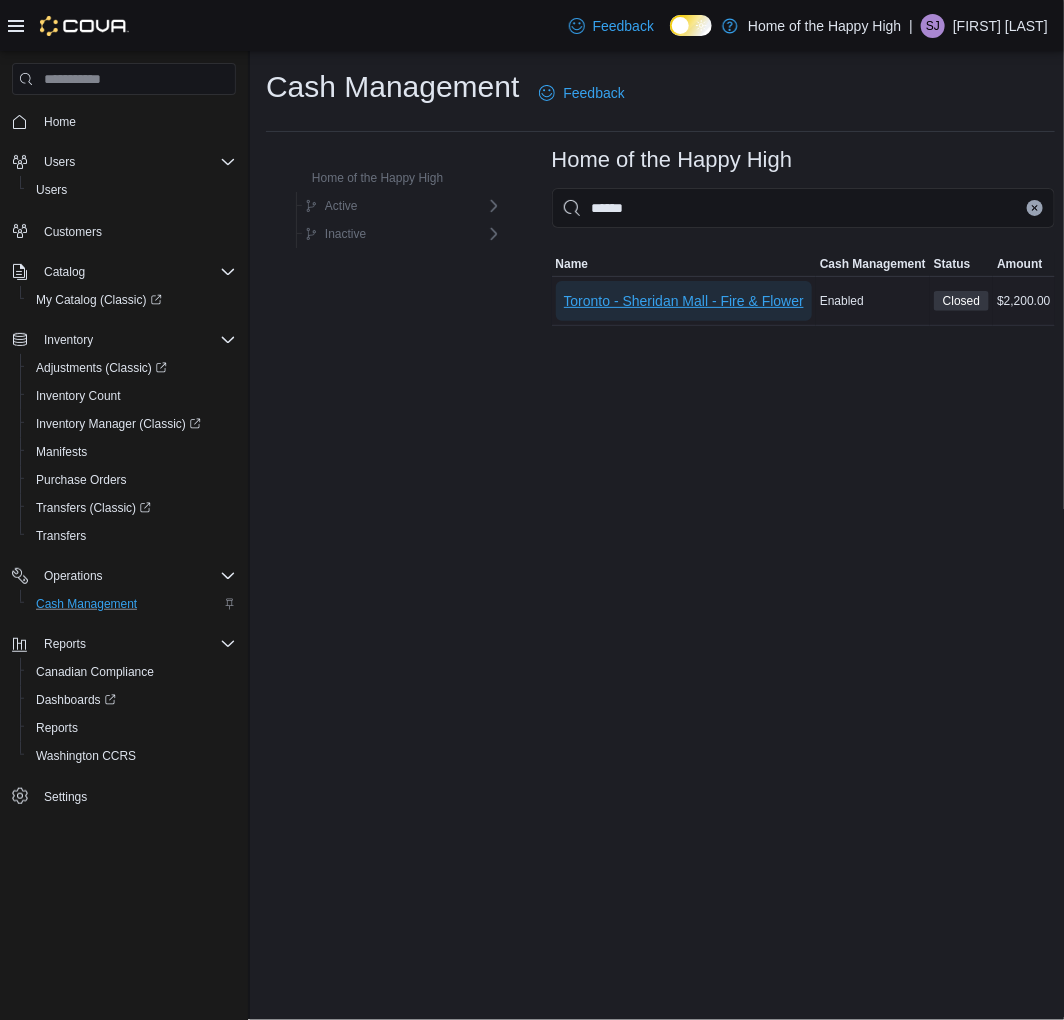 click on "Toronto - Sheridan Mall - Fire & Flower" at bounding box center (684, 301) 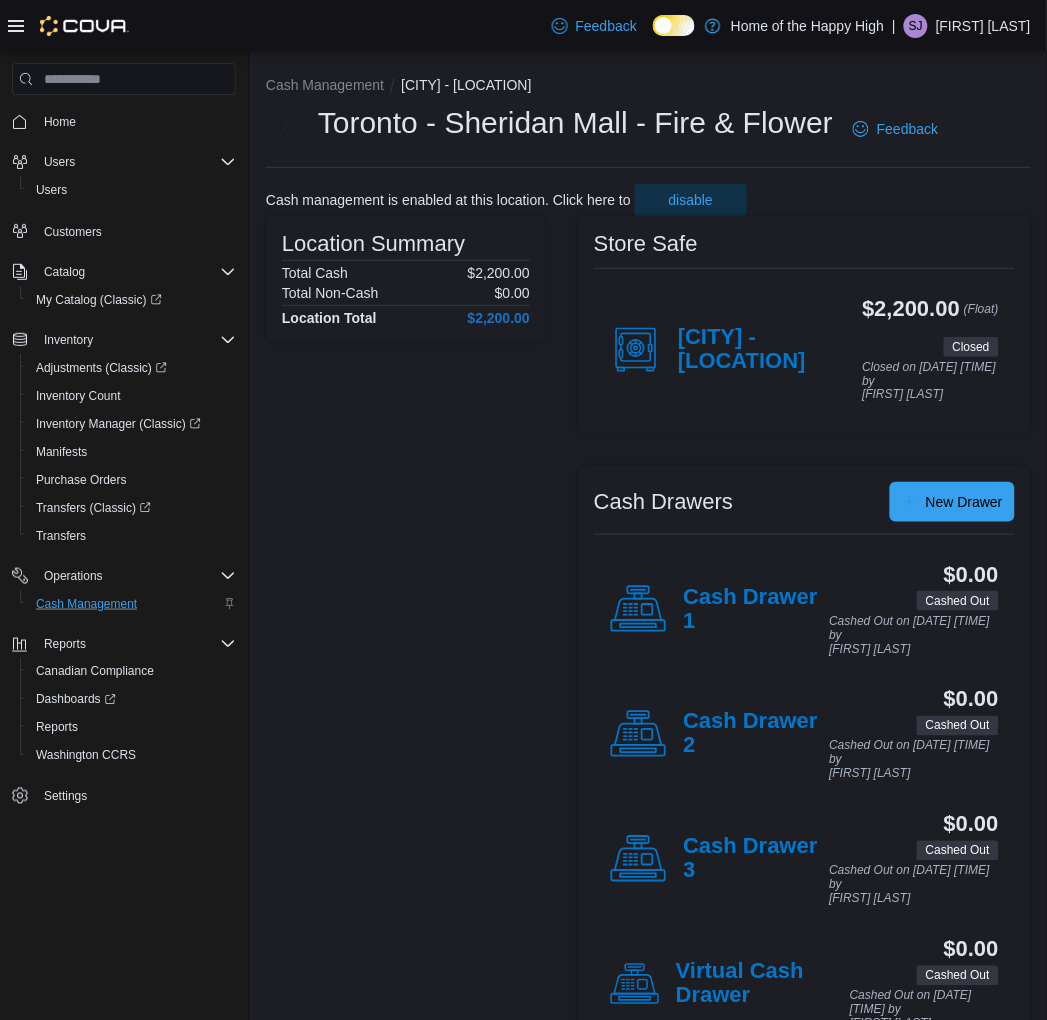click 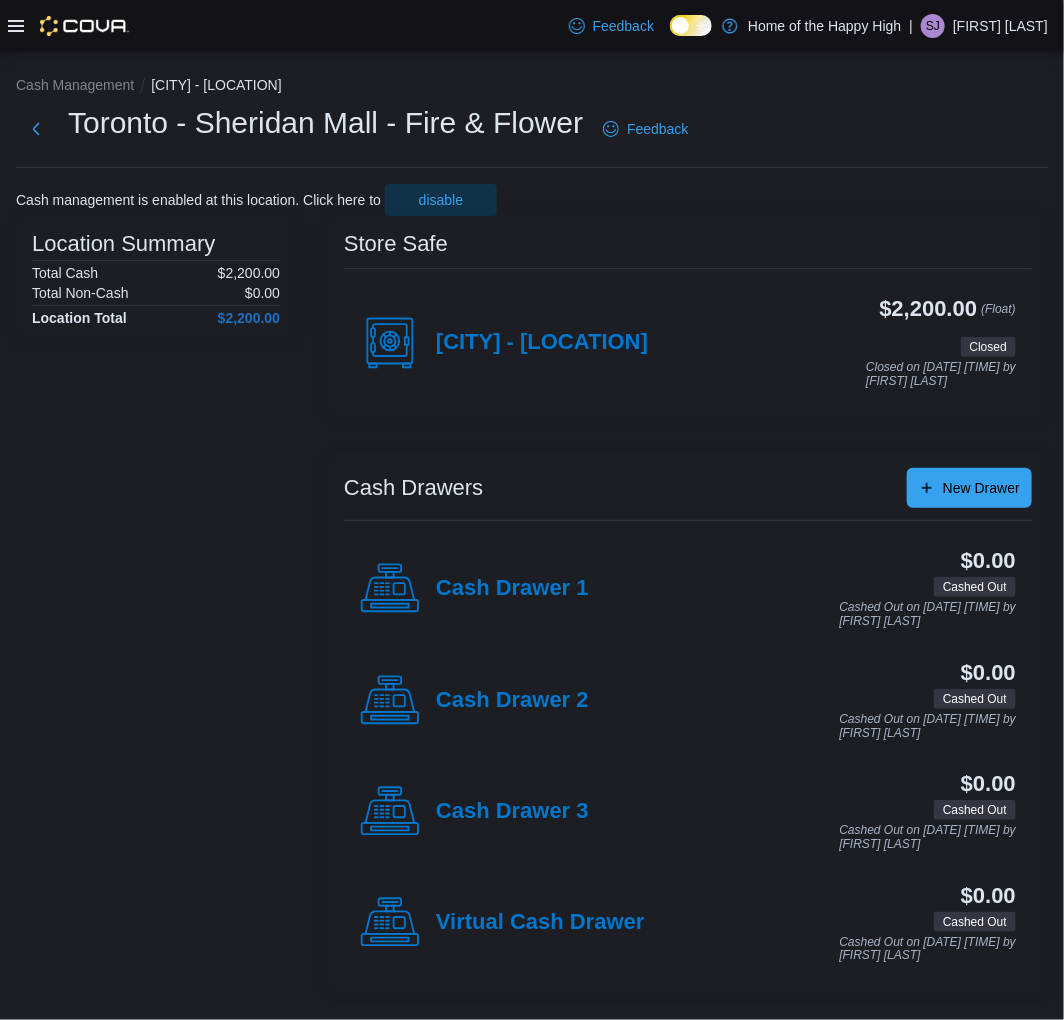 click on "[CITY] - [LOCATION]" at bounding box center (542, 343) 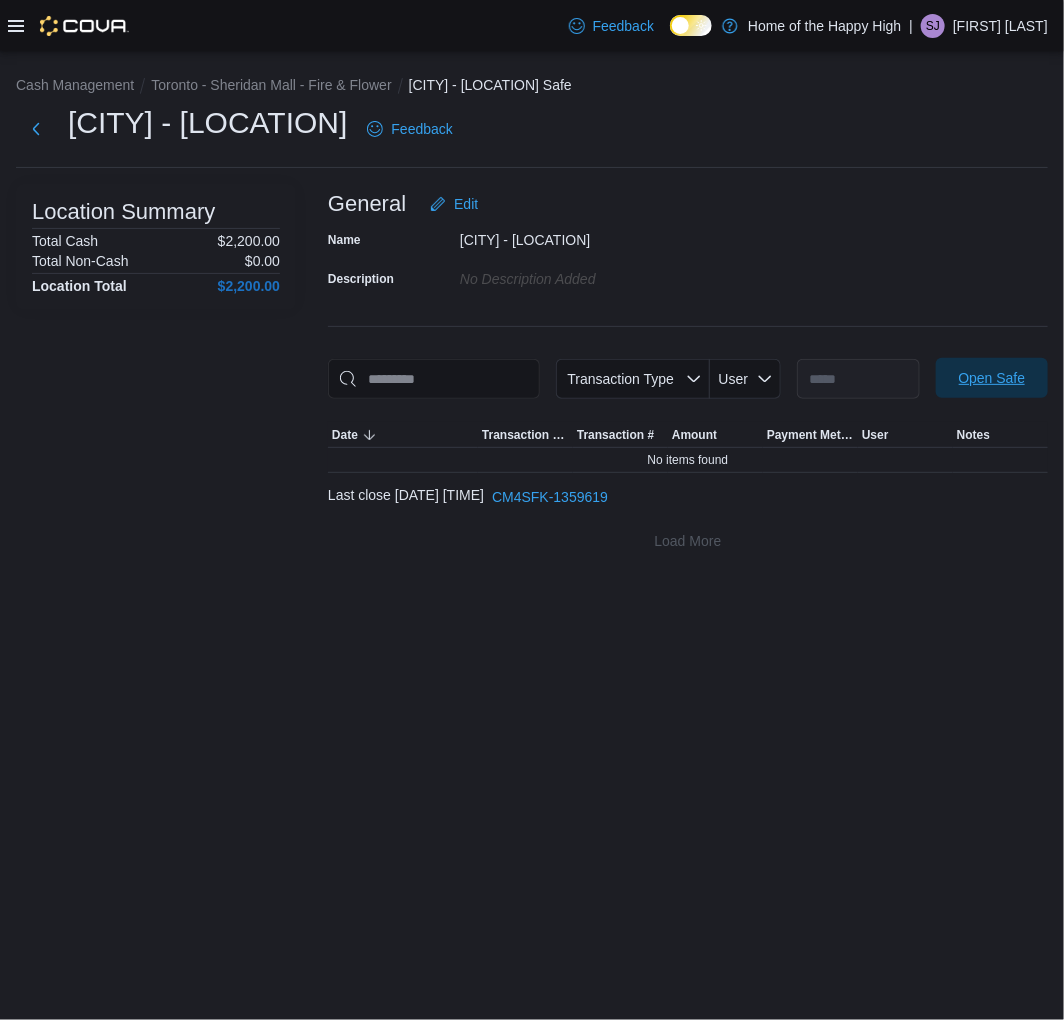 click on "Open Safe" at bounding box center [992, 378] 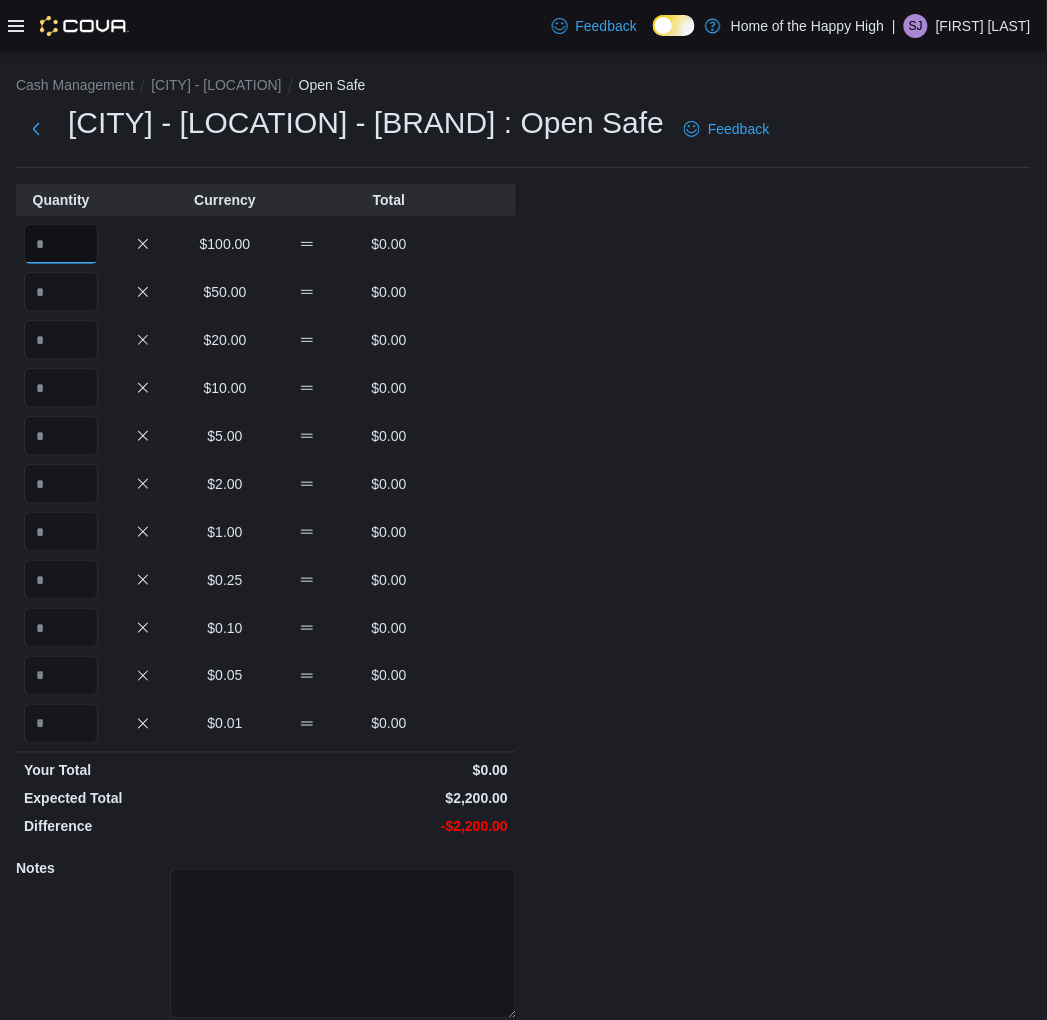 drag, startPoint x: 84, startPoint y: 234, endPoint x: 65, endPoint y: 251, distance: 25.495098 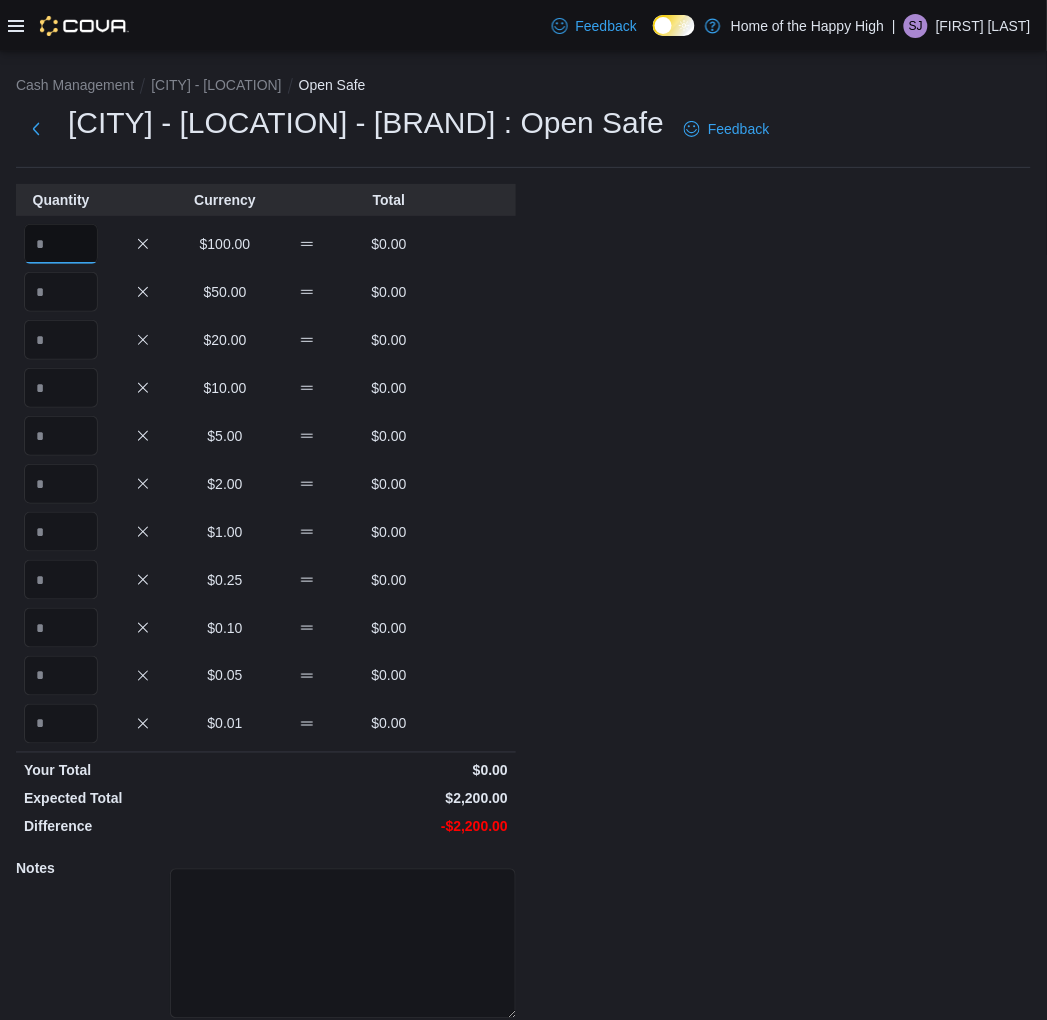 click at bounding box center [61, 244] 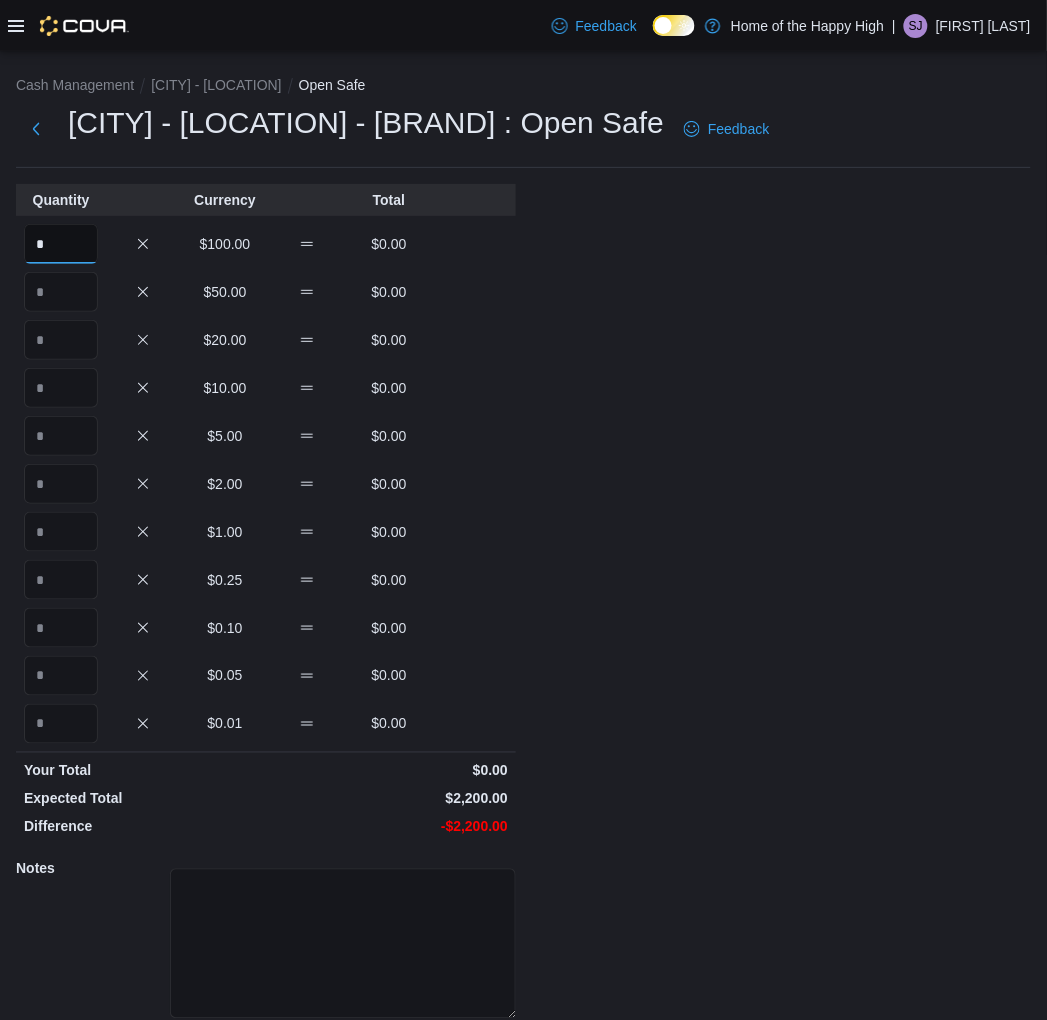 type on "*" 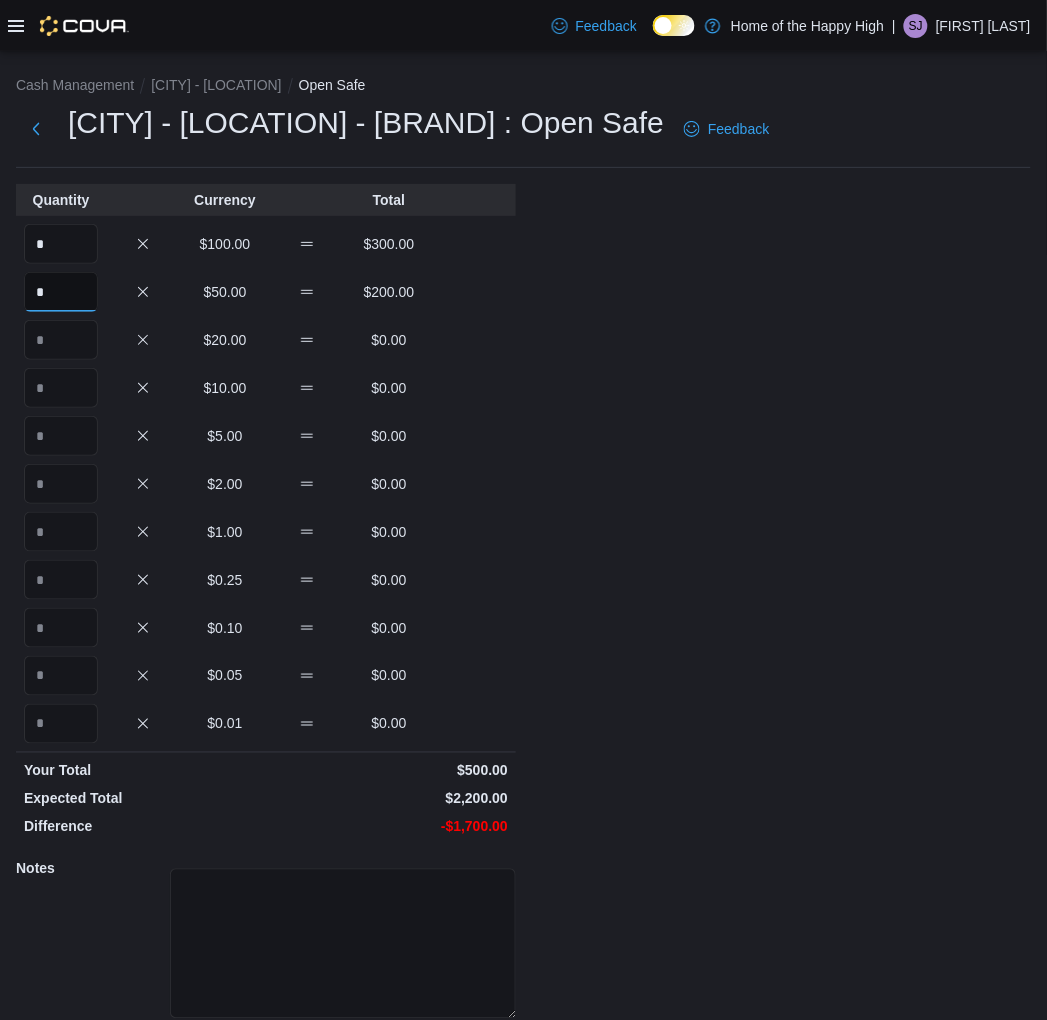 type on "*" 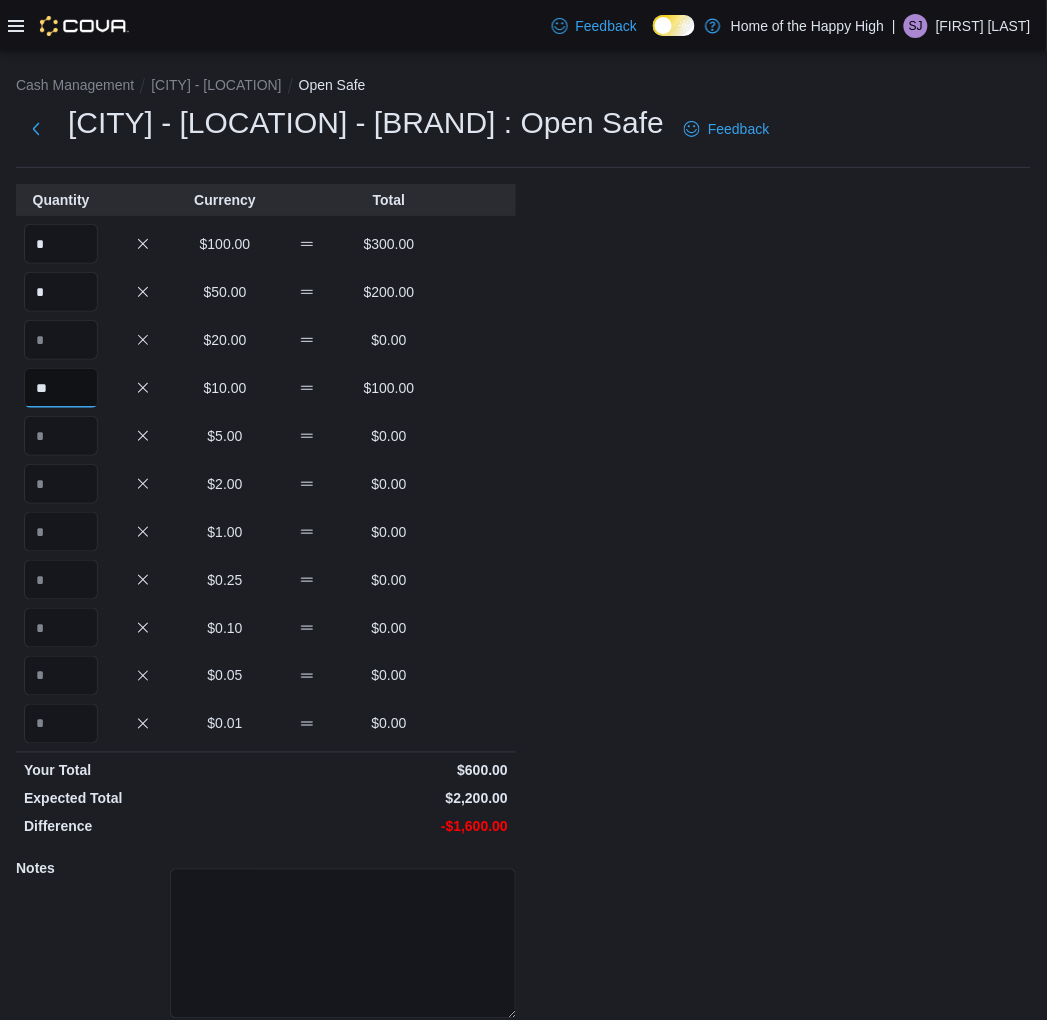 type on "**" 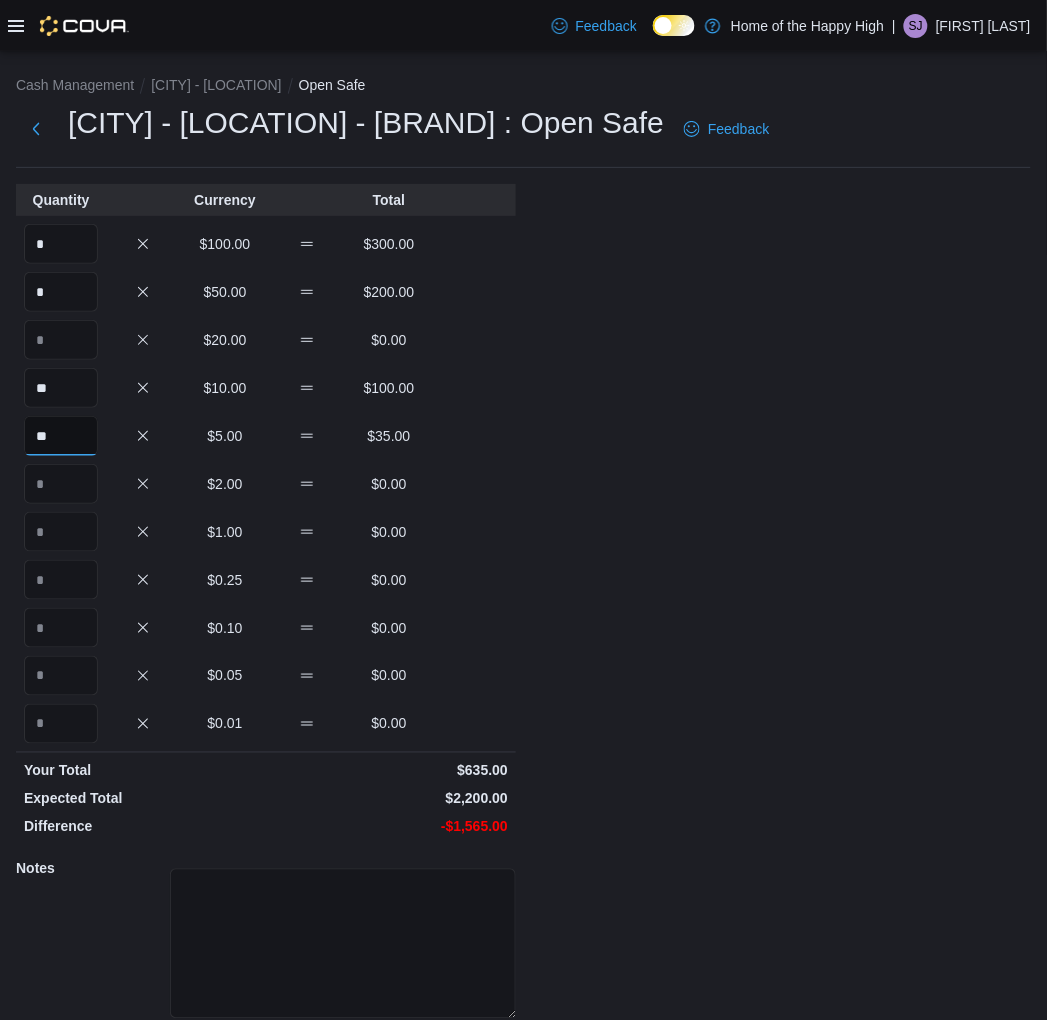 type on "**" 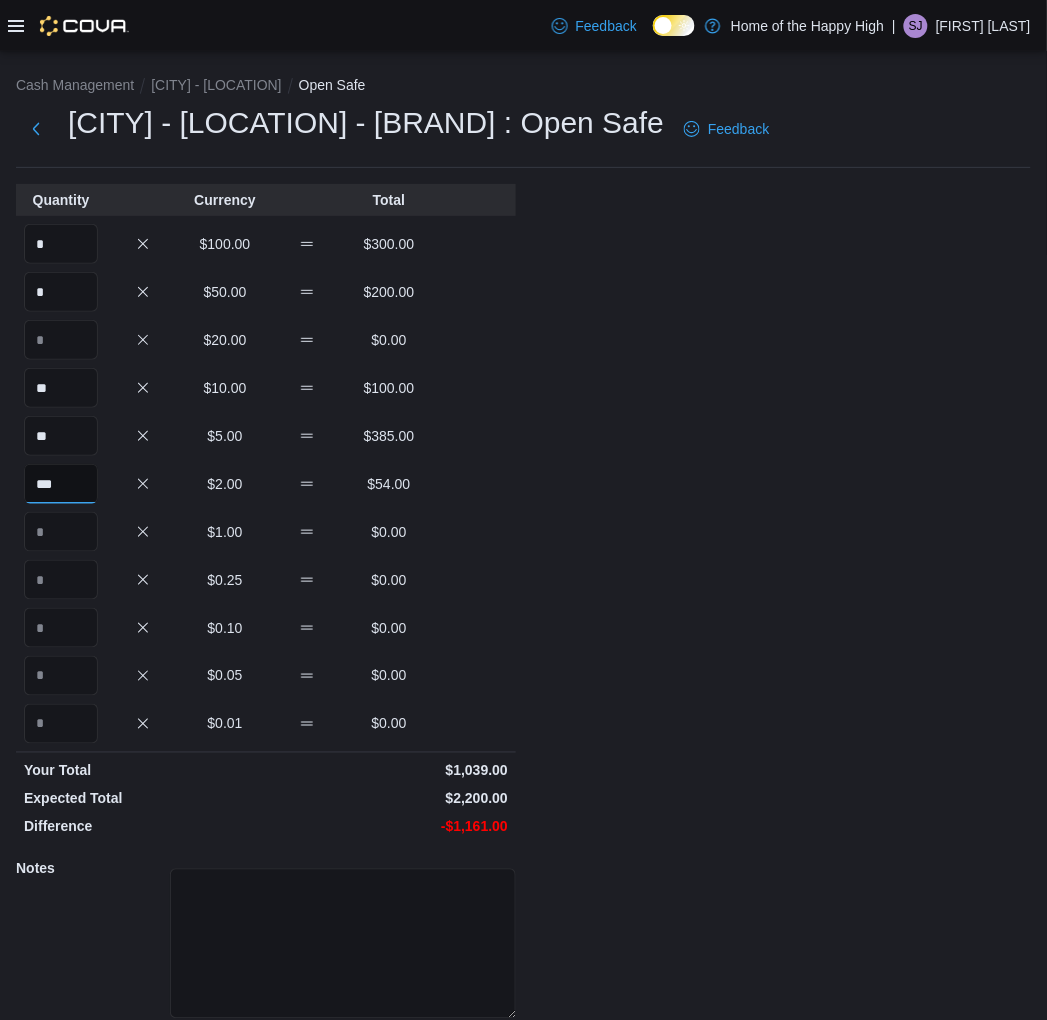 type on "***" 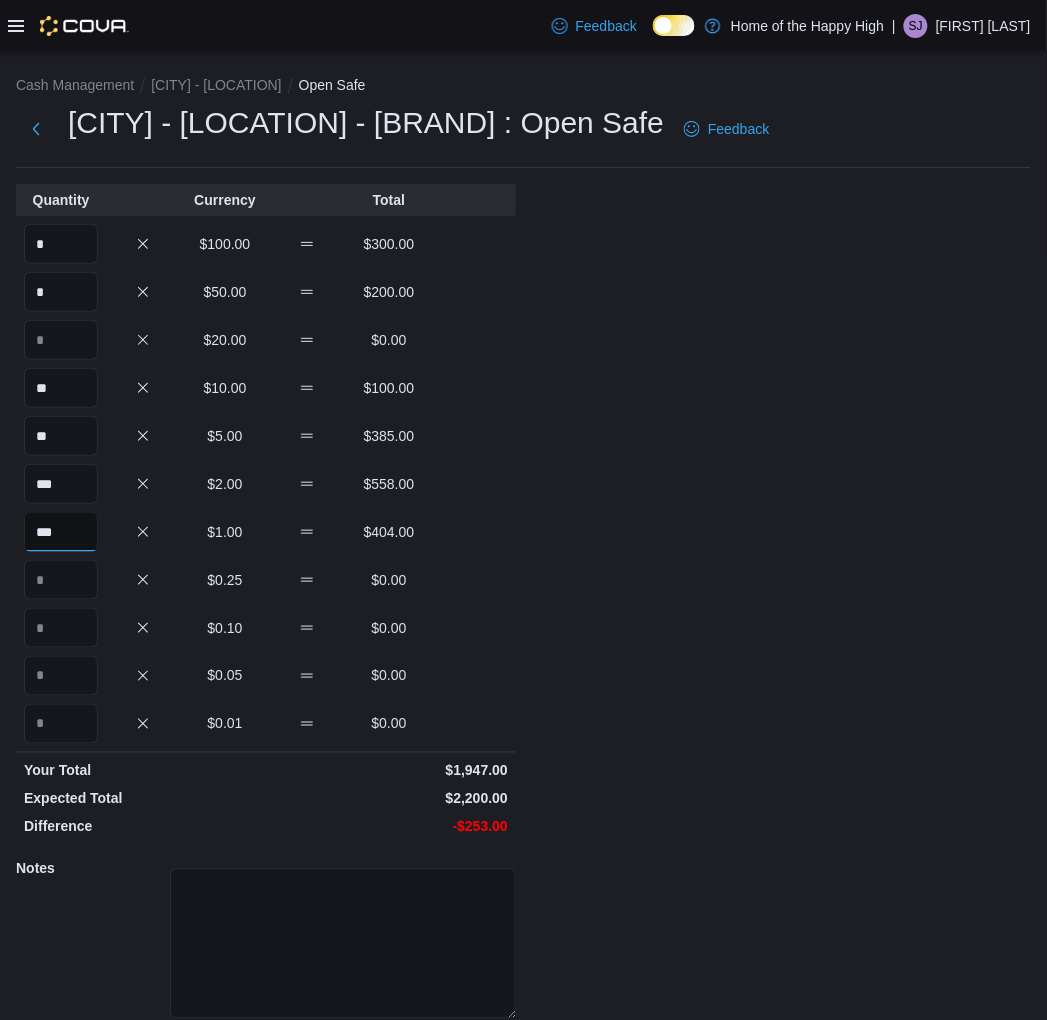type on "***" 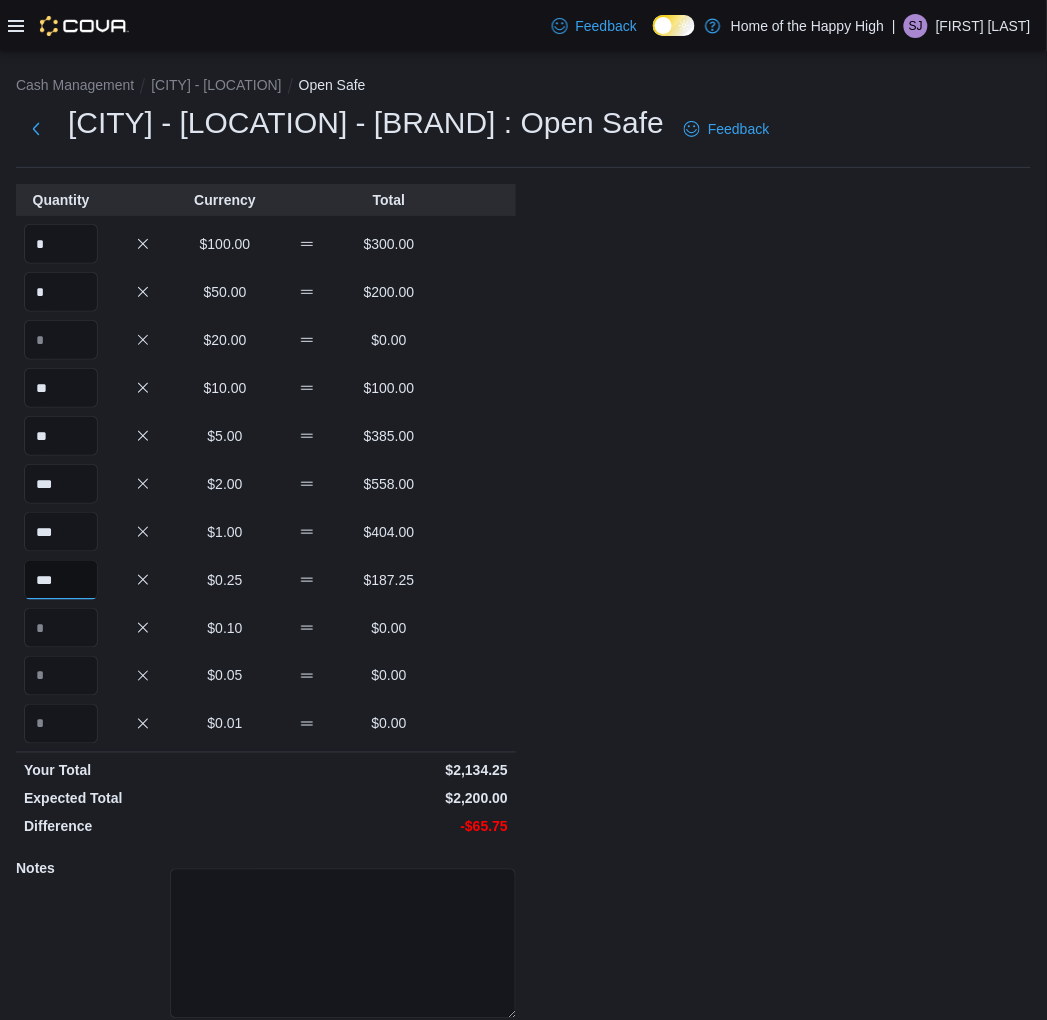 type on "***" 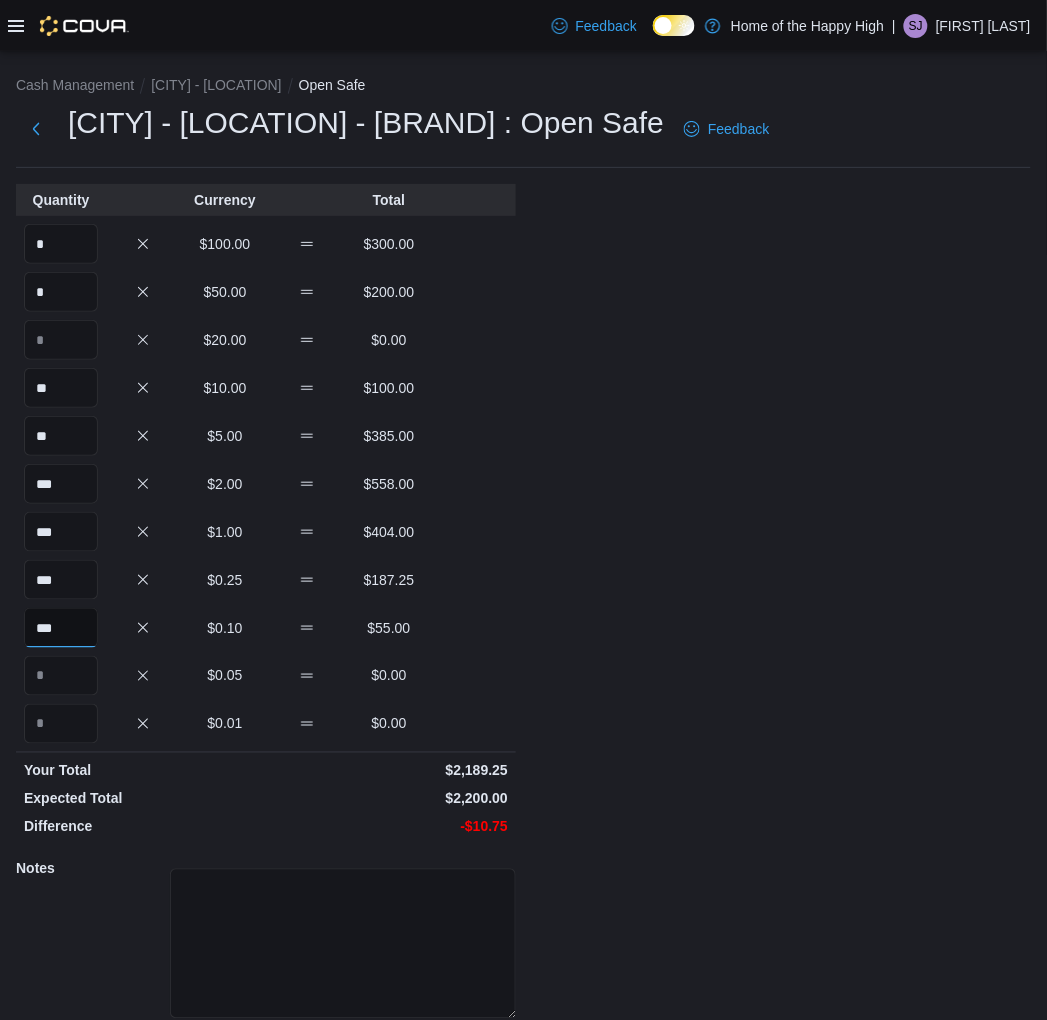 type on "***" 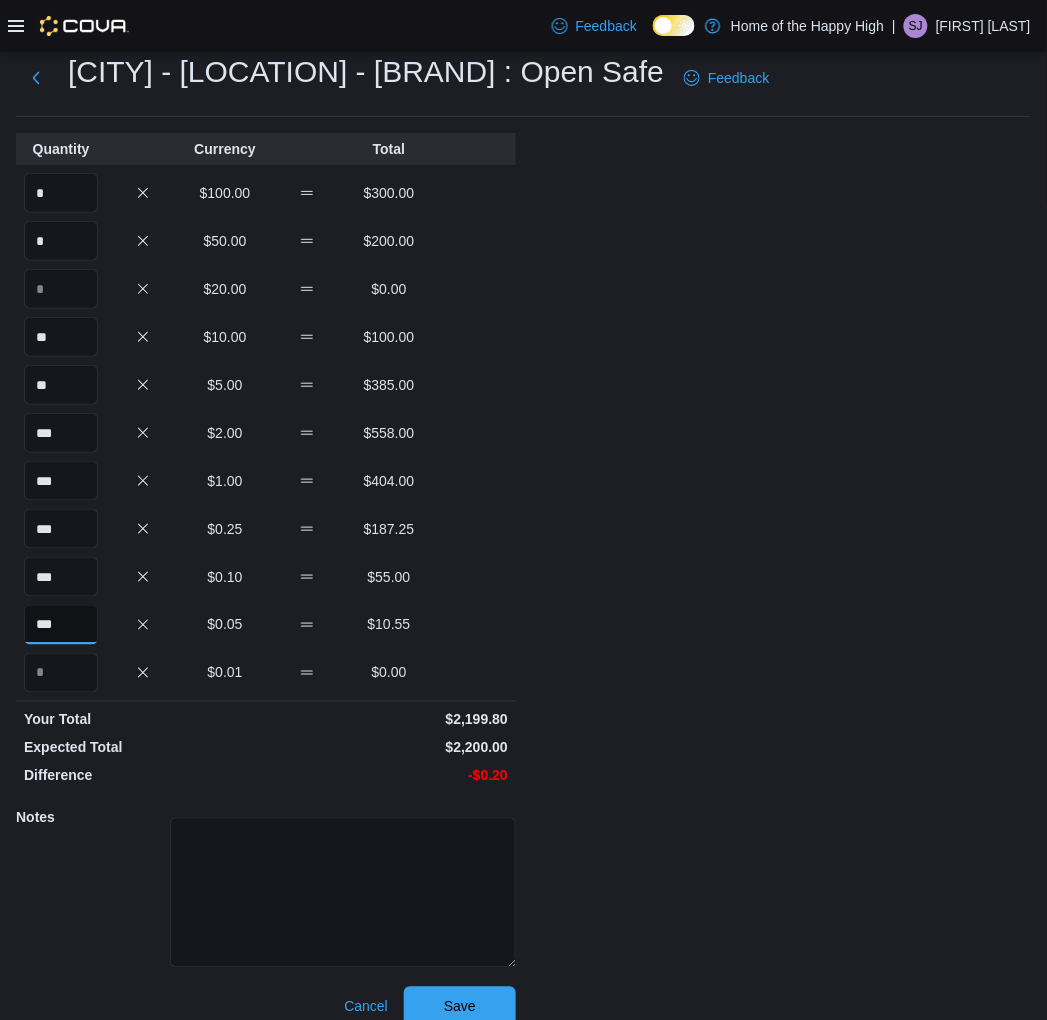 scroll, scrollTop: 74, scrollLeft: 0, axis: vertical 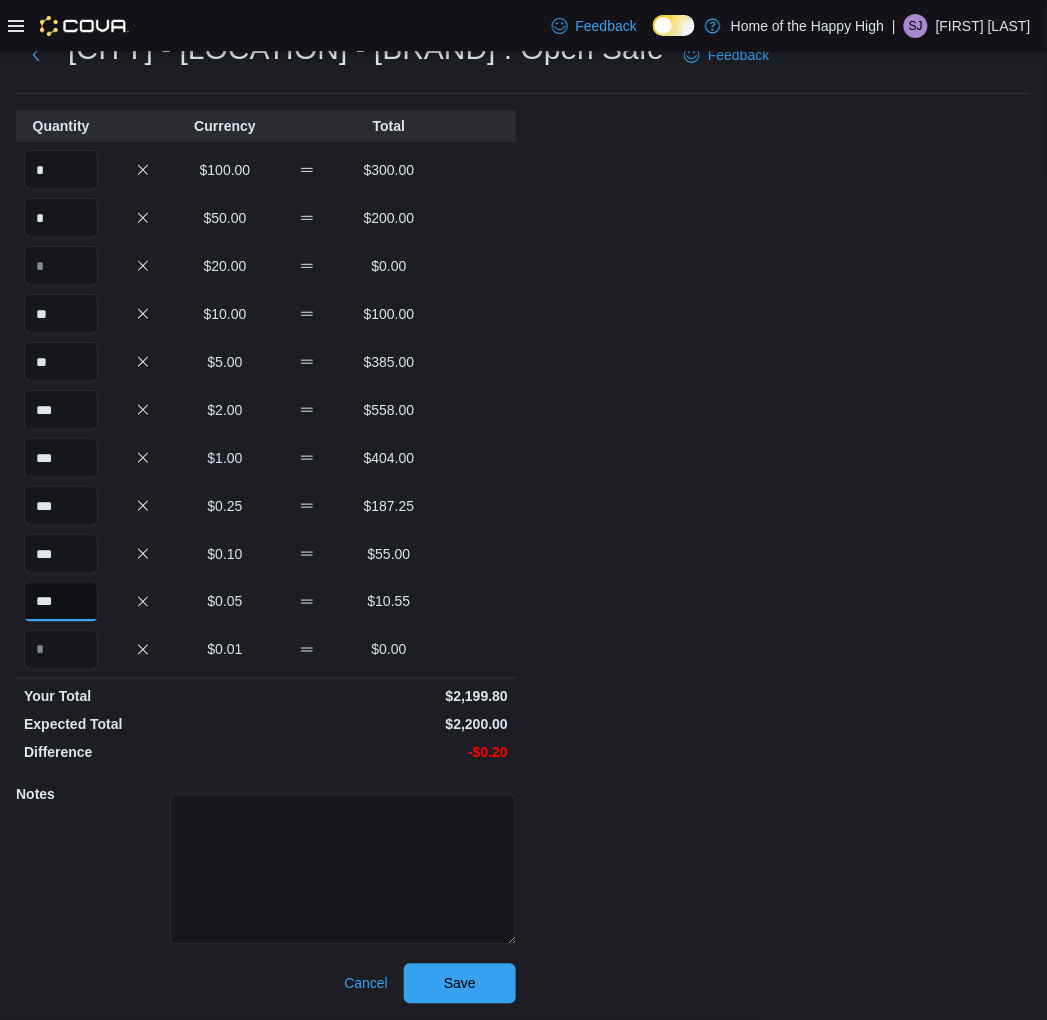 type on "***" 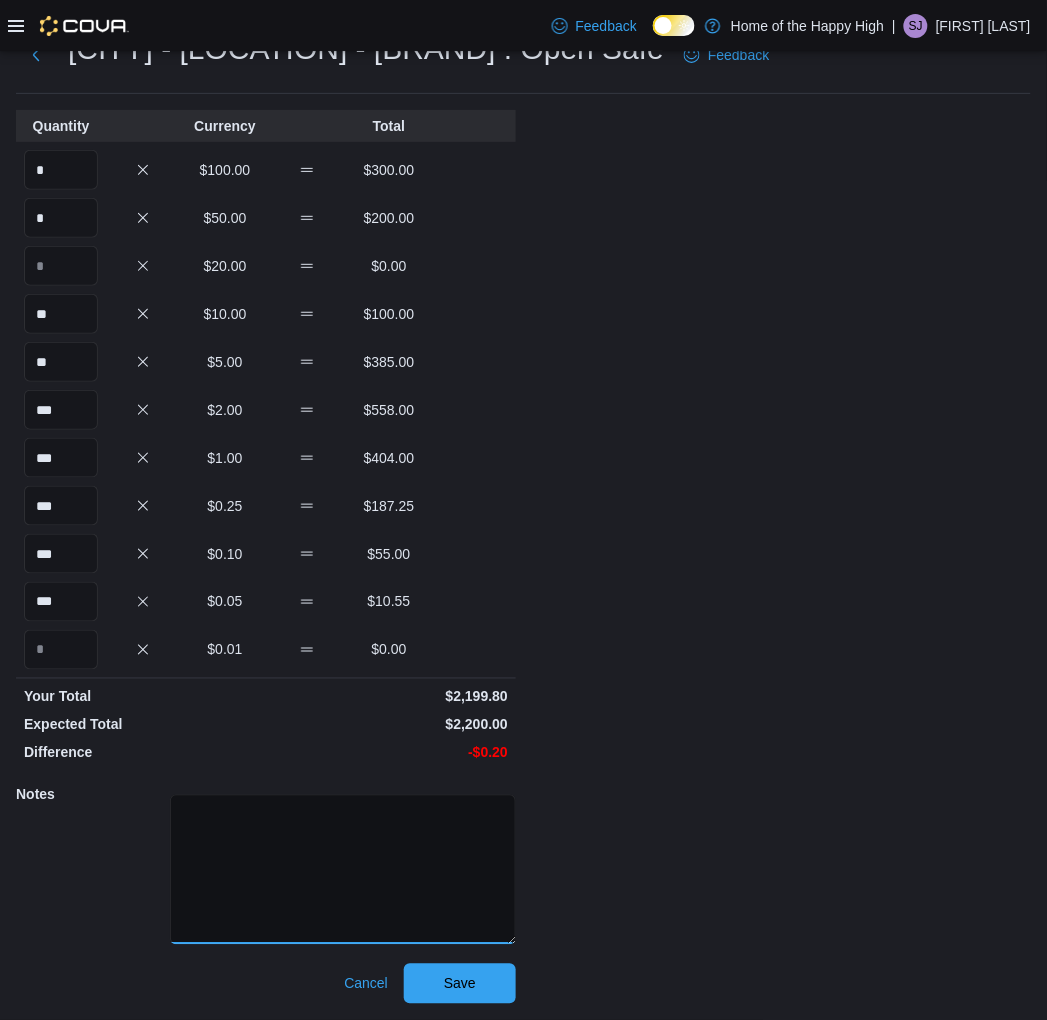 click at bounding box center (343, 870) 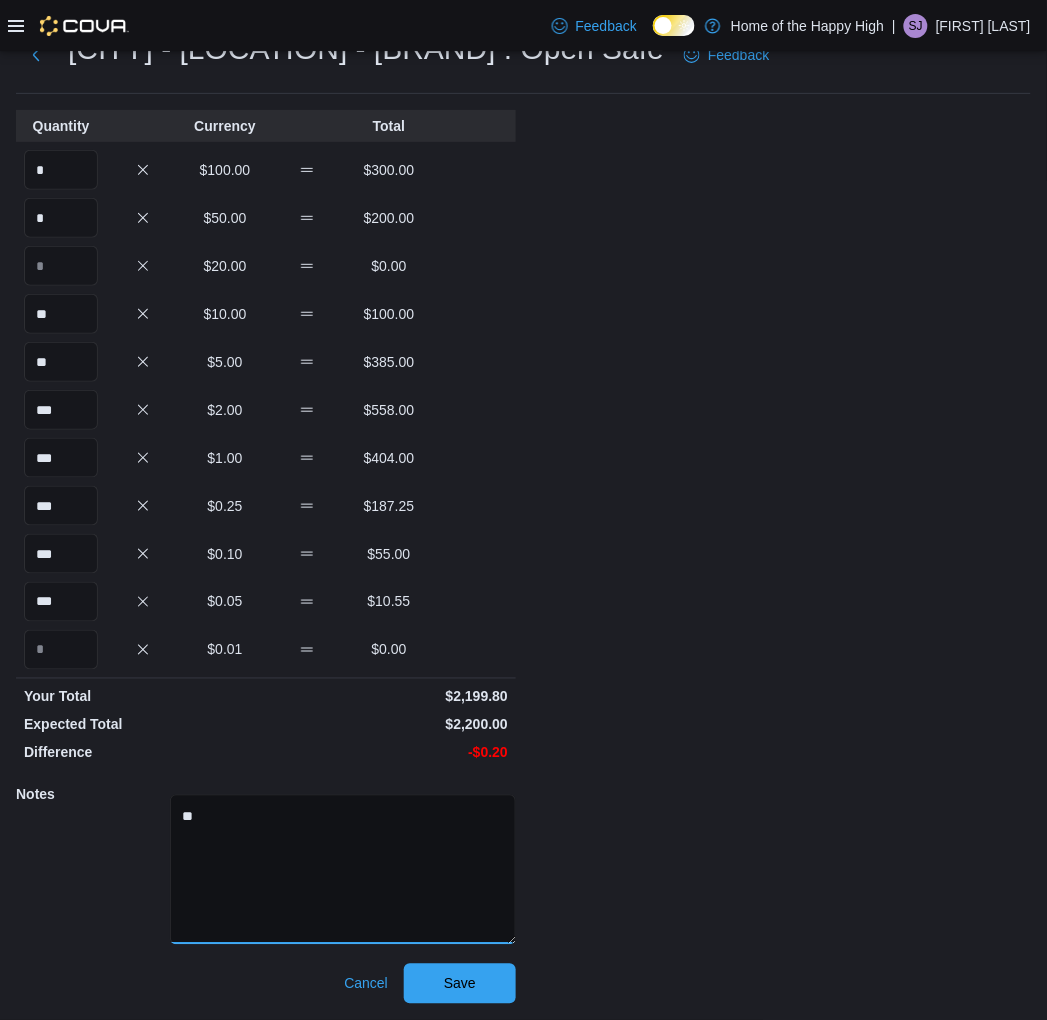 type on "*" 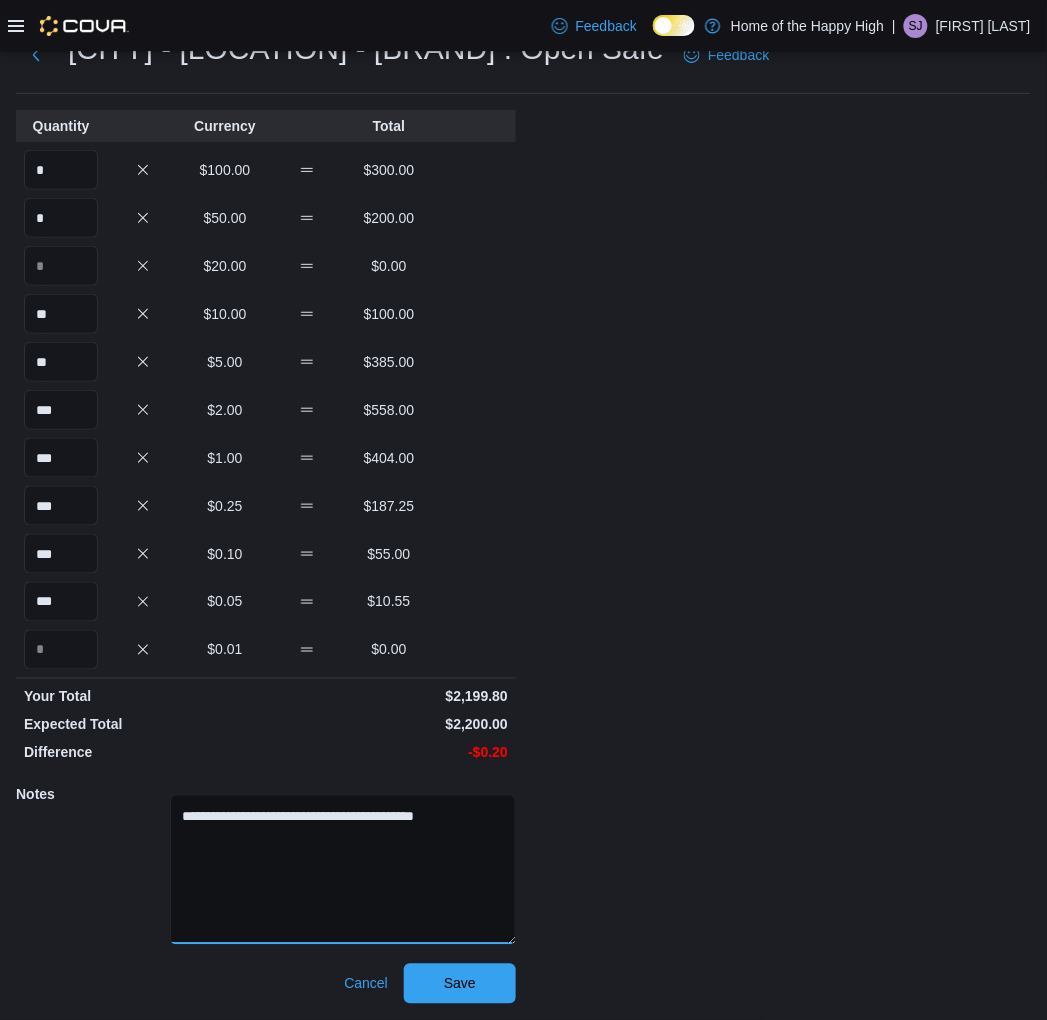 drag, startPoint x: 474, startPoint y: 804, endPoint x: -214, endPoint y: 761, distance: 689.34247 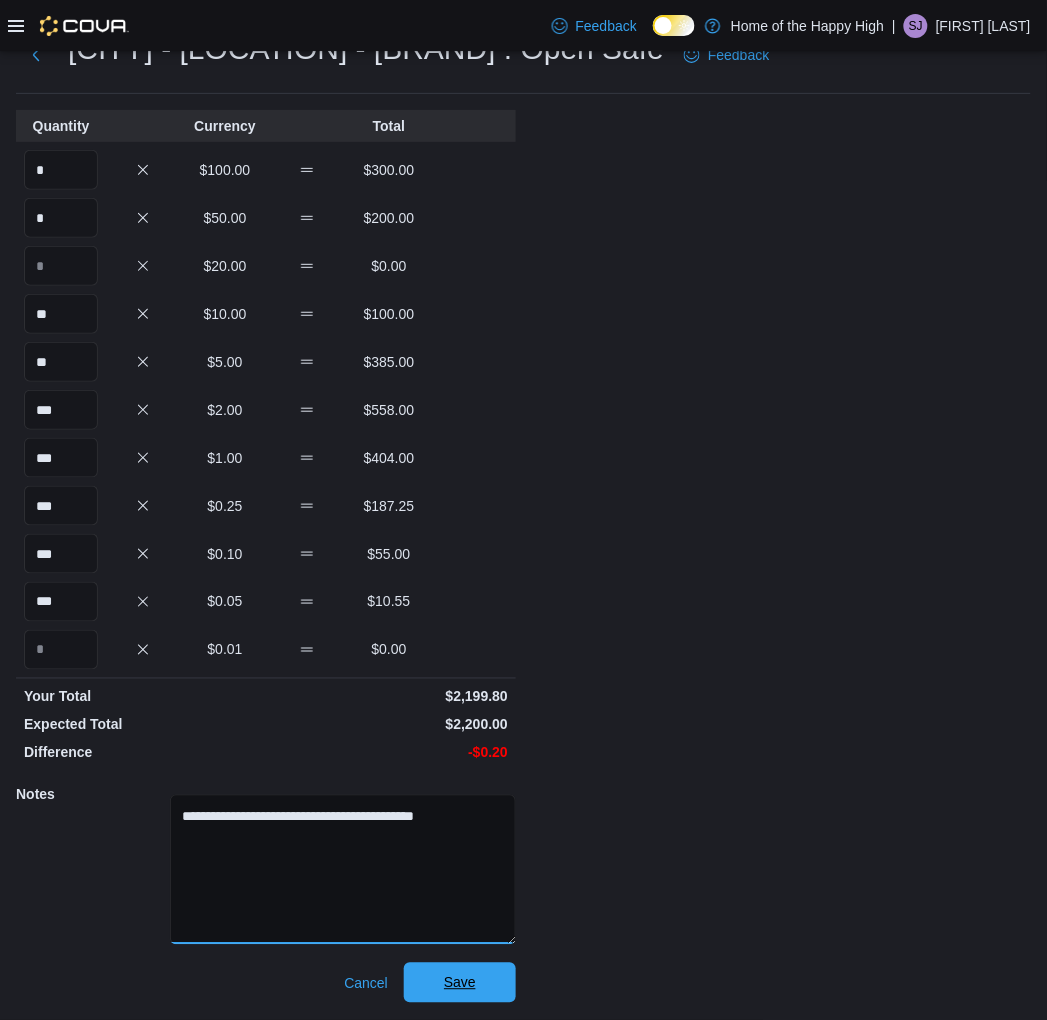type on "**********" 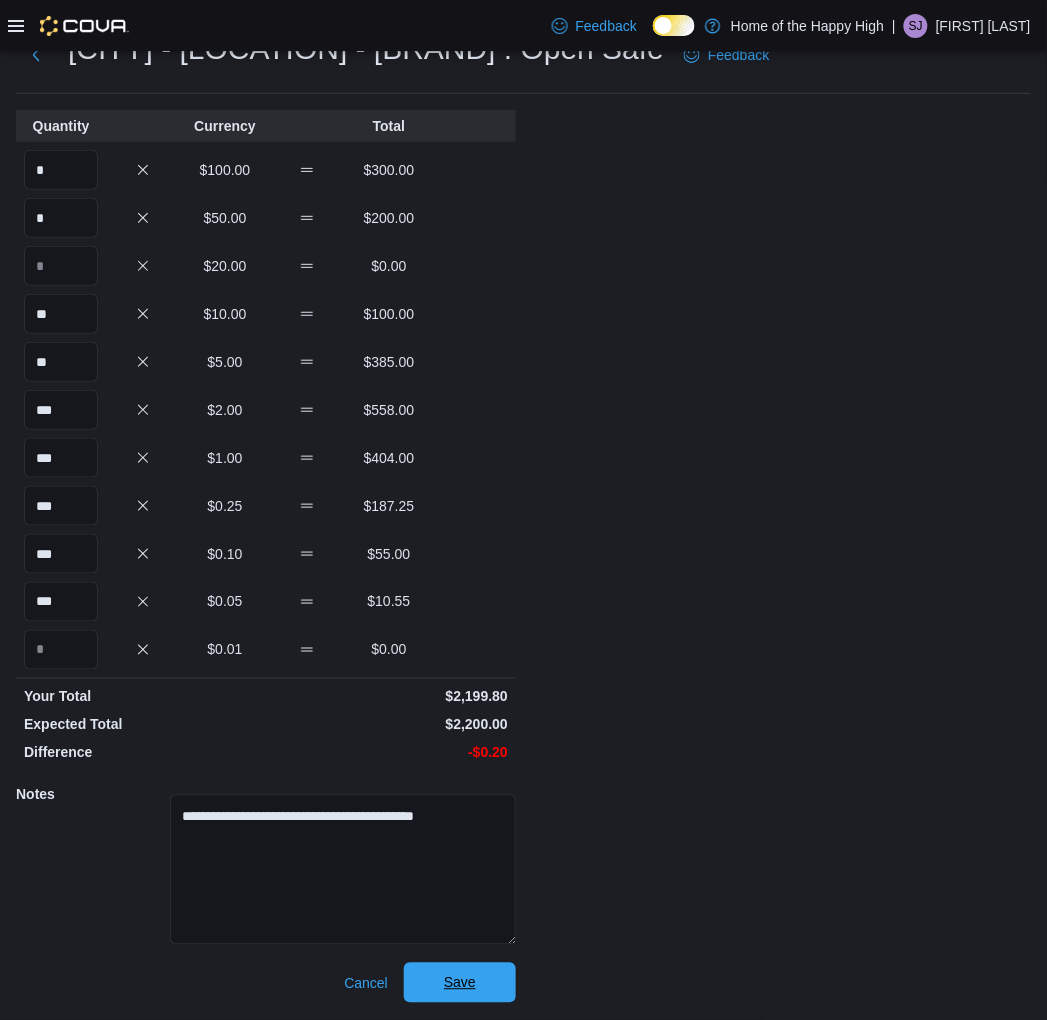 click on "Save" at bounding box center (460, 983) 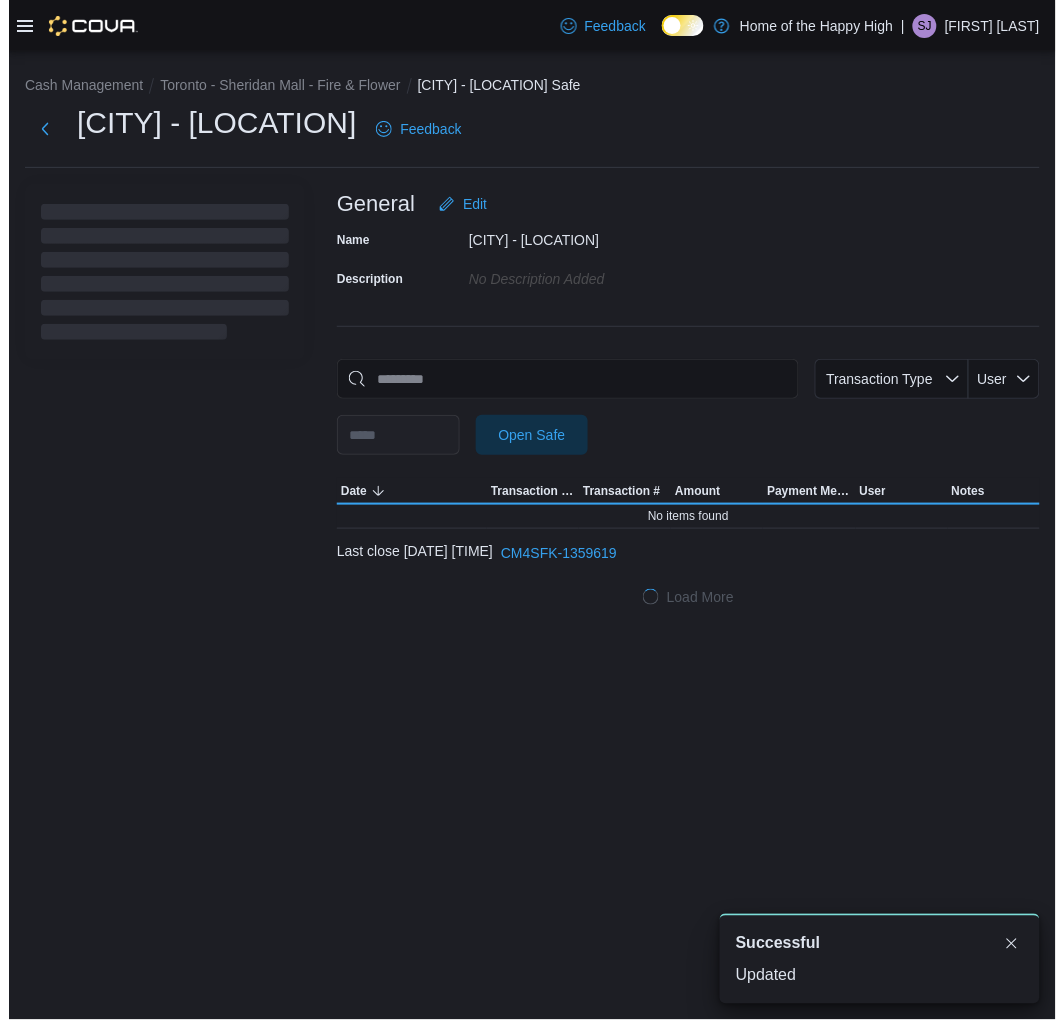 scroll, scrollTop: 0, scrollLeft: 0, axis: both 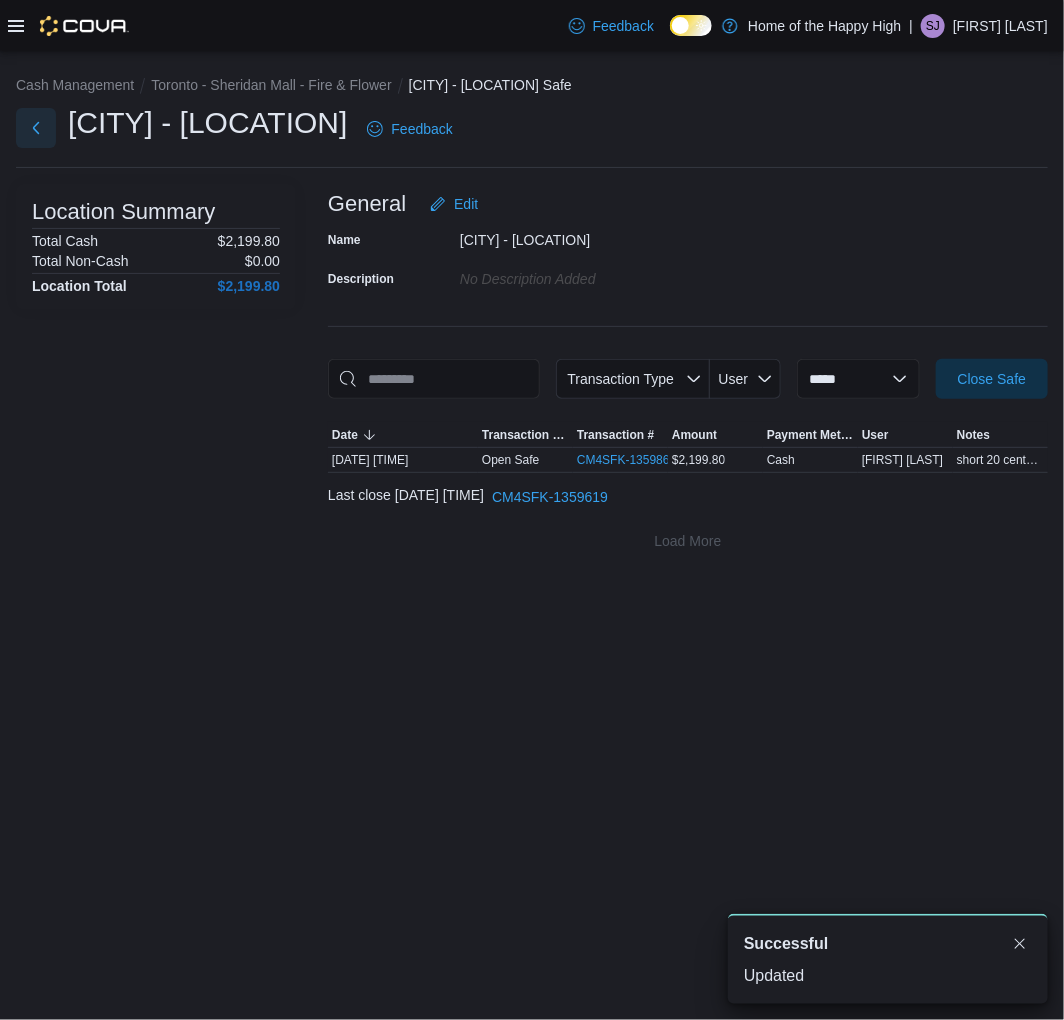 click at bounding box center [36, 128] 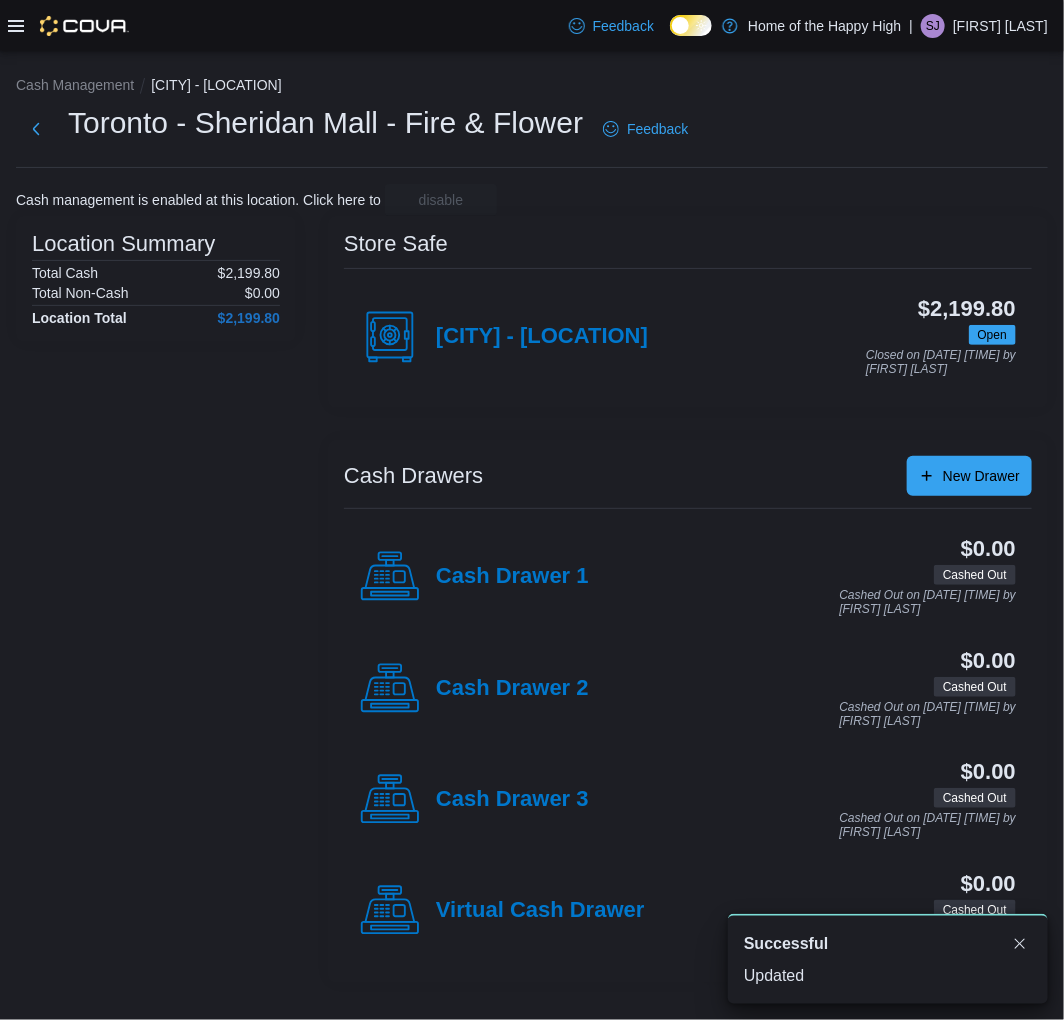 click on "Cash Drawer 1" at bounding box center (512, 577) 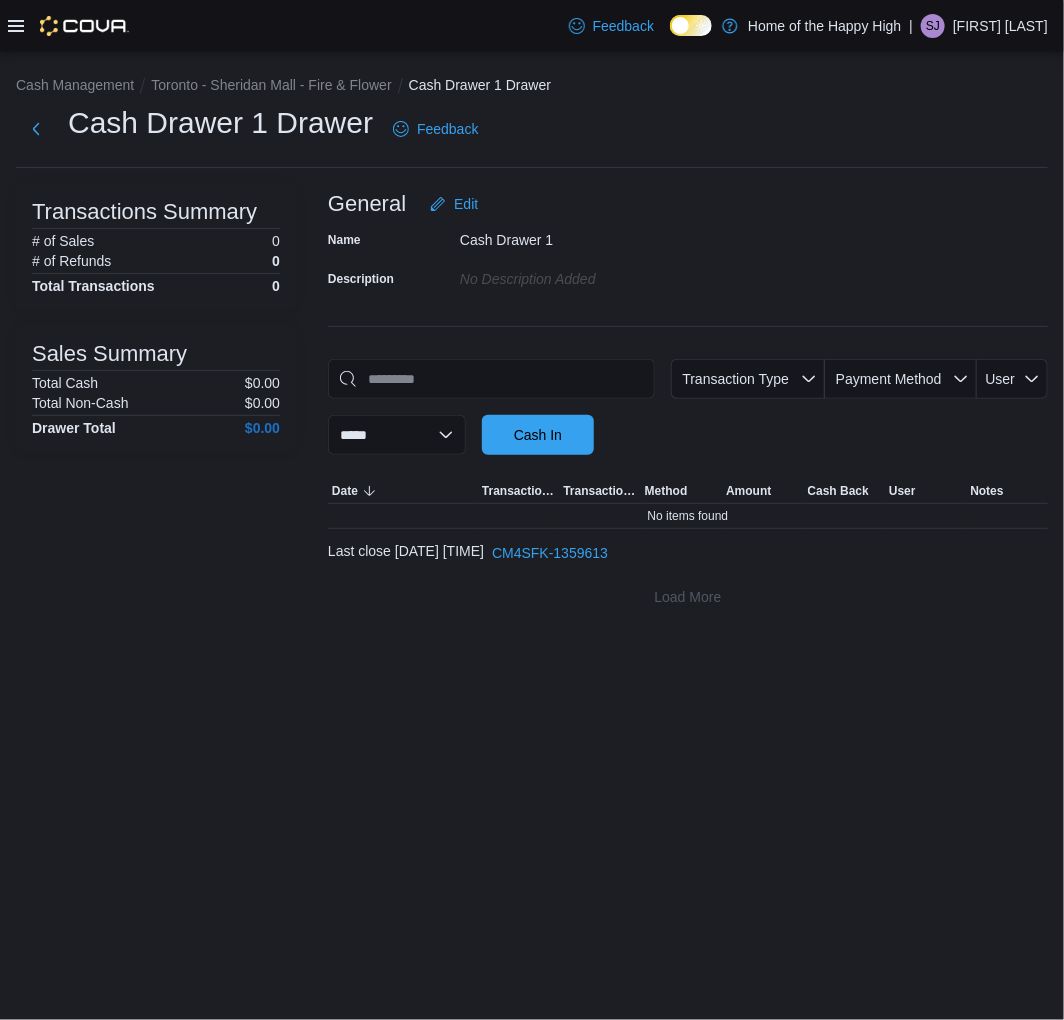 click on "**********" at bounding box center [688, 407] 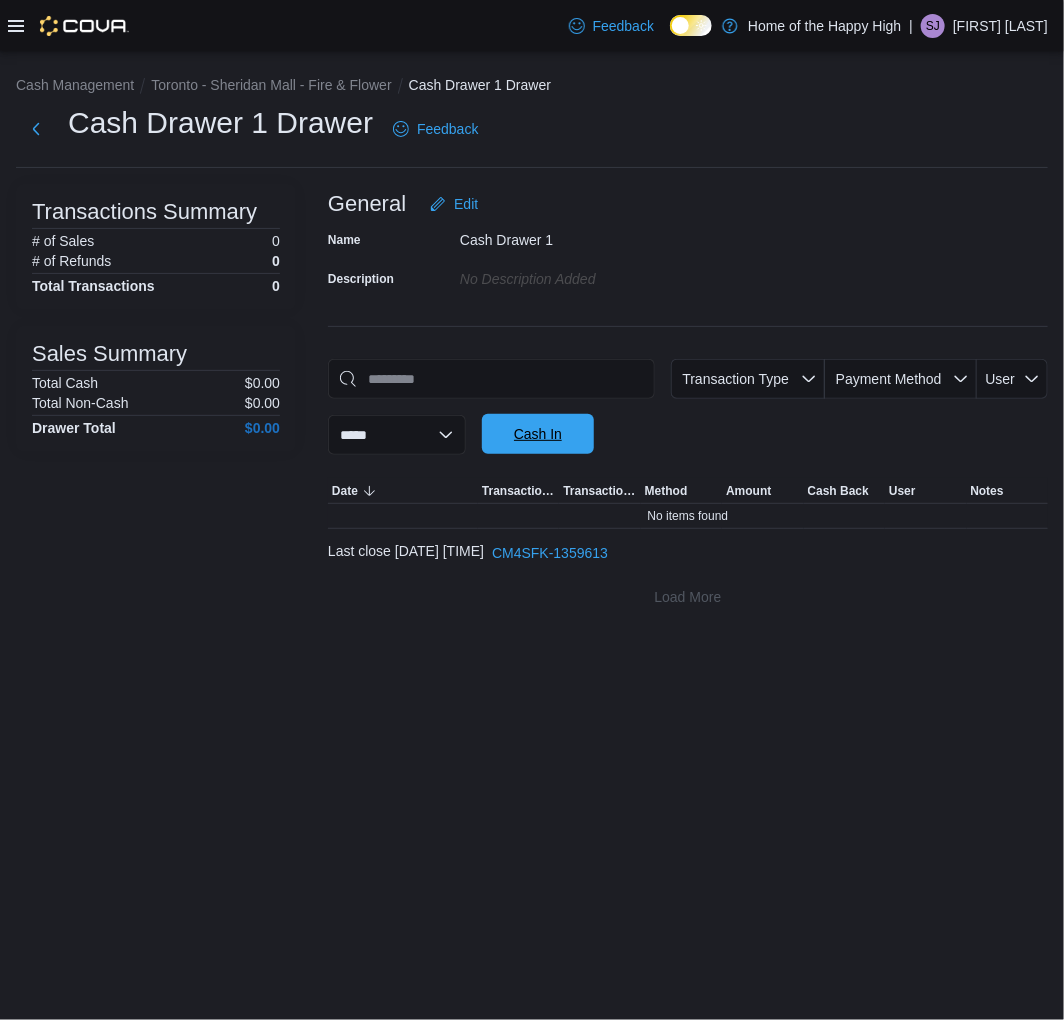 click on "Cash In" at bounding box center [538, 434] 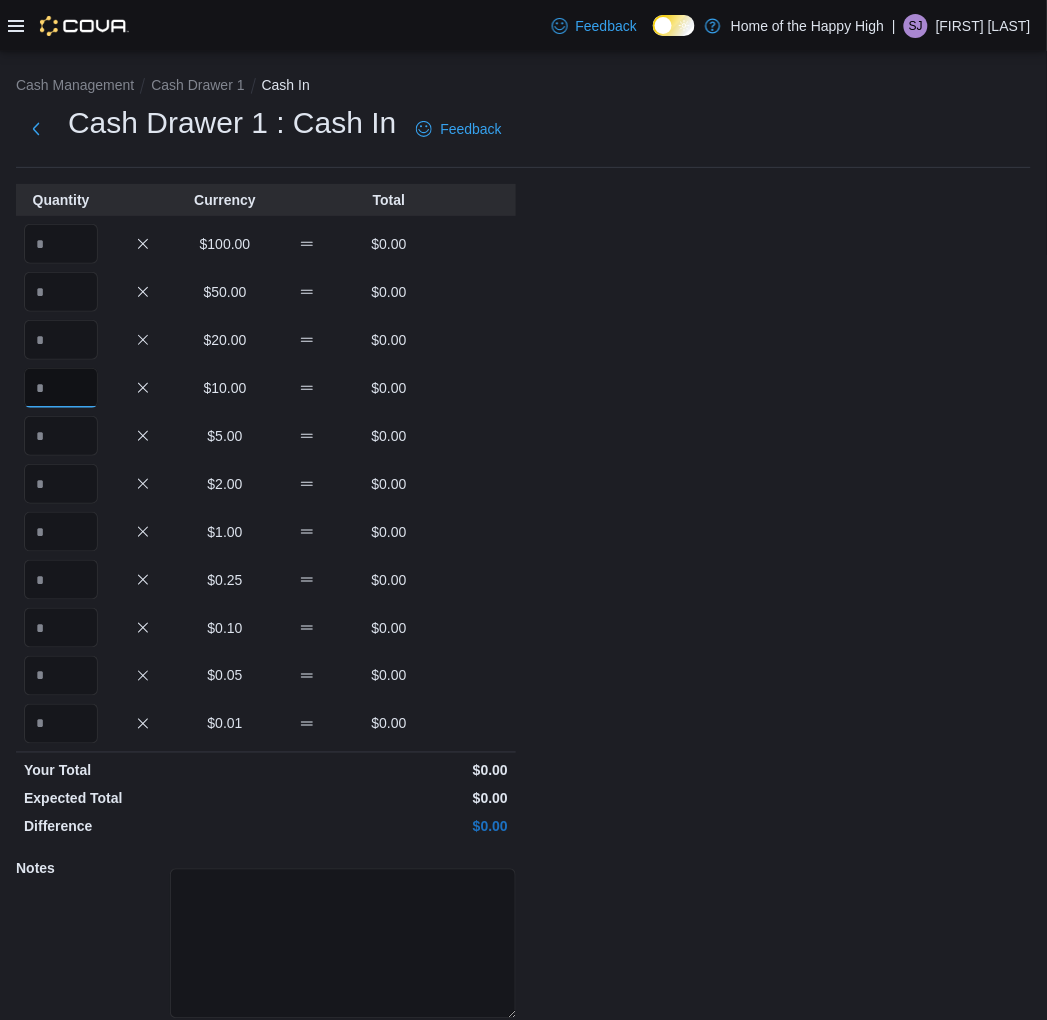 click at bounding box center (61, 388) 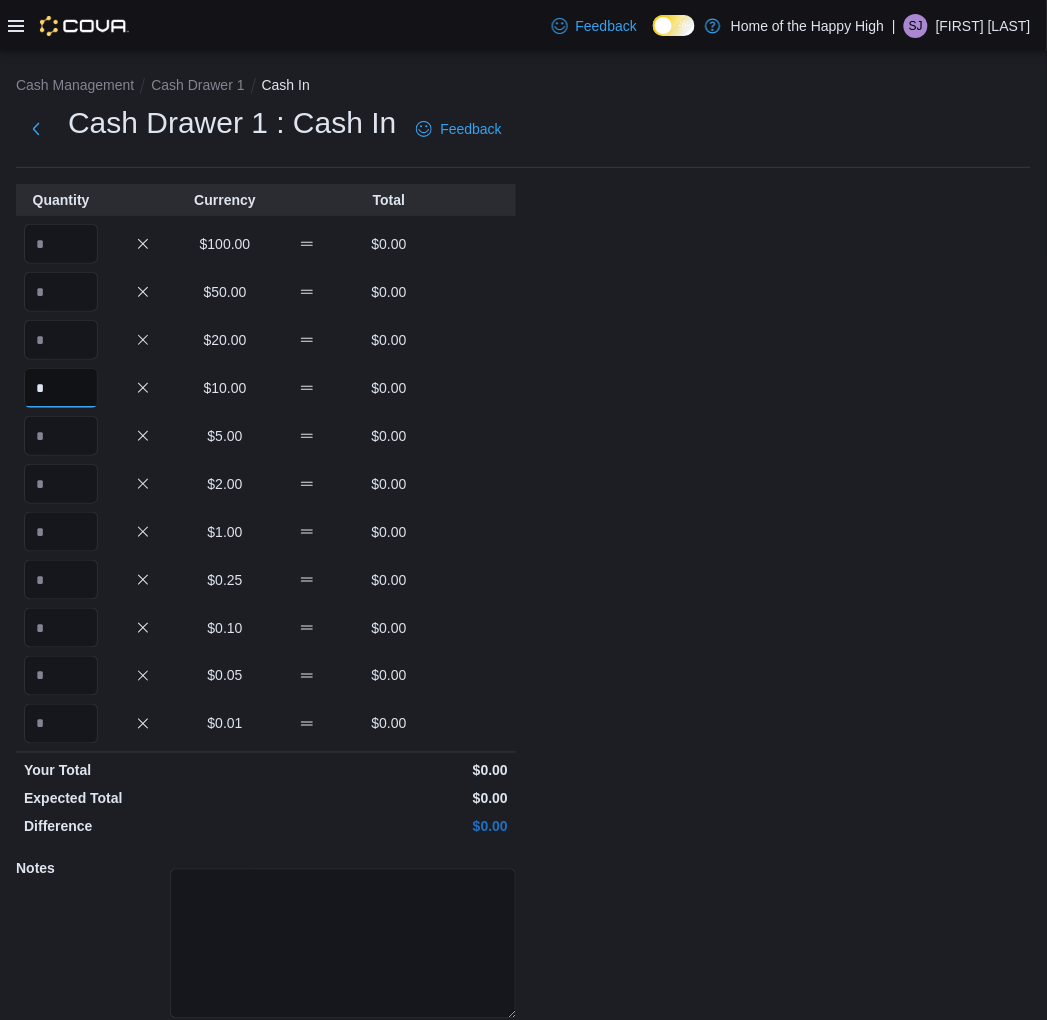 type on "*" 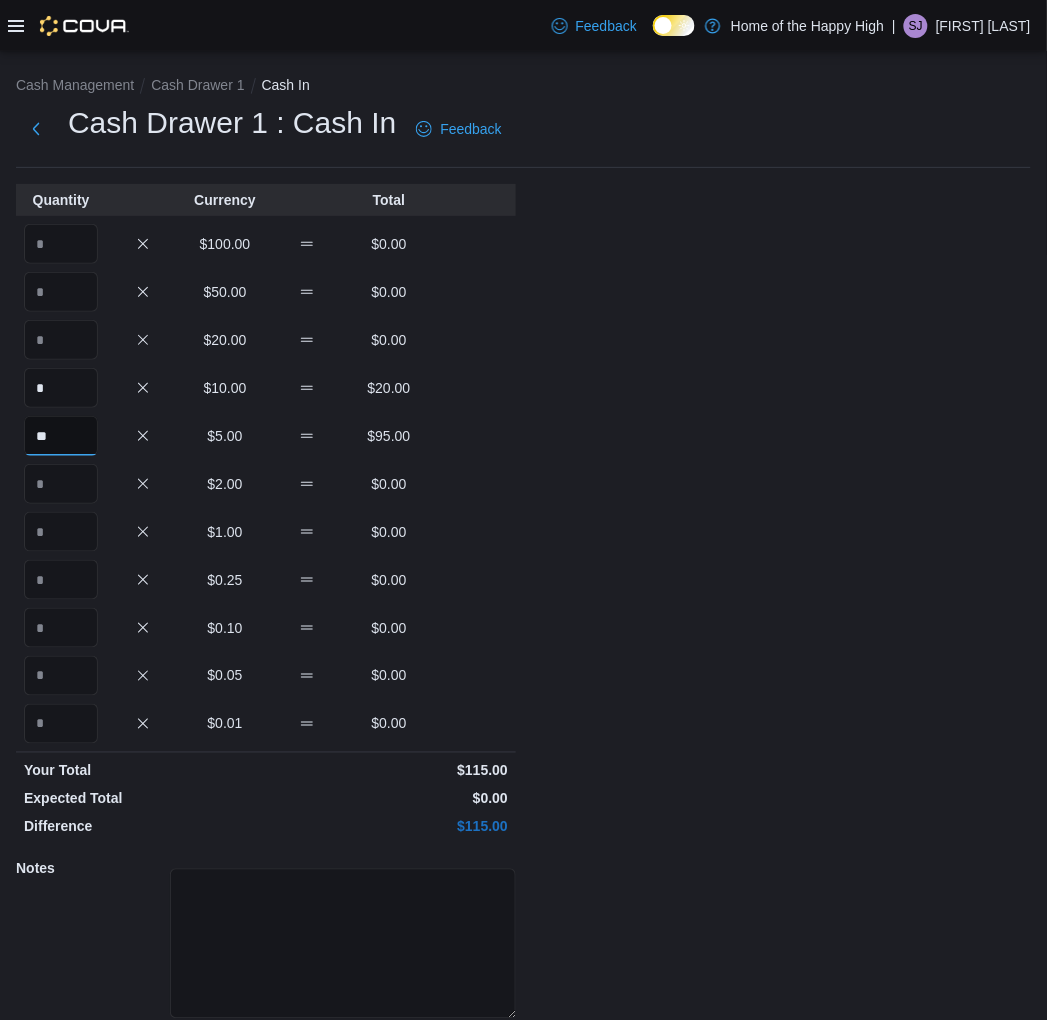 type on "**" 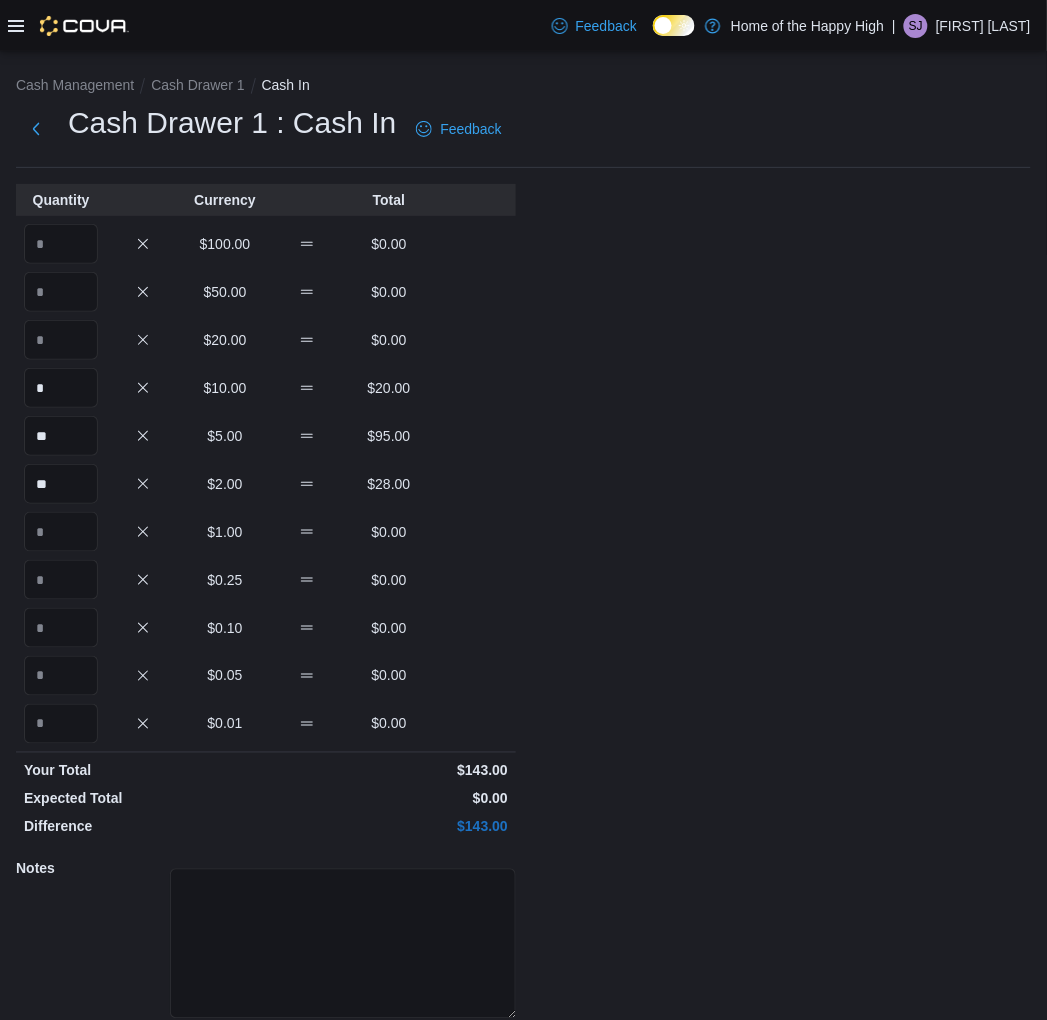 click on "** $2.00 $28.00" at bounding box center [266, 484] 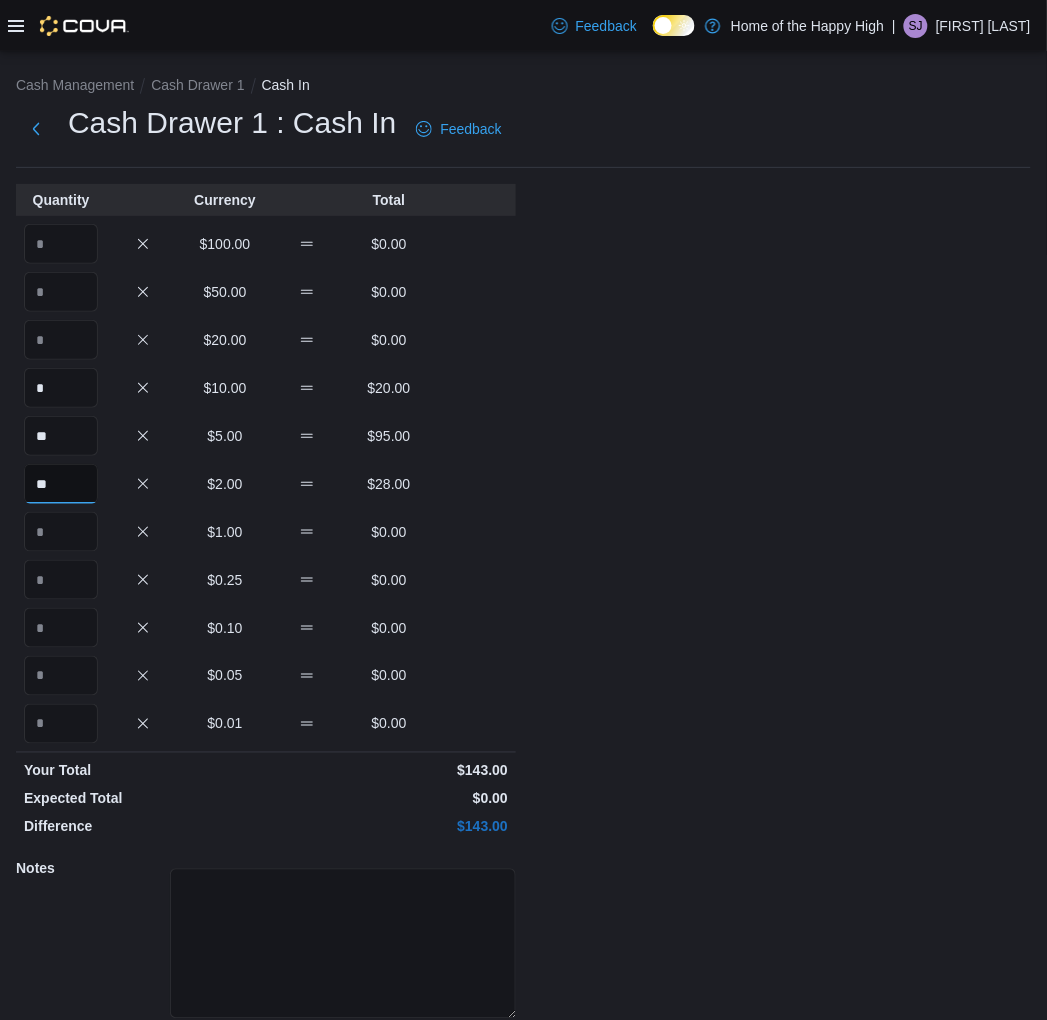 click on "**" at bounding box center (61, 484) 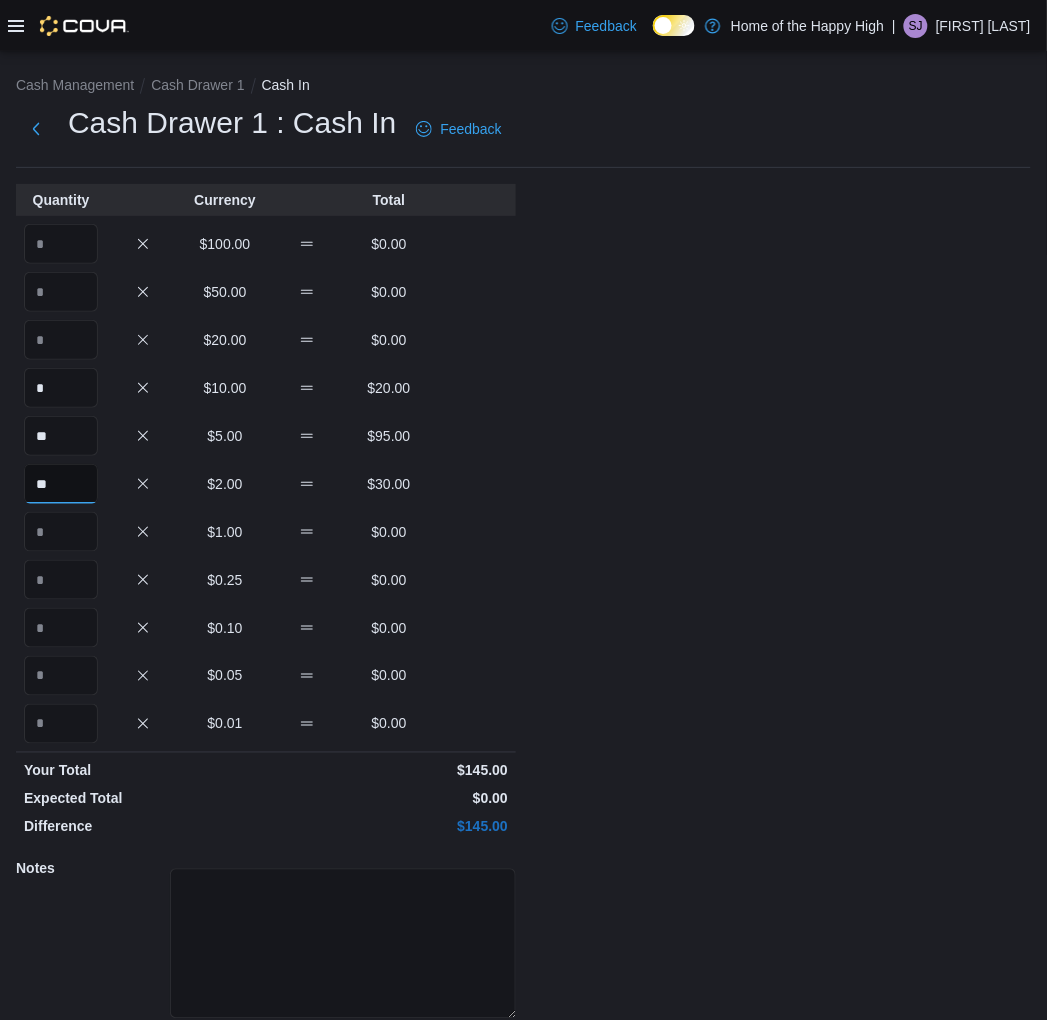 type on "**" 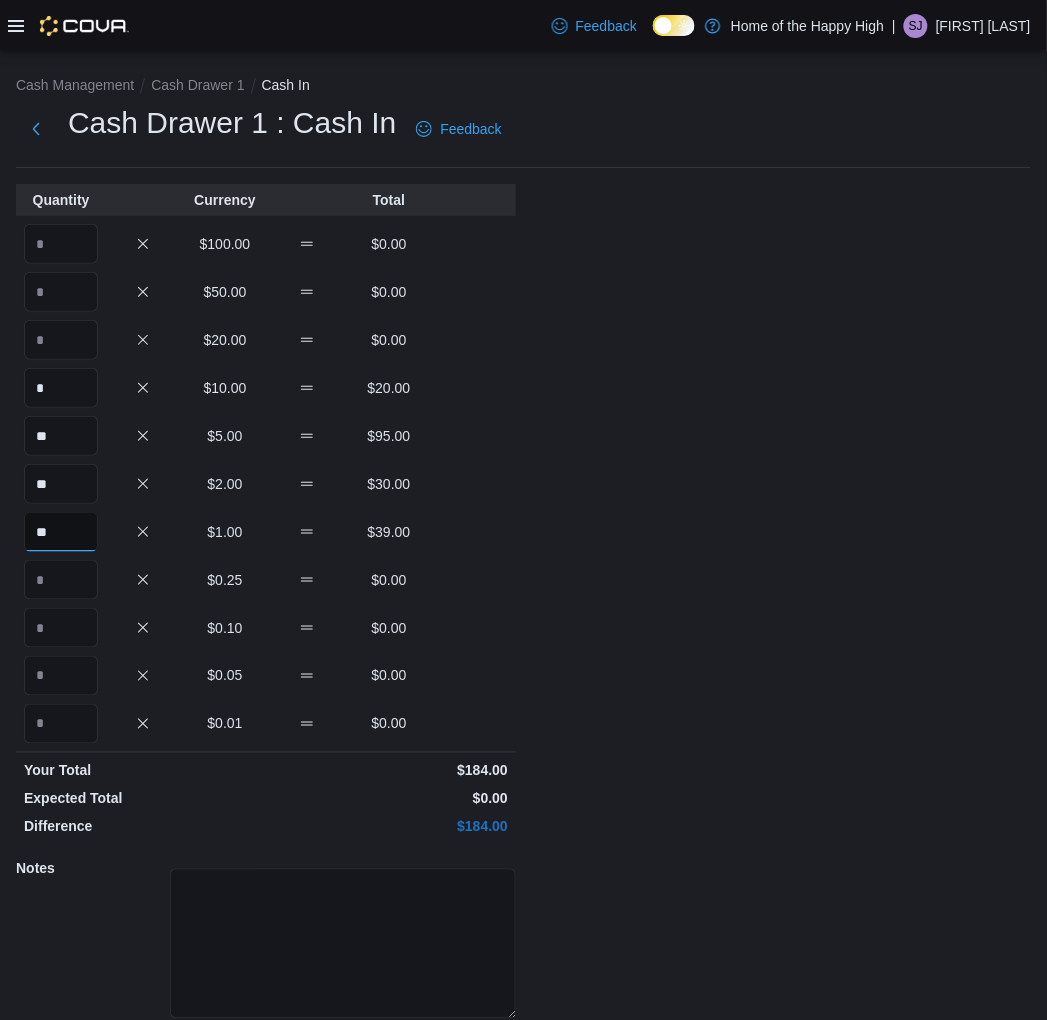 type on "**" 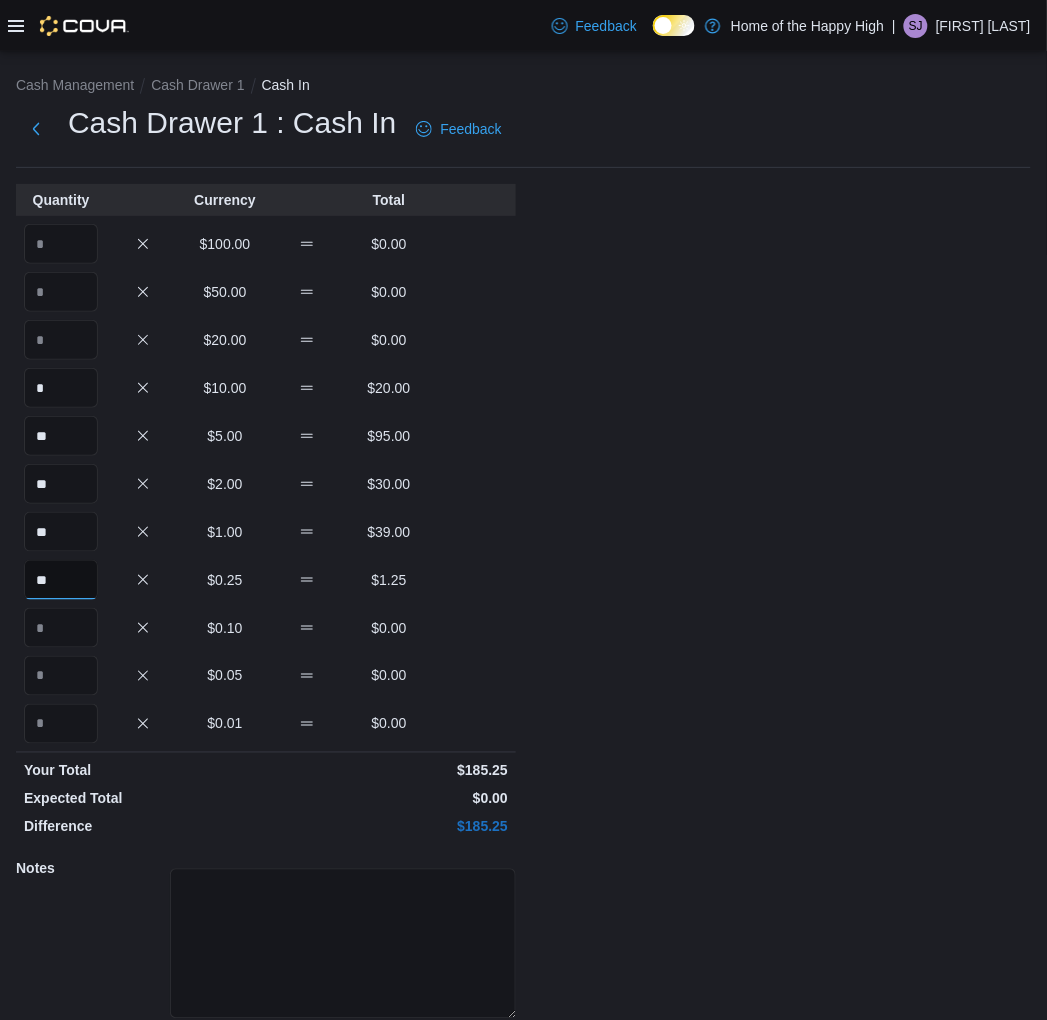 type on "**" 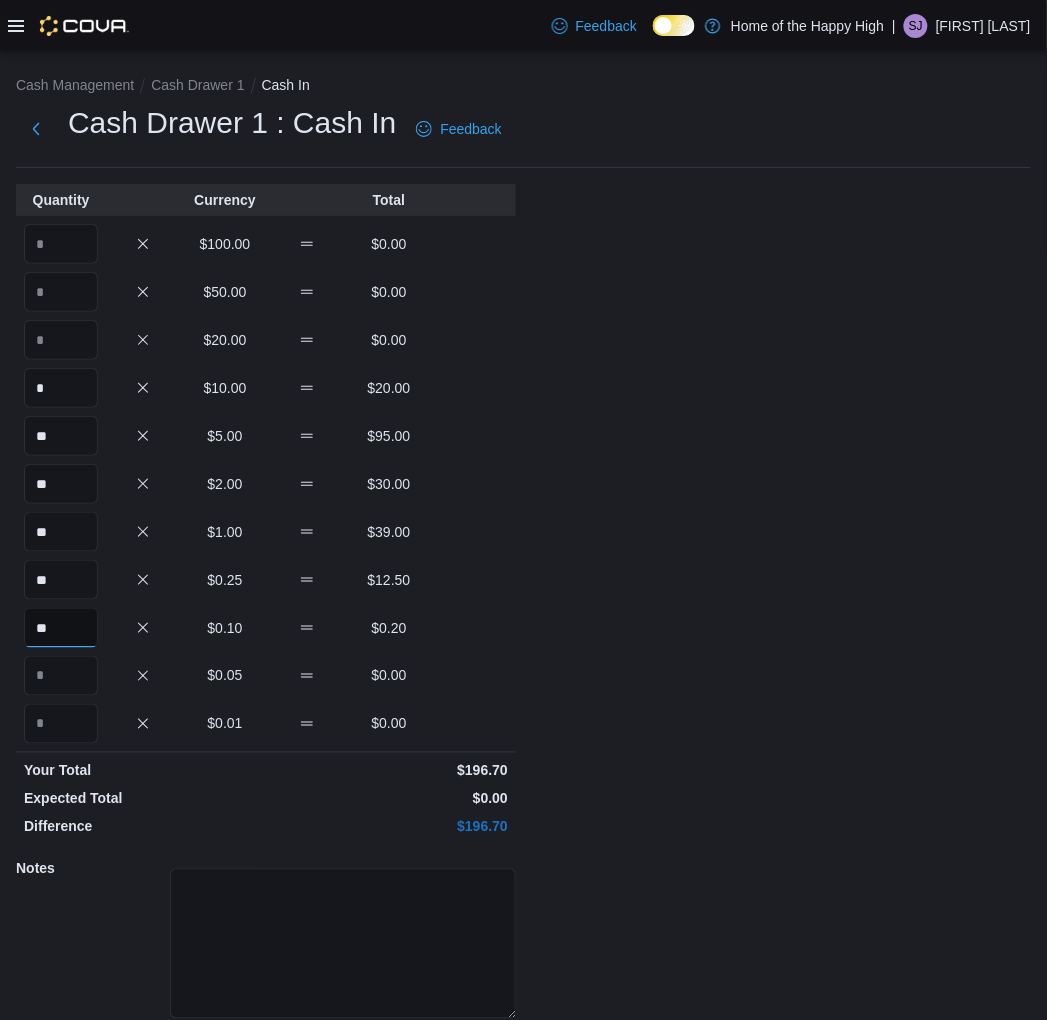 type on "**" 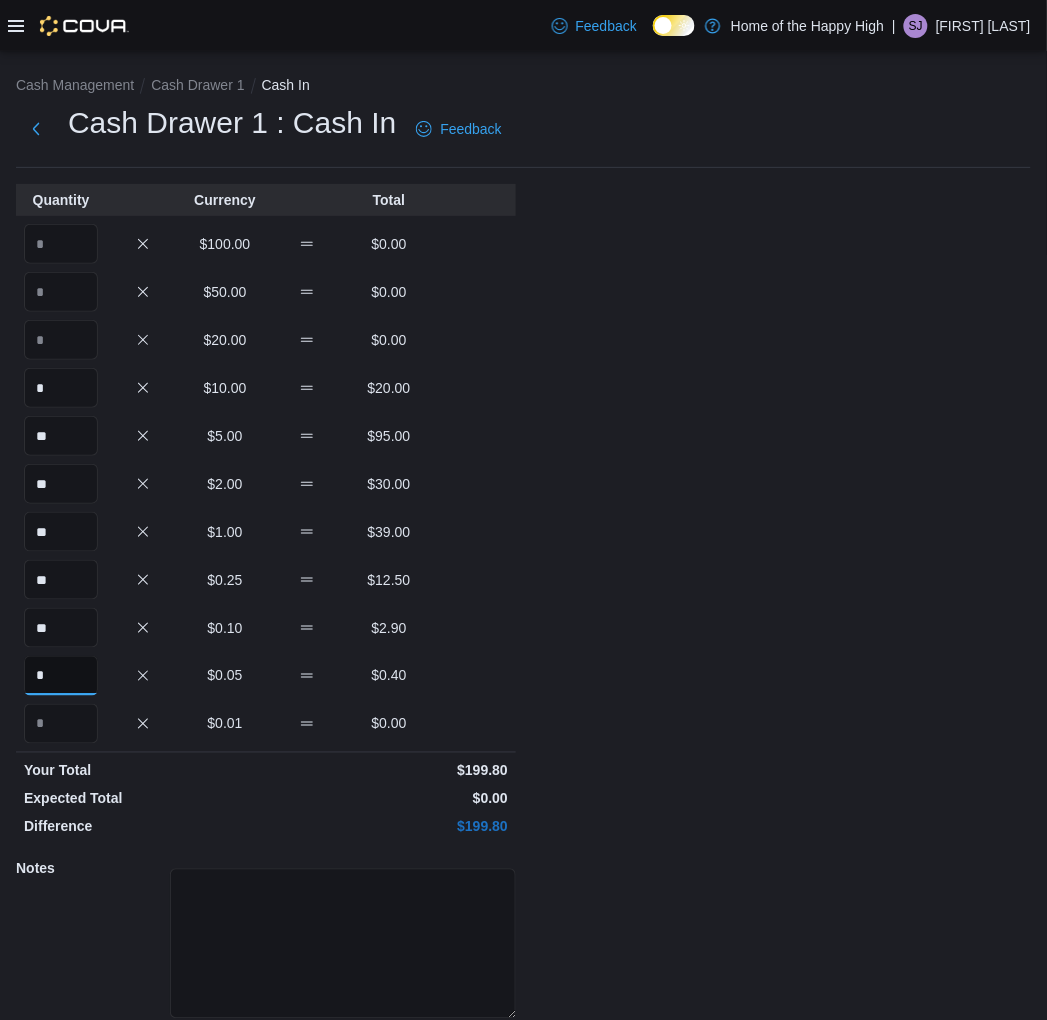 type on "*" 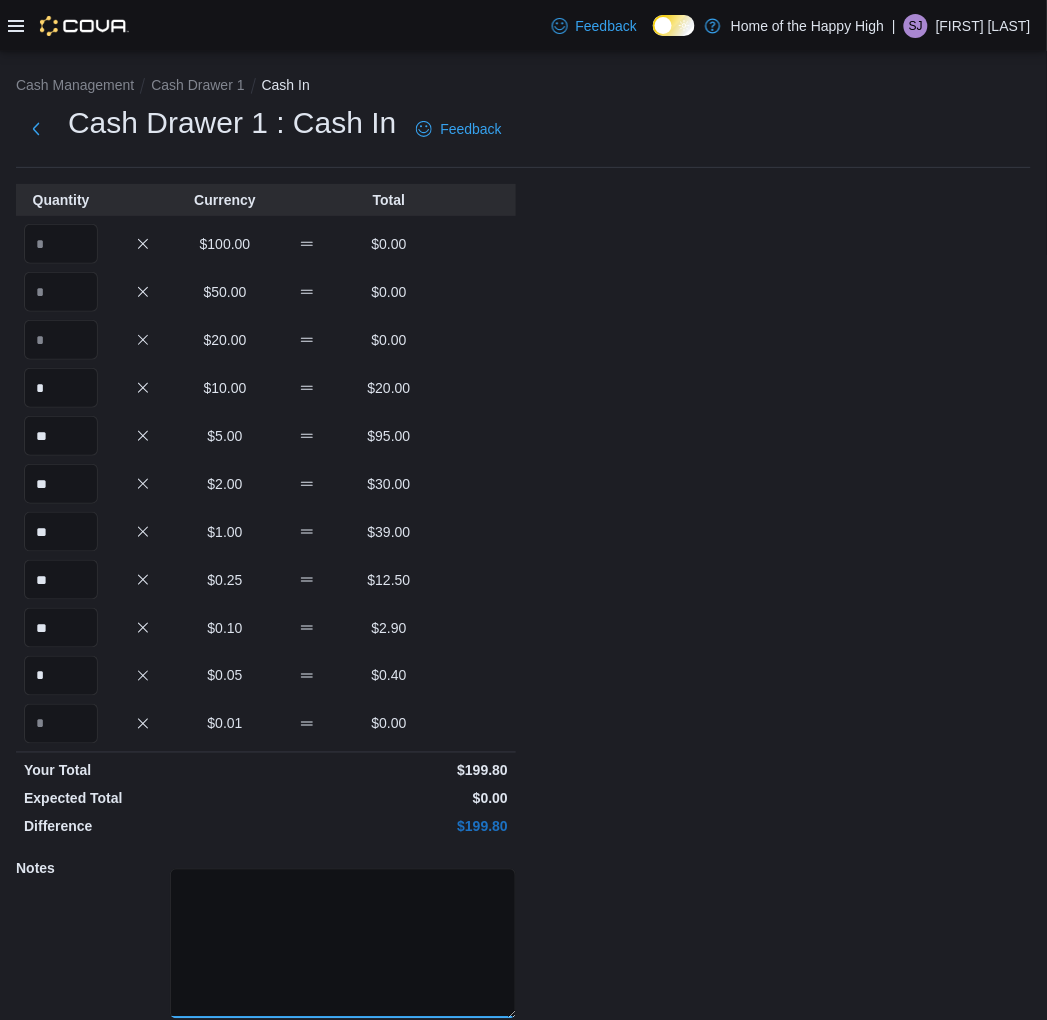 click at bounding box center (343, 944) 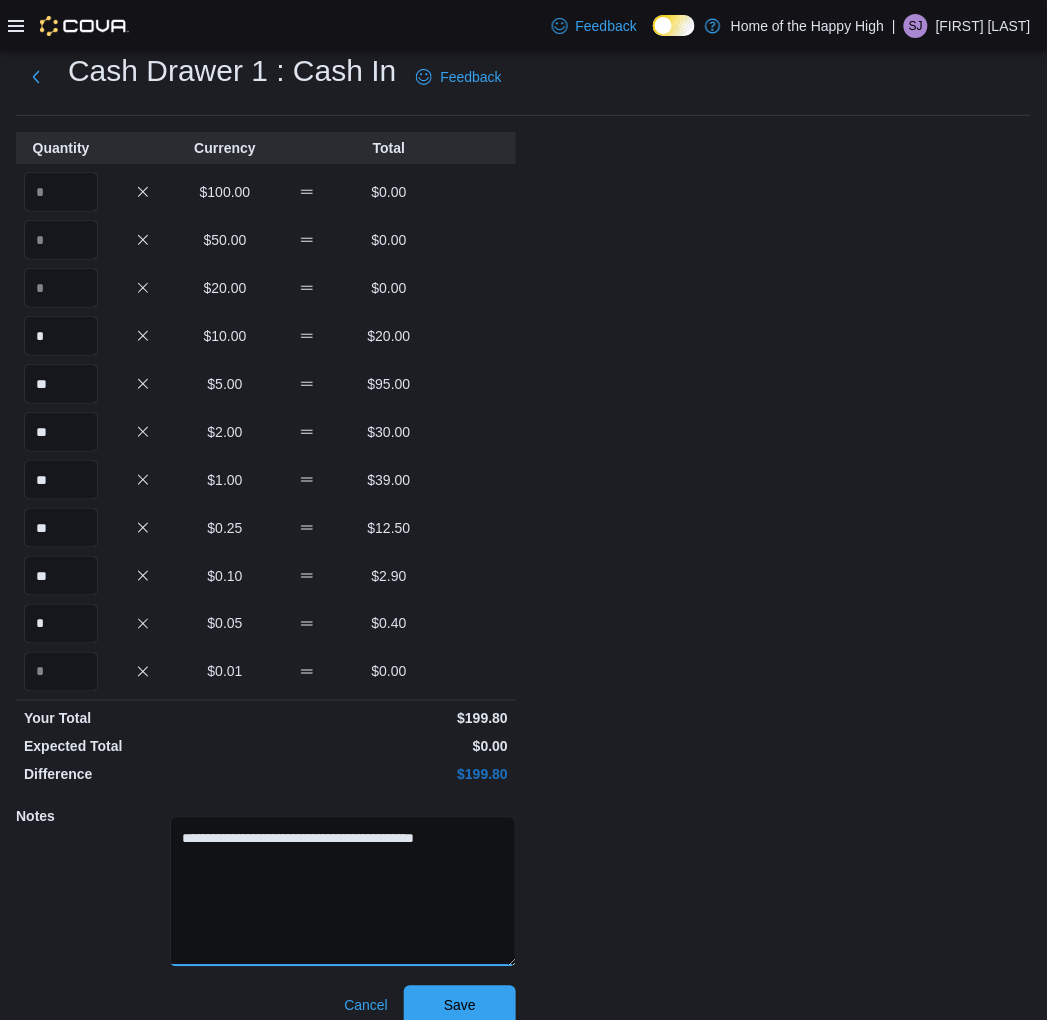 scroll, scrollTop: 74, scrollLeft: 0, axis: vertical 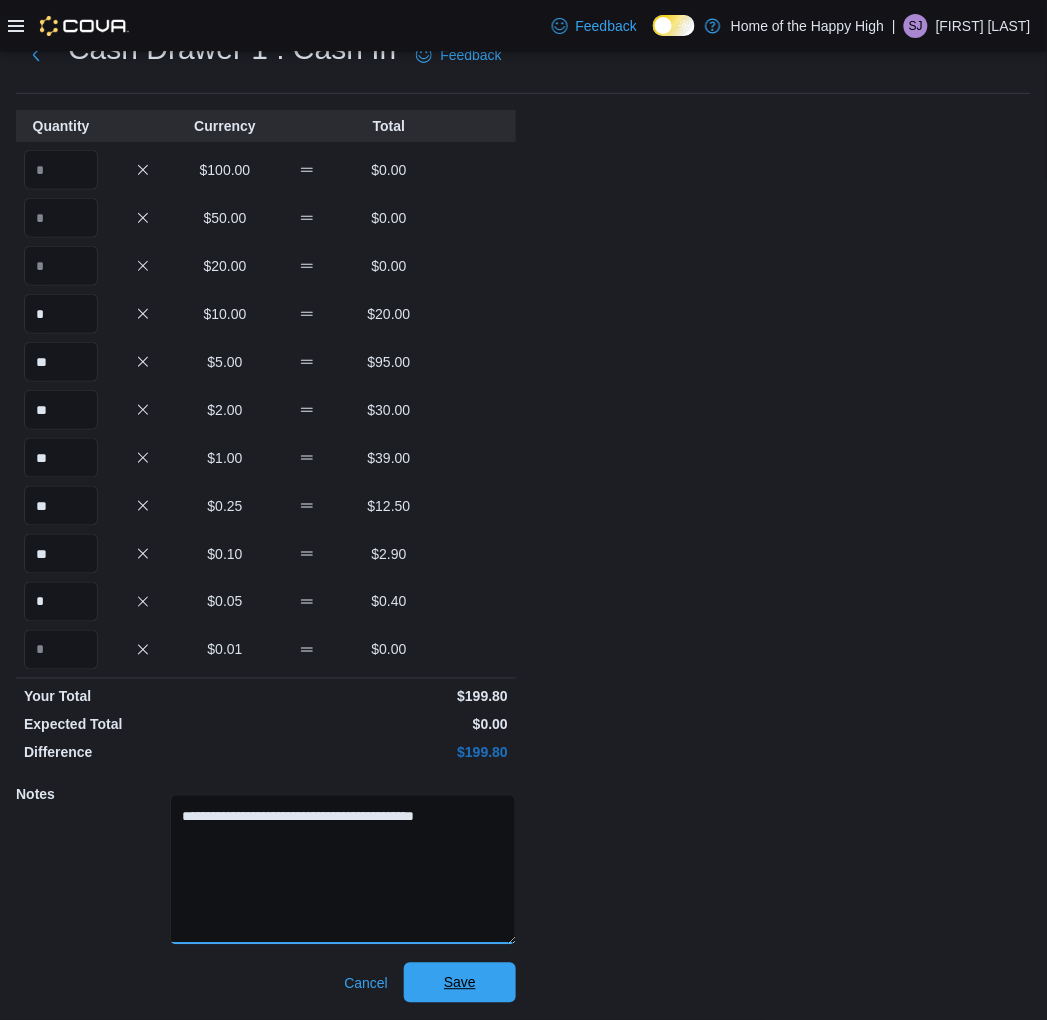 type on "**********" 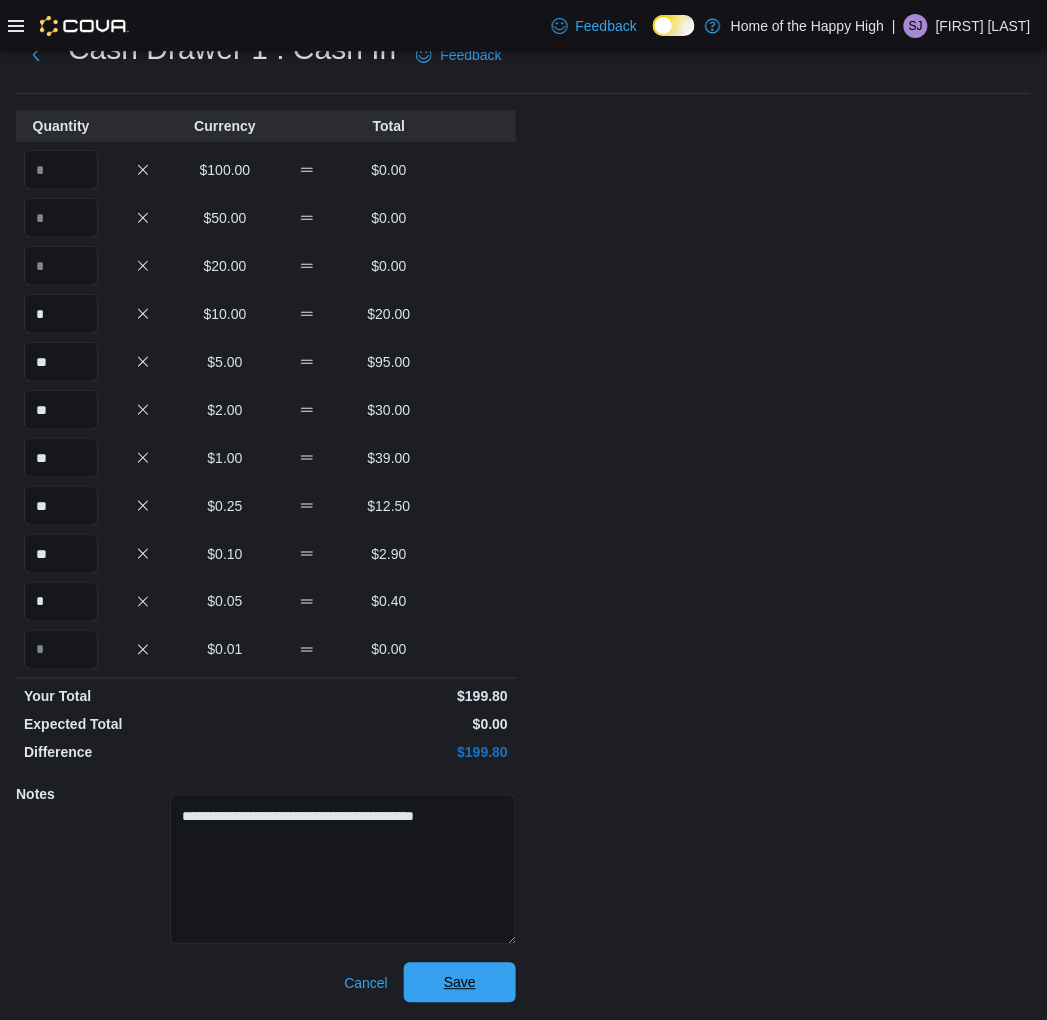 click on "Save" at bounding box center [460, 983] 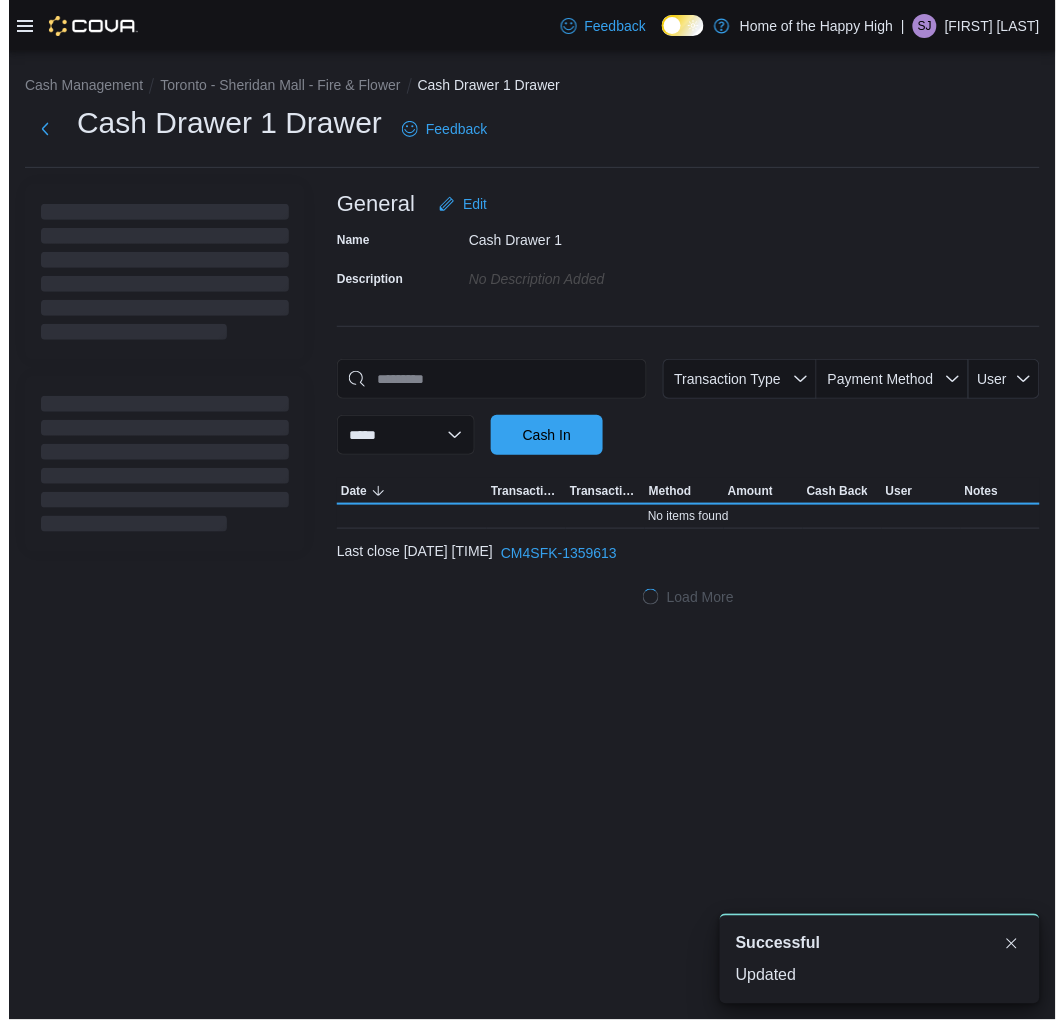scroll, scrollTop: 0, scrollLeft: 0, axis: both 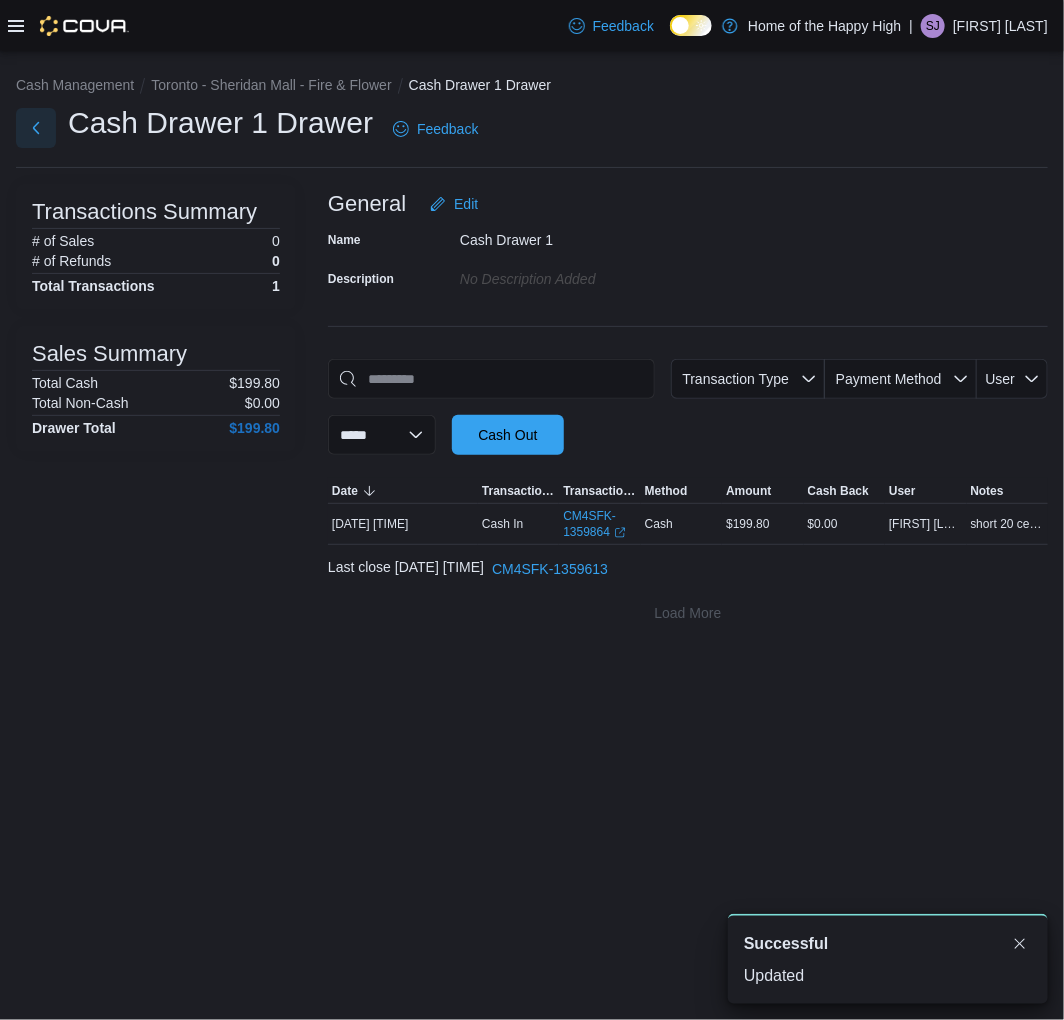 click at bounding box center [36, 128] 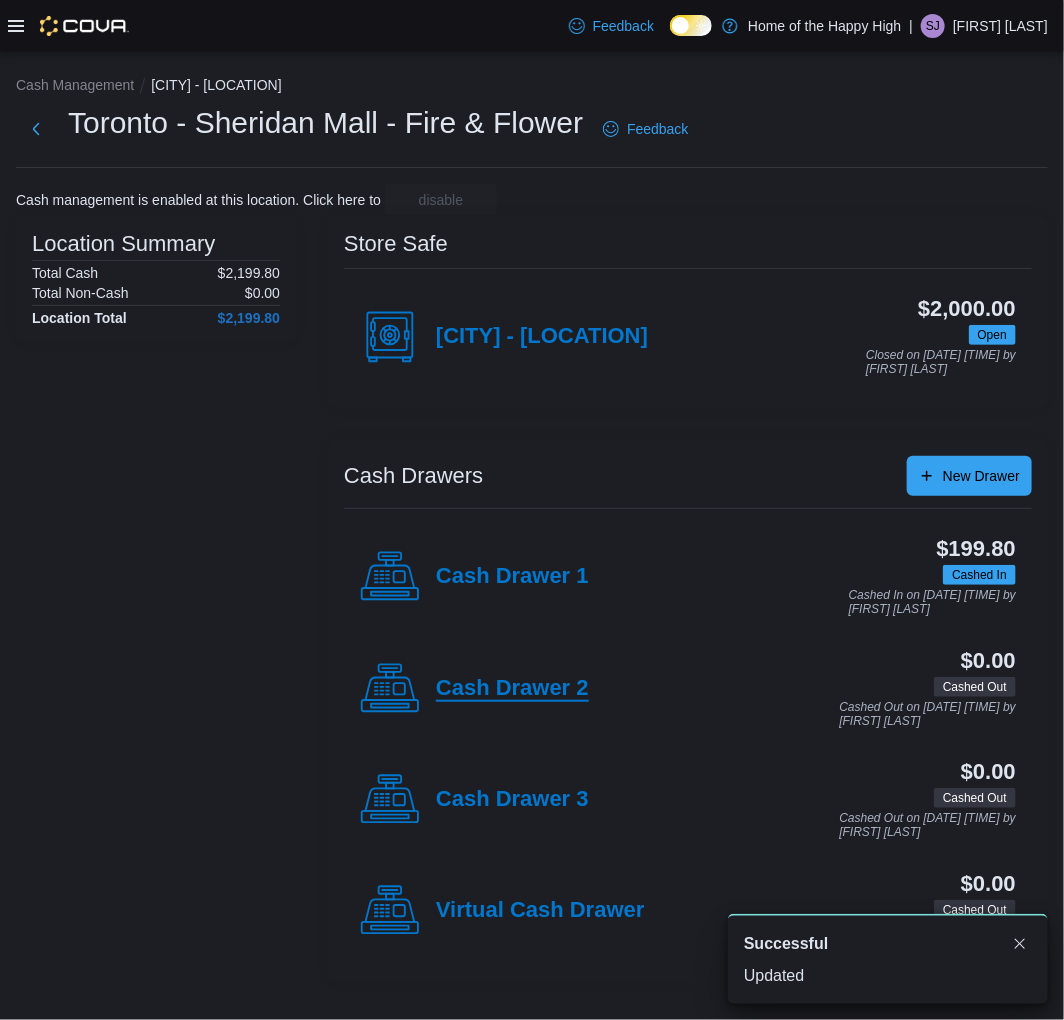 click on "Cash Drawer 2" at bounding box center [512, 689] 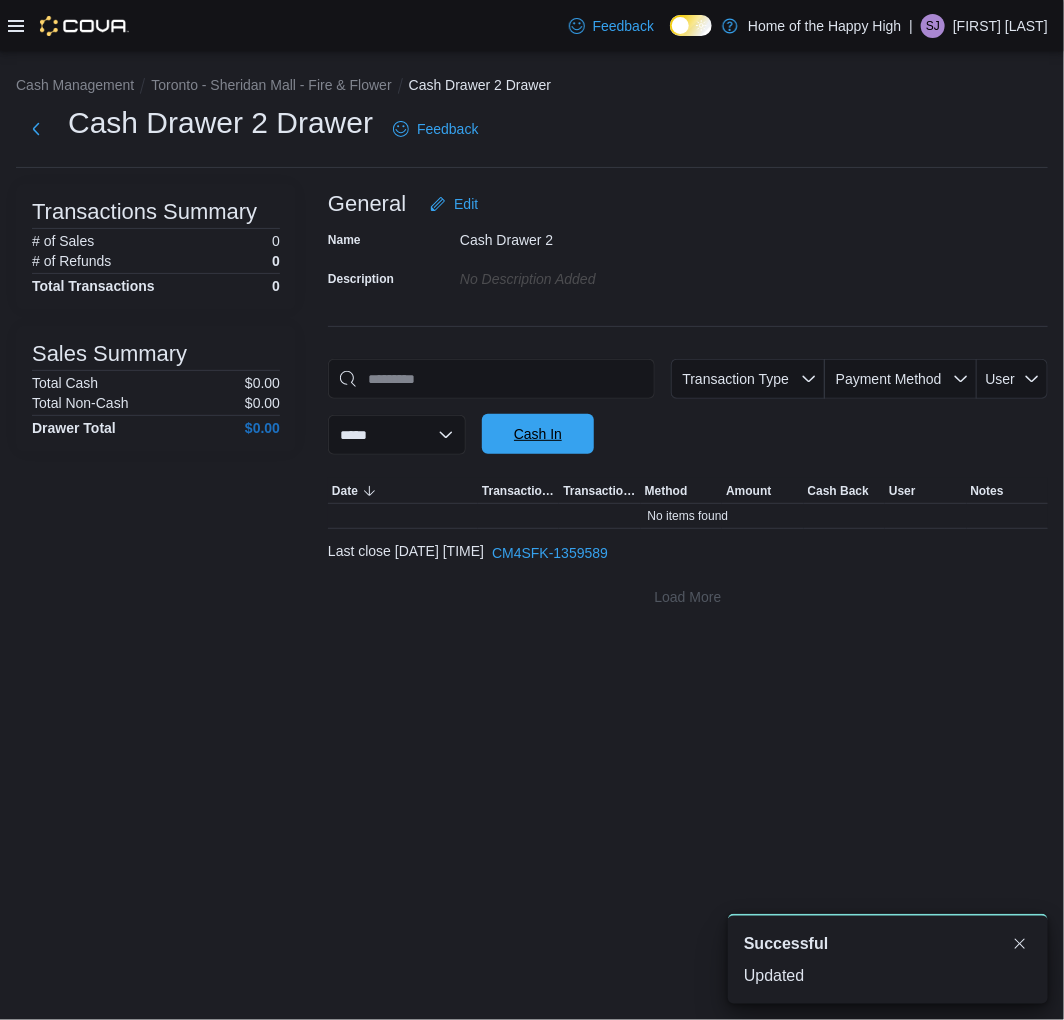 click on "Cash In" at bounding box center (538, 434) 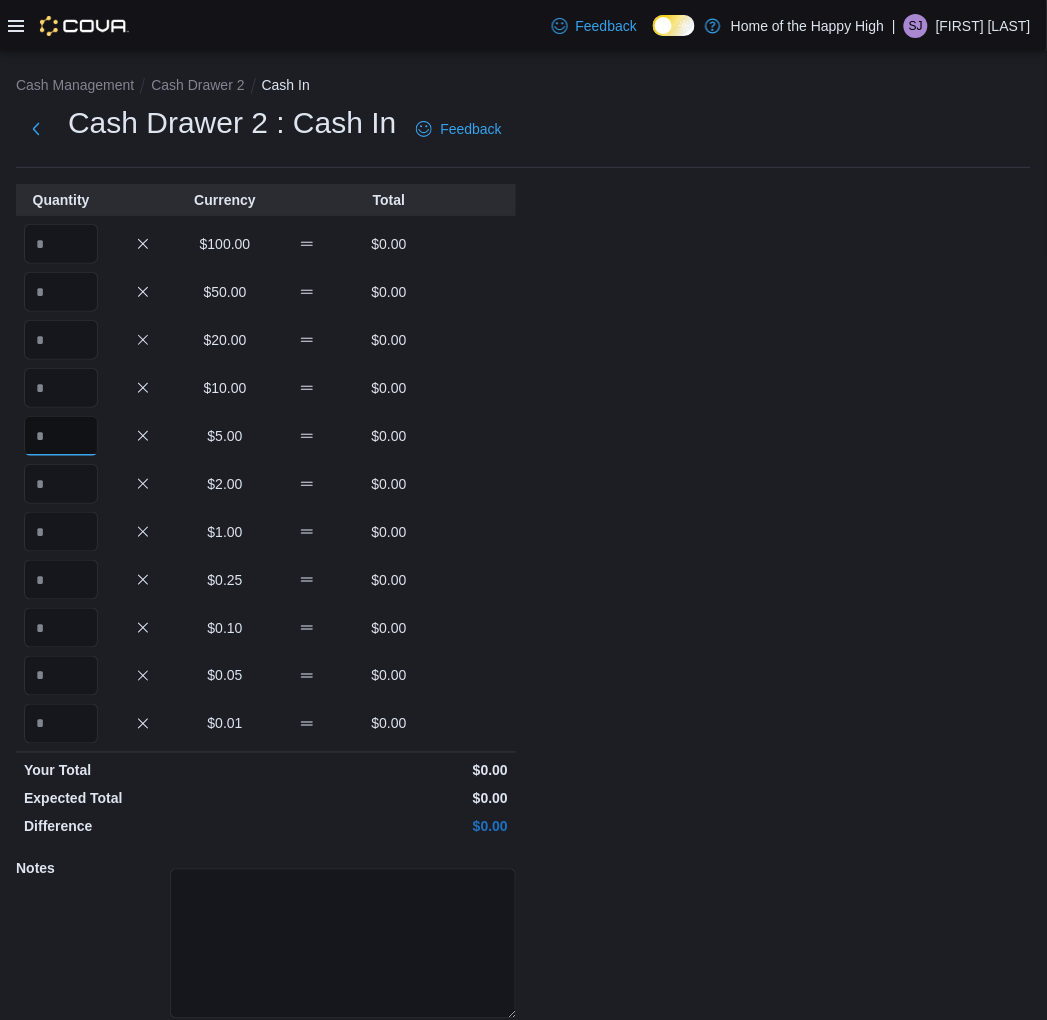 click at bounding box center (61, 436) 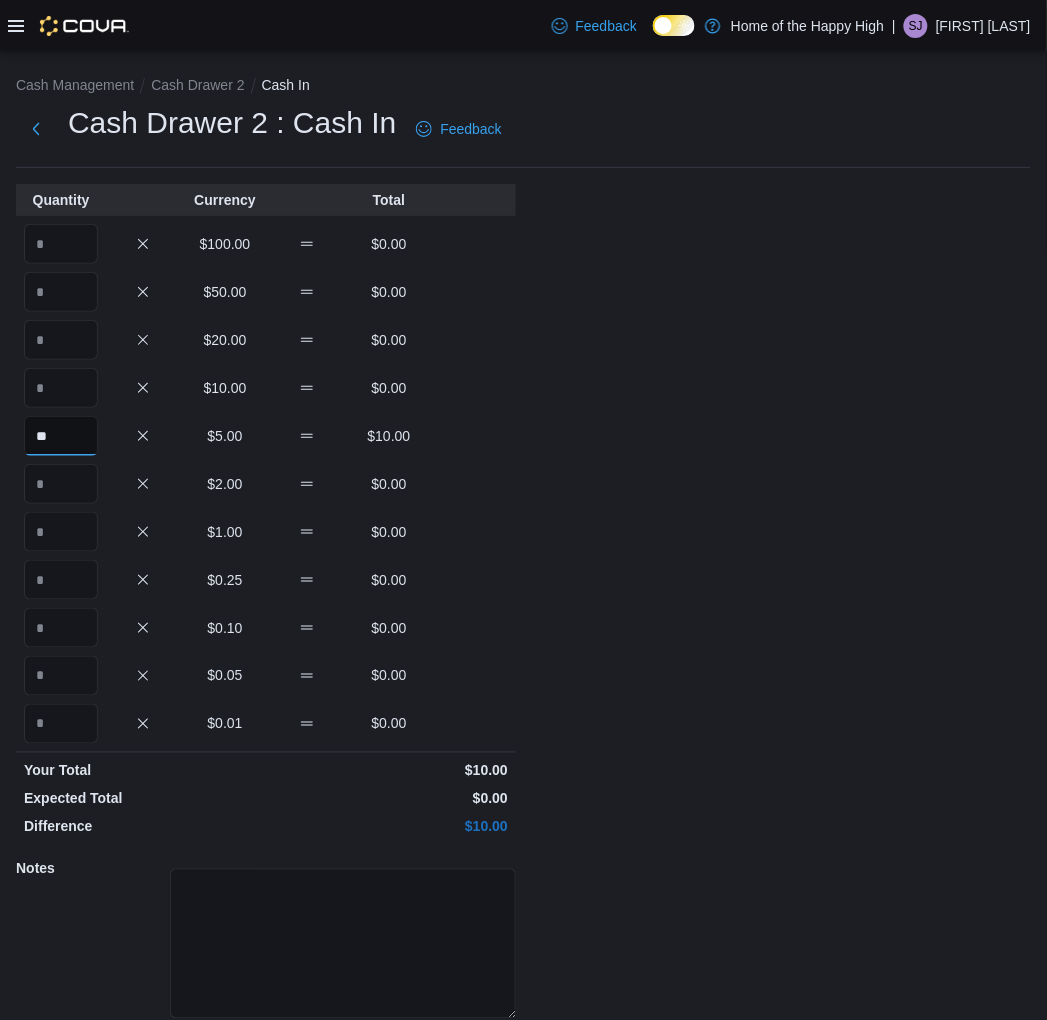 type on "**" 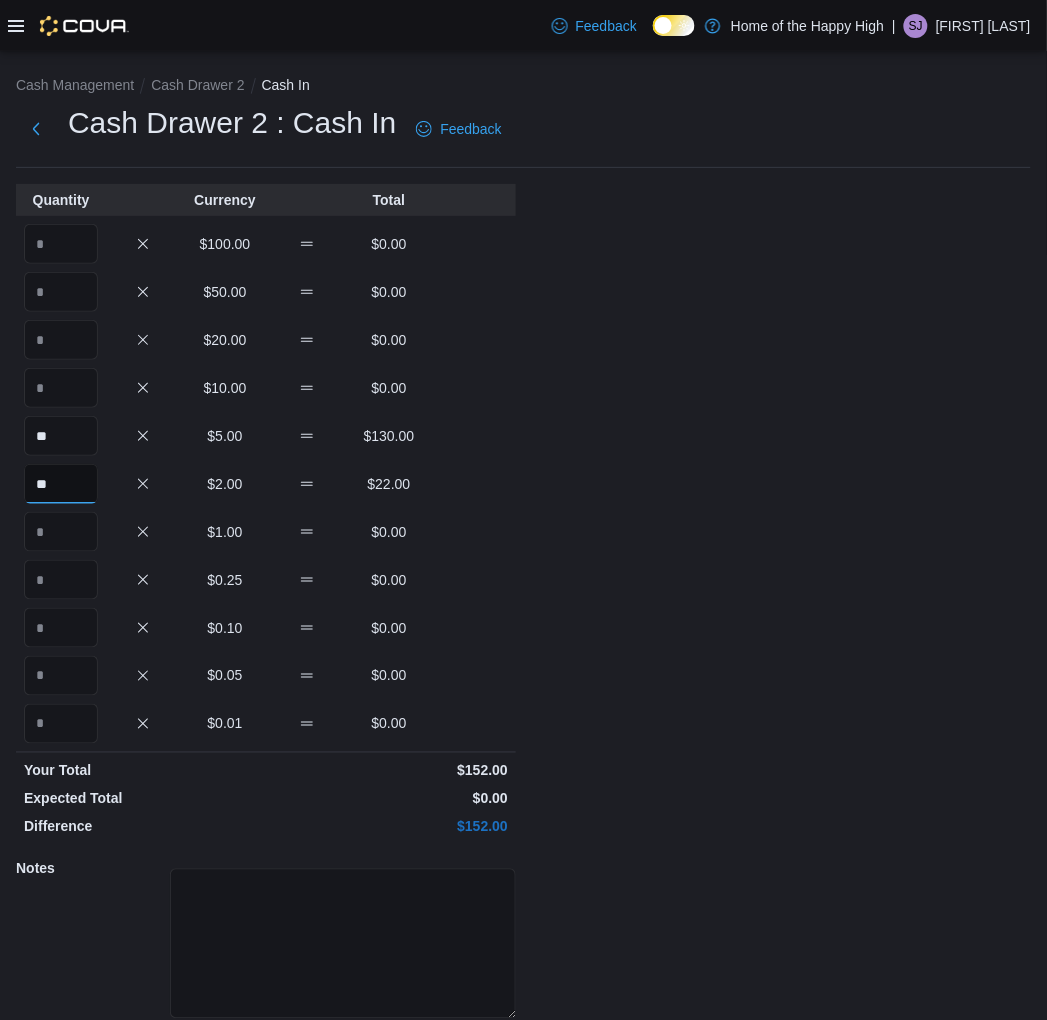 type on "**" 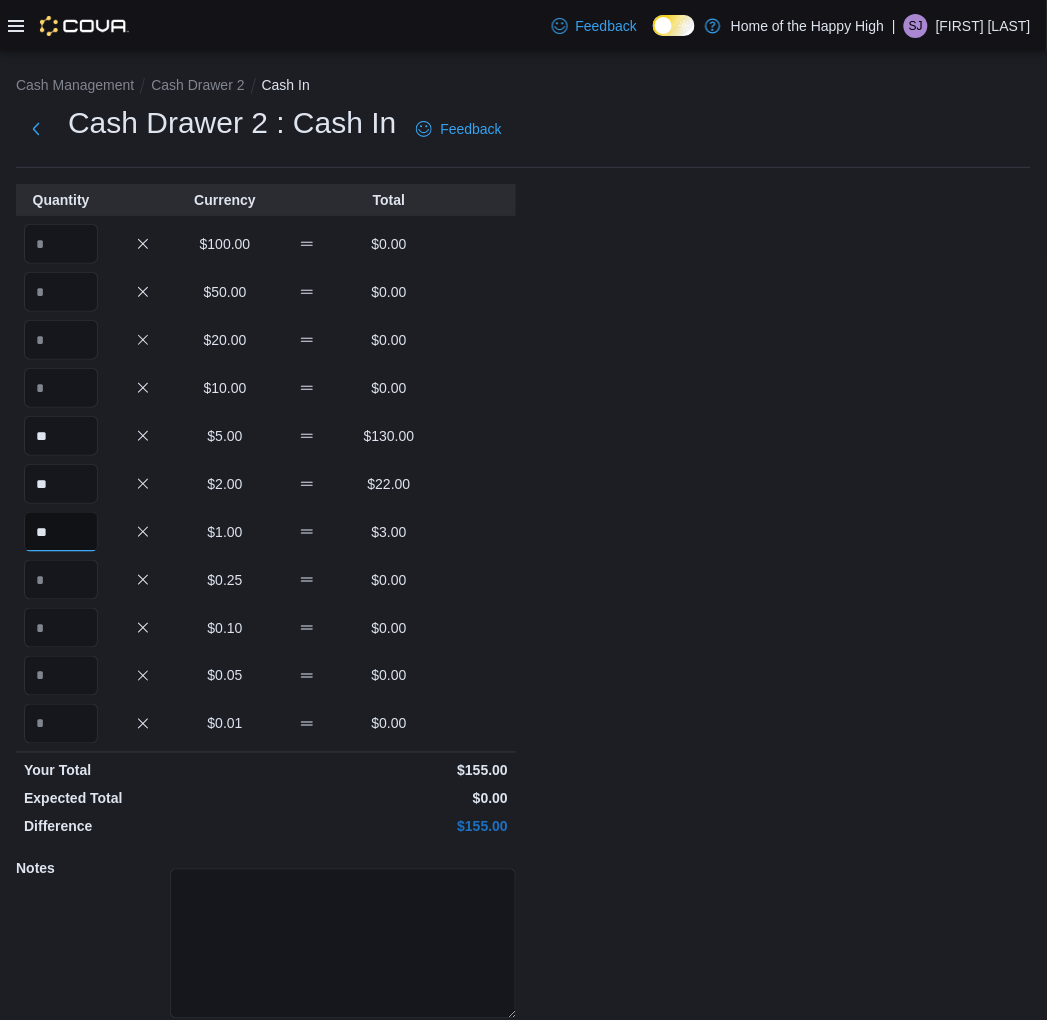 type on "**" 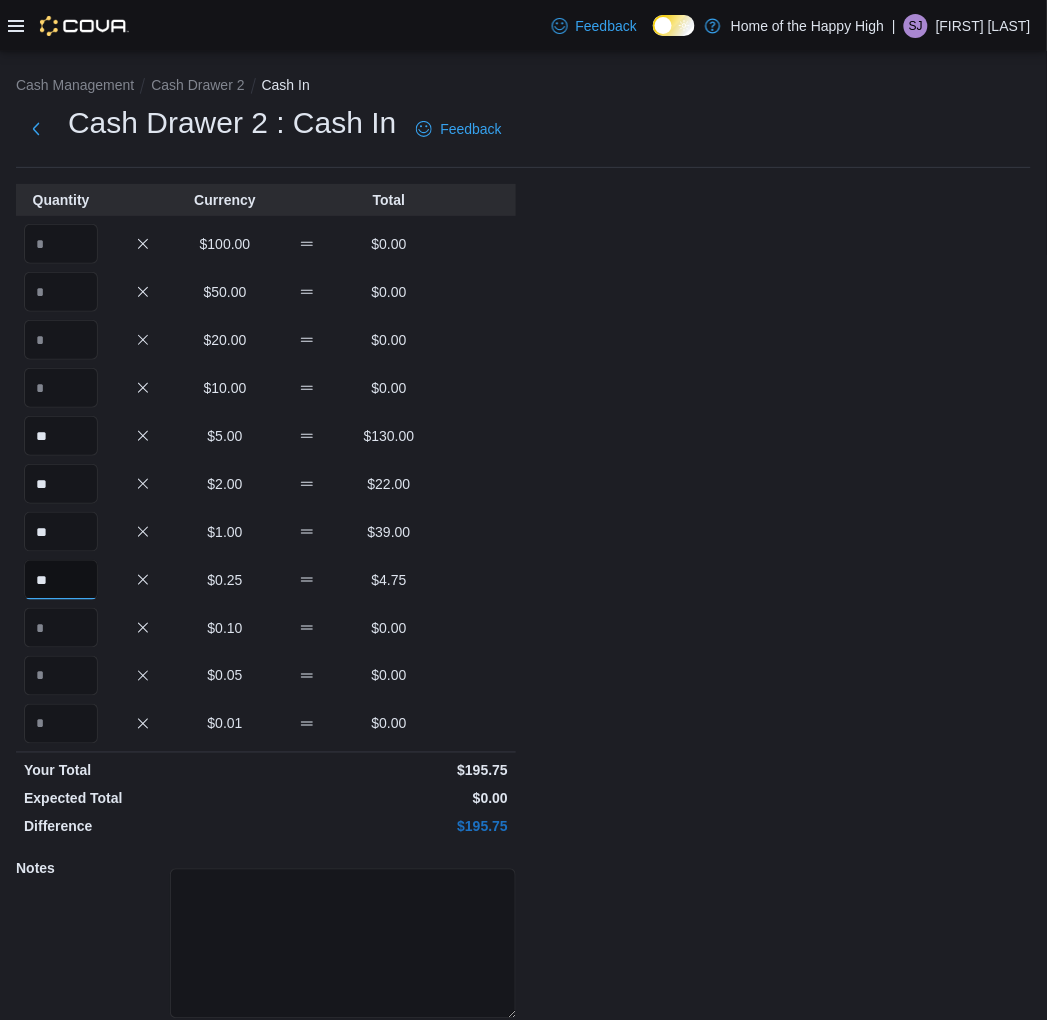 type on "**" 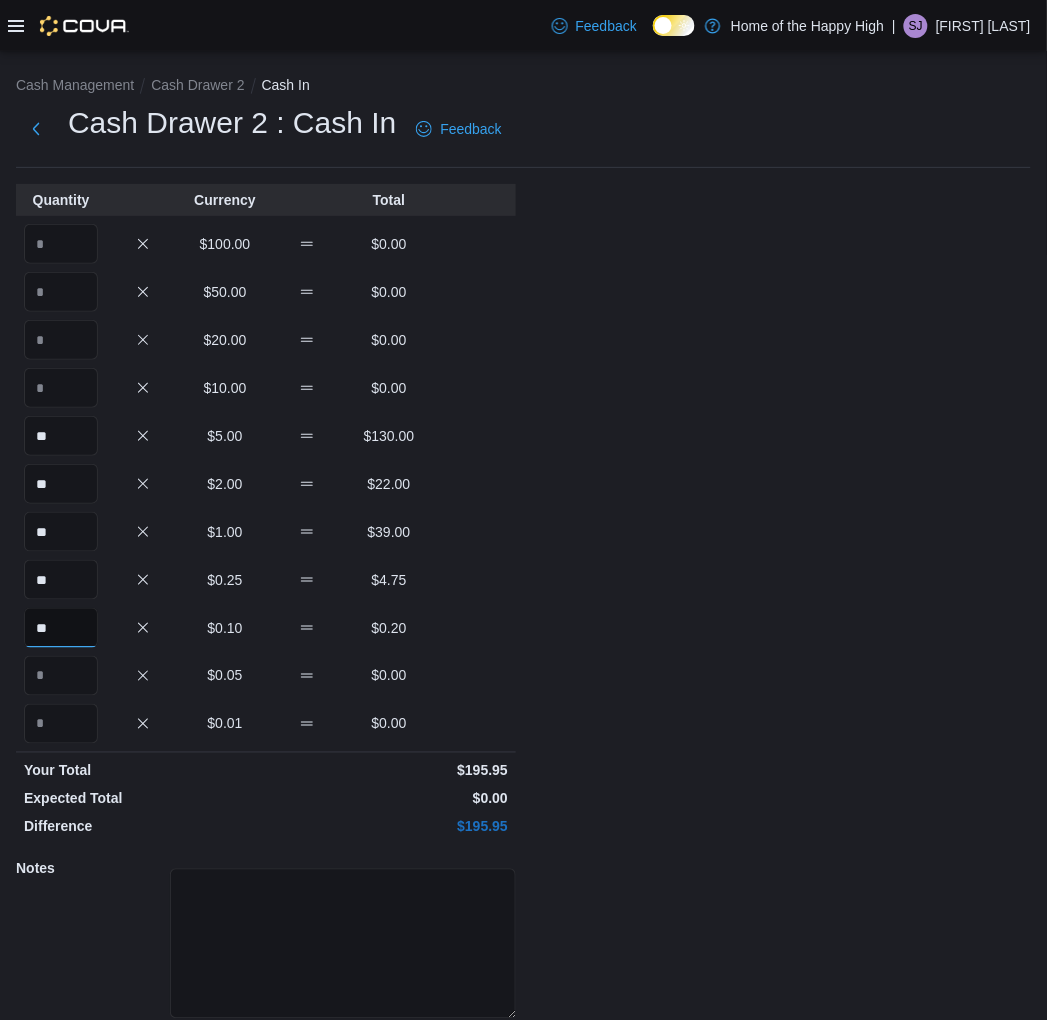 type on "**" 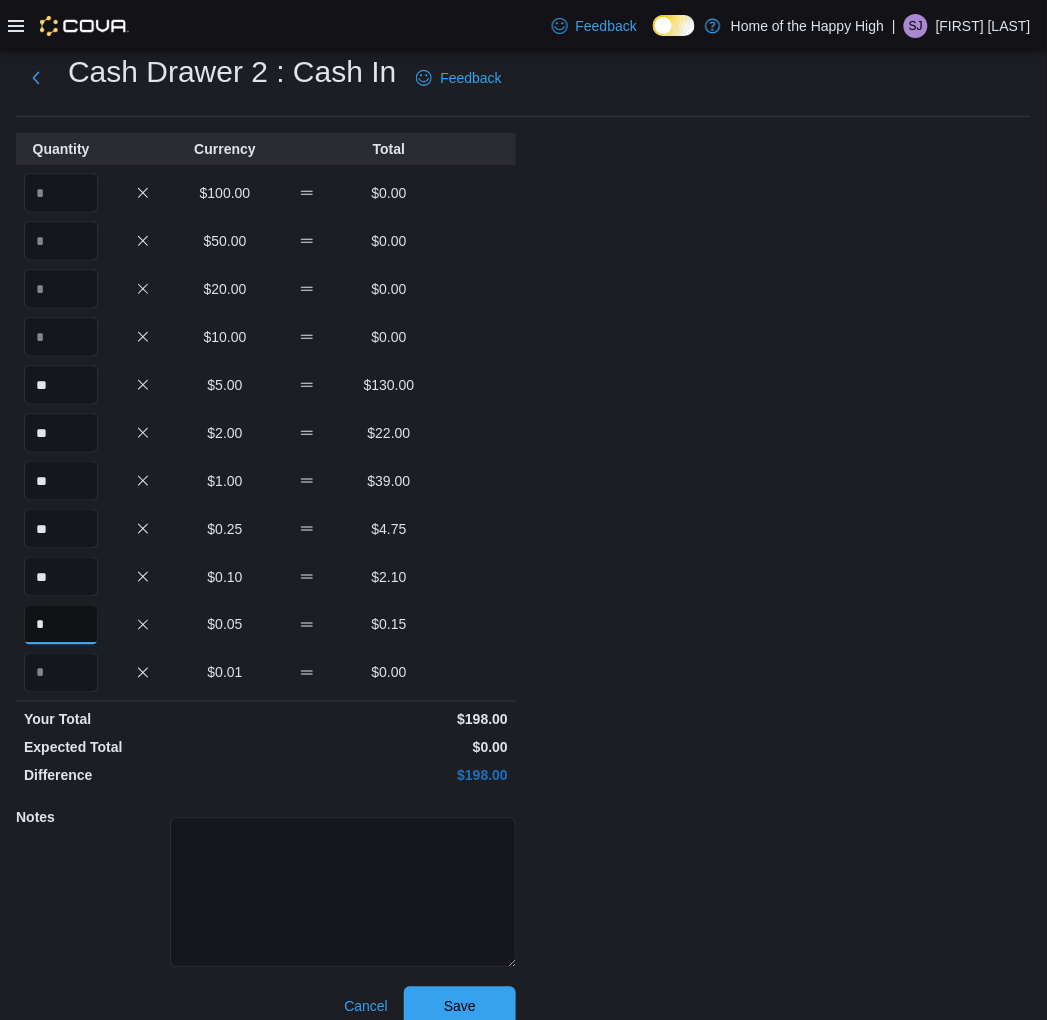scroll, scrollTop: 74, scrollLeft: 0, axis: vertical 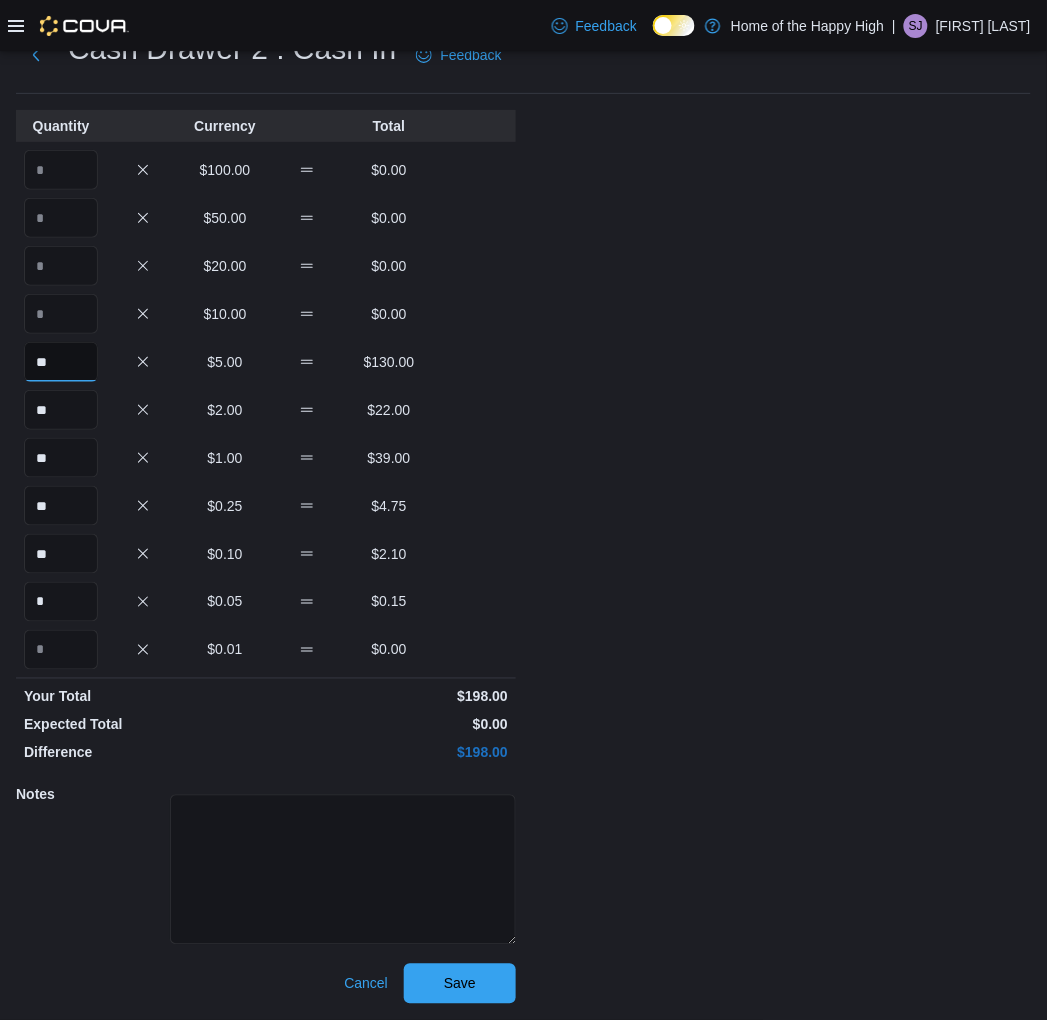 click on "**" at bounding box center [61, 362] 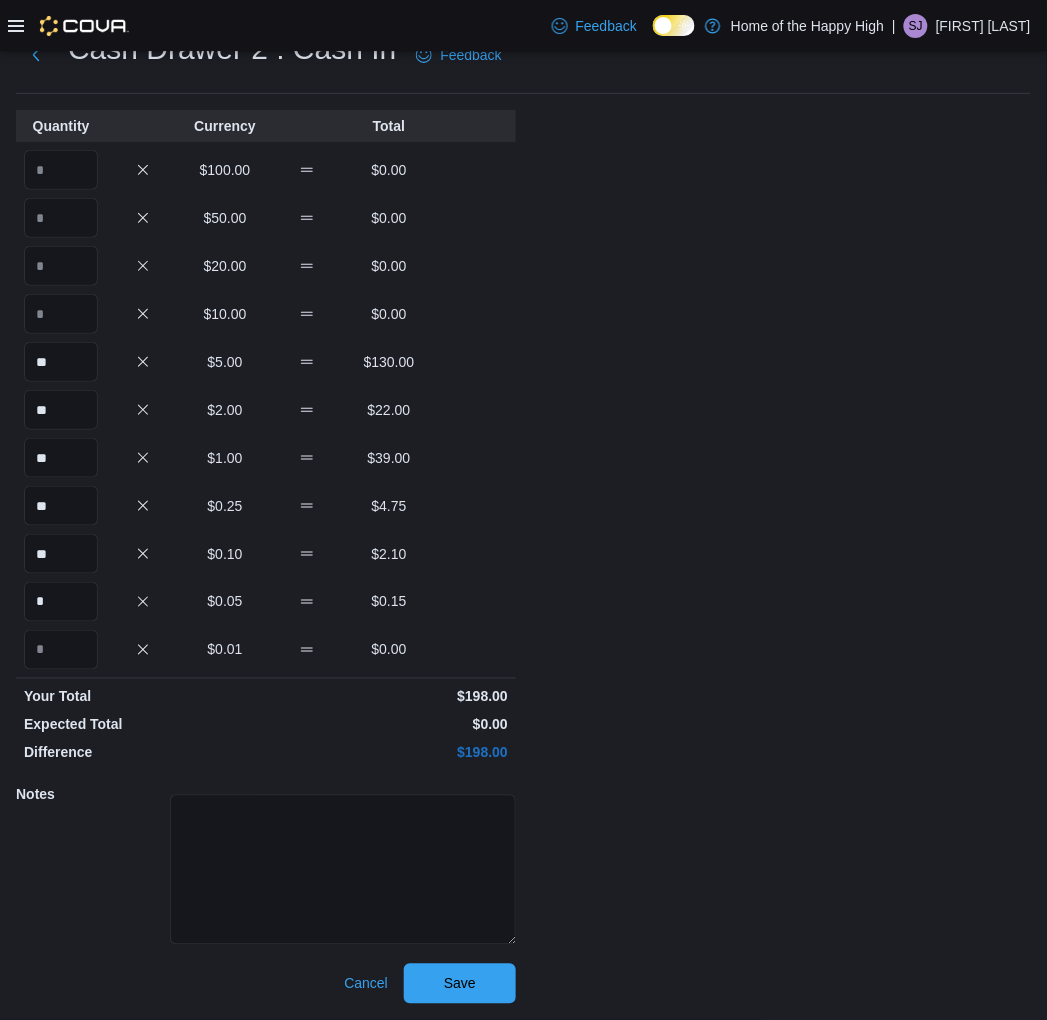 click on "Quantity Currency Total $100.00 $0.00 $50.00 $0.00 $20.00 $0.00 $10.00 $0.00 ** $5.00 $130.00 ** $2.00 $22.00 ** $1.00 $39.00 ** $0.25 $4.75 ** $0.10 $2.10 * $0.05 $0.15 $0.01 $0.00 Your Total $198.00 Expected Total $0.00 Difference $198.00 Notes Cancel Save" at bounding box center (266, 557) 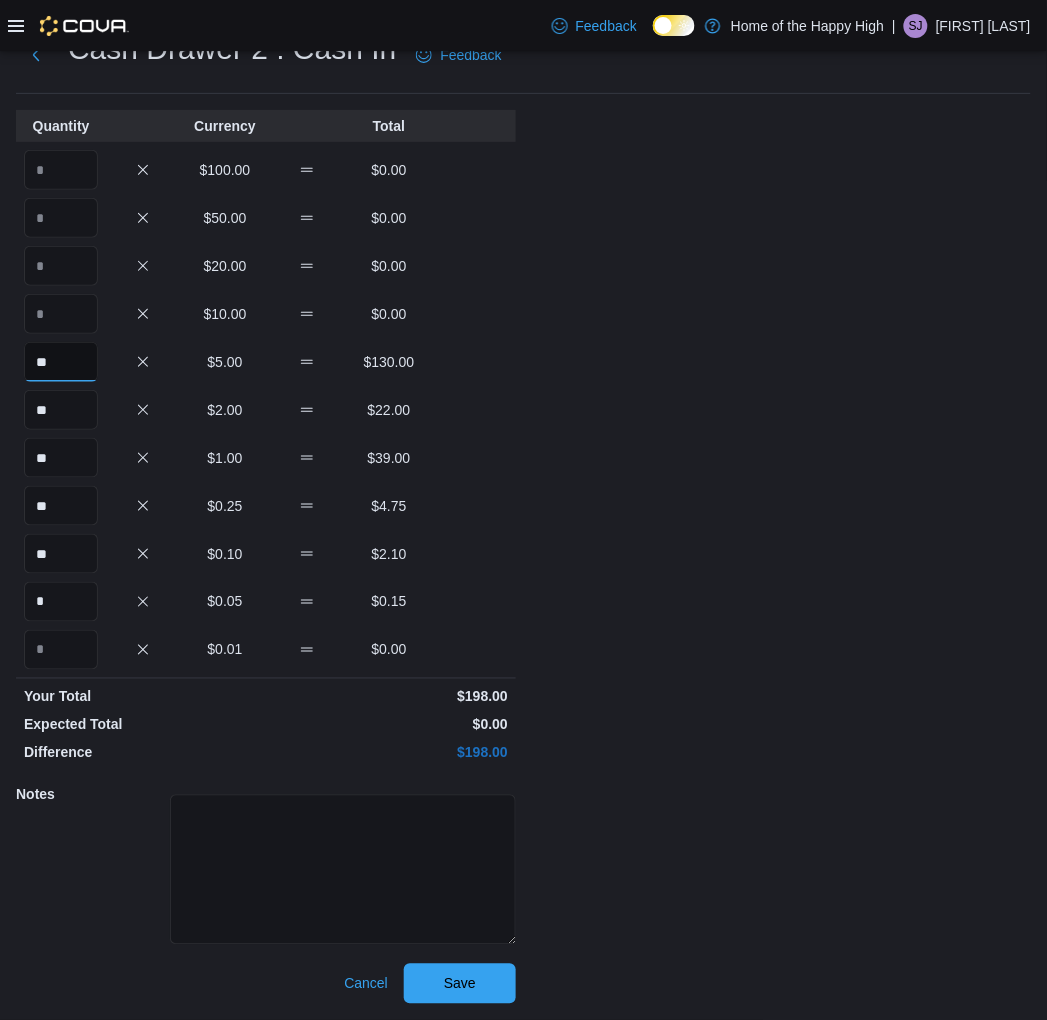 click on "**" at bounding box center [61, 362] 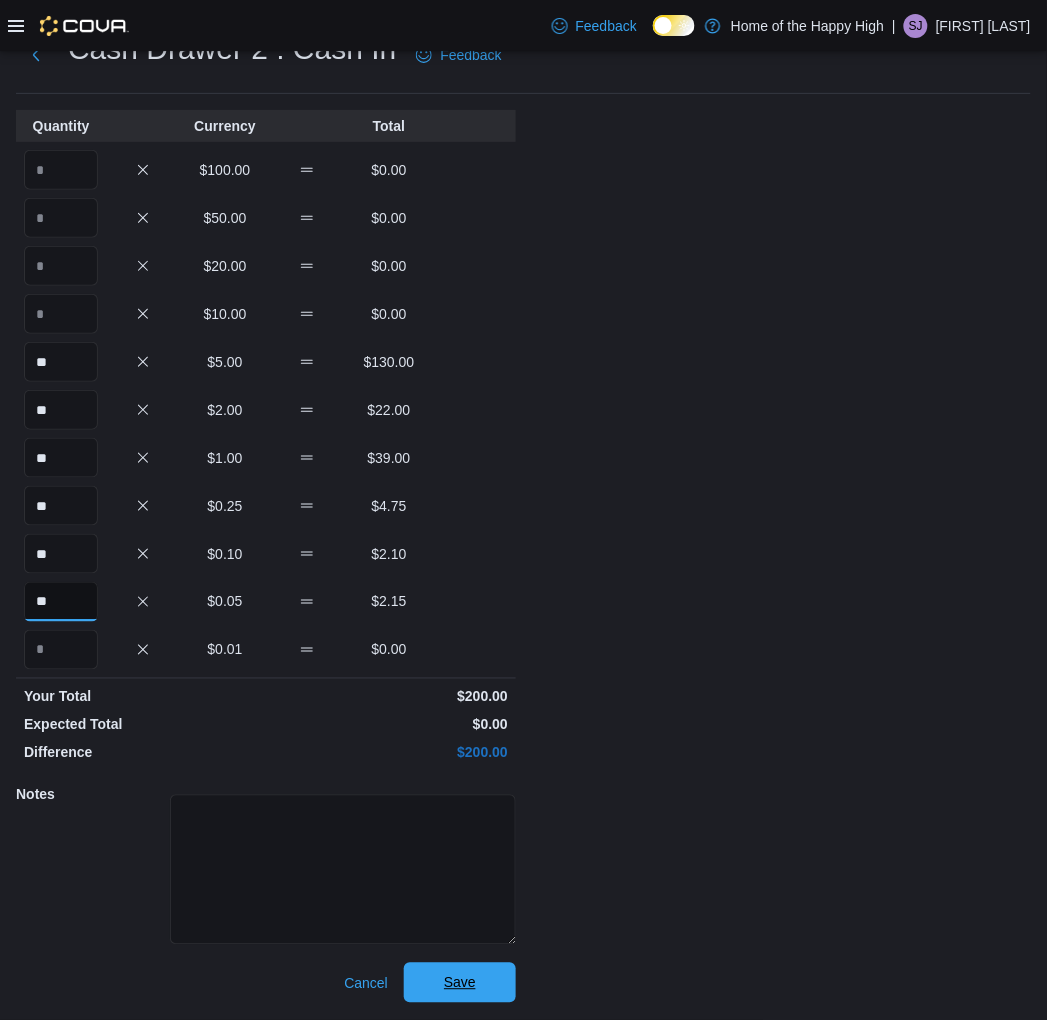 type on "**" 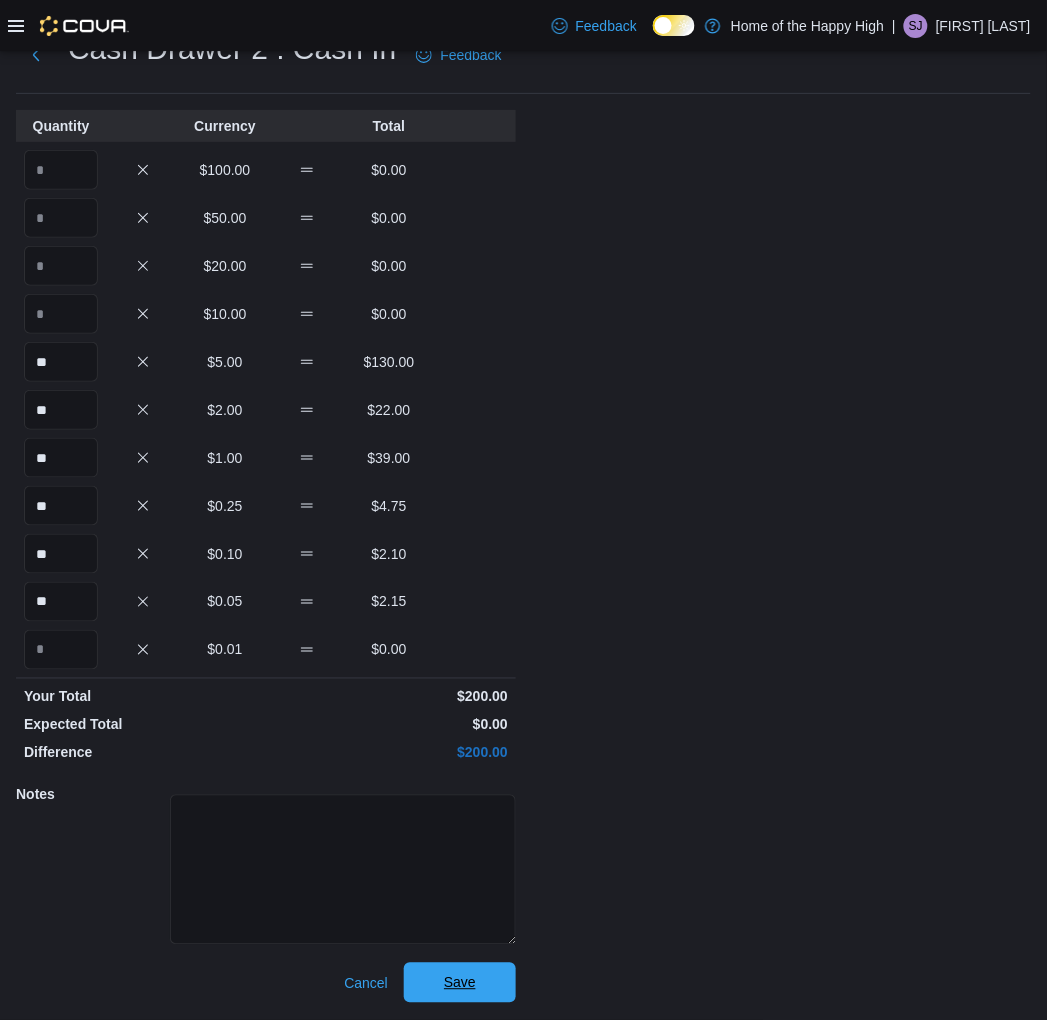 click on "Save" at bounding box center (460, 983) 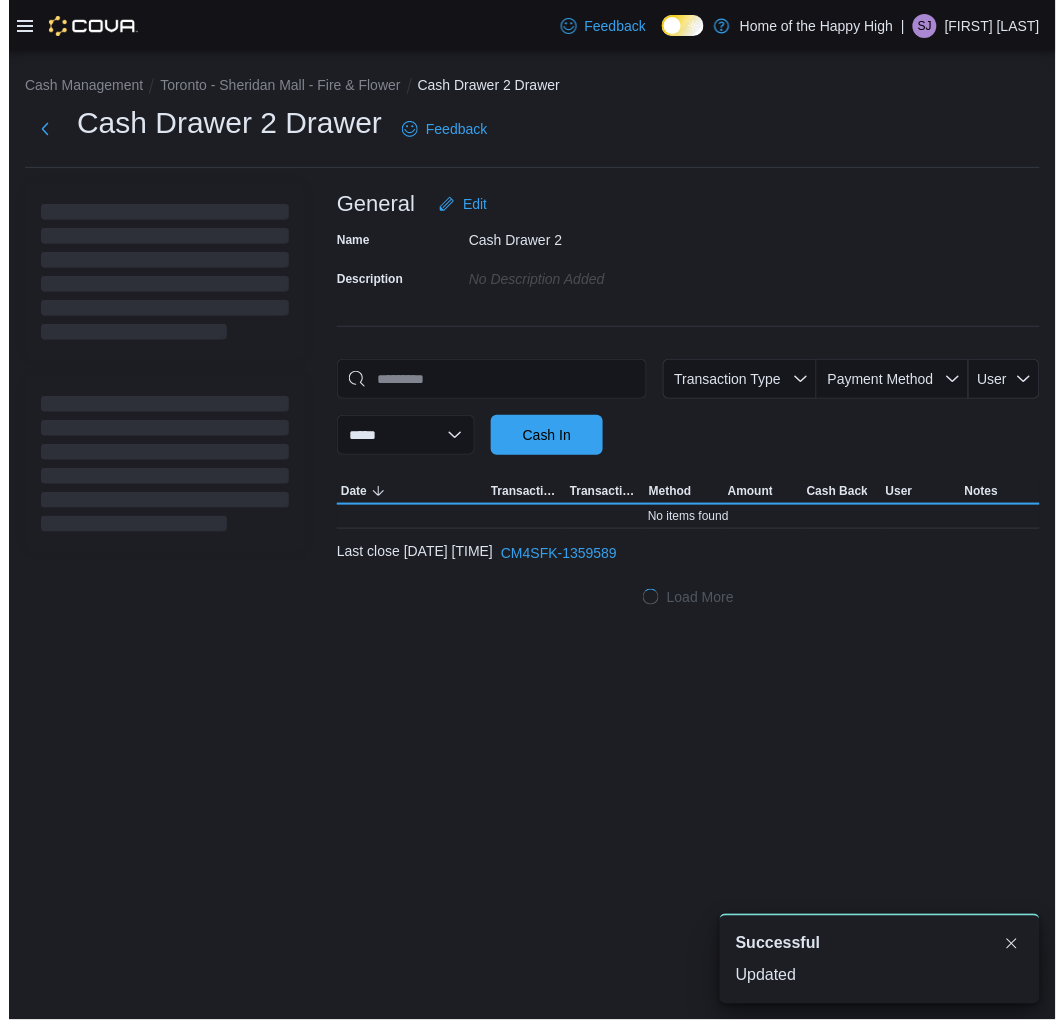 scroll, scrollTop: 0, scrollLeft: 0, axis: both 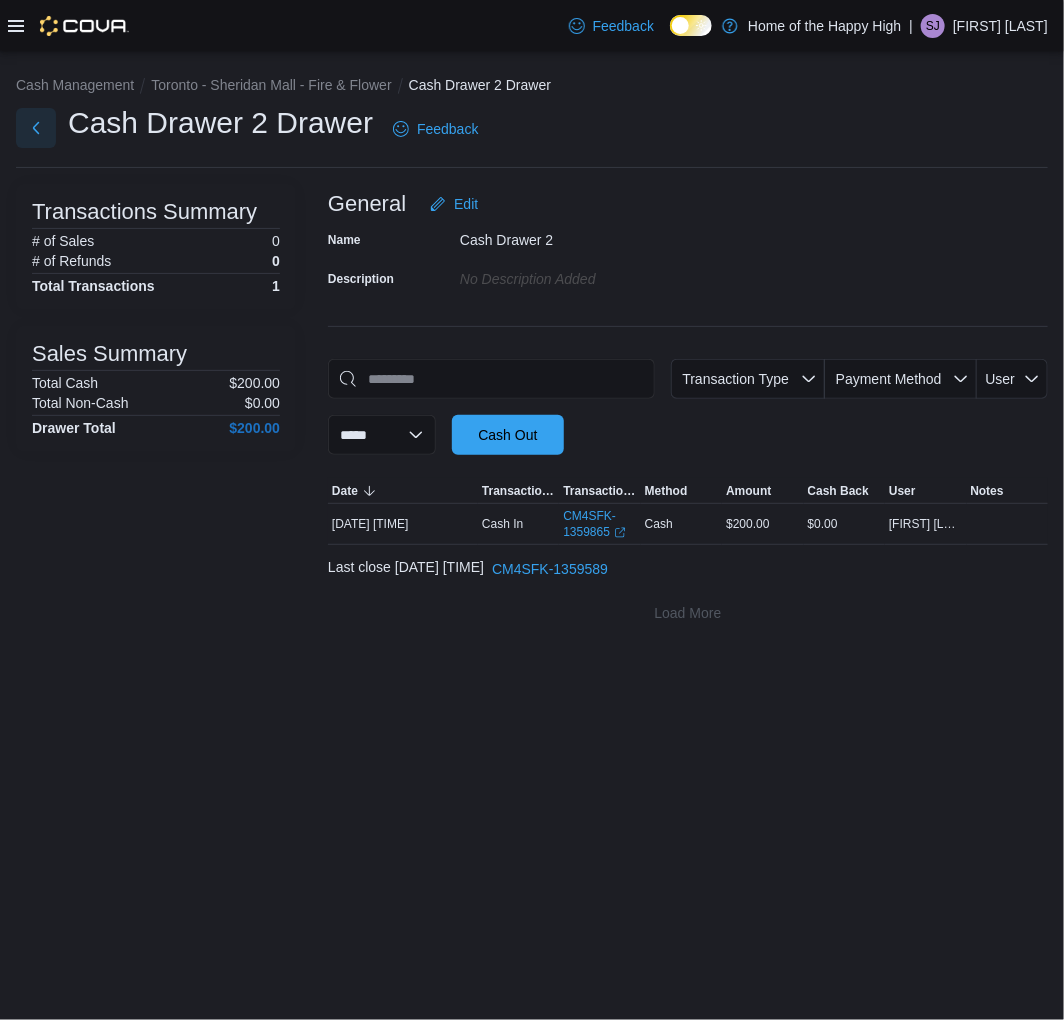 click at bounding box center [36, 128] 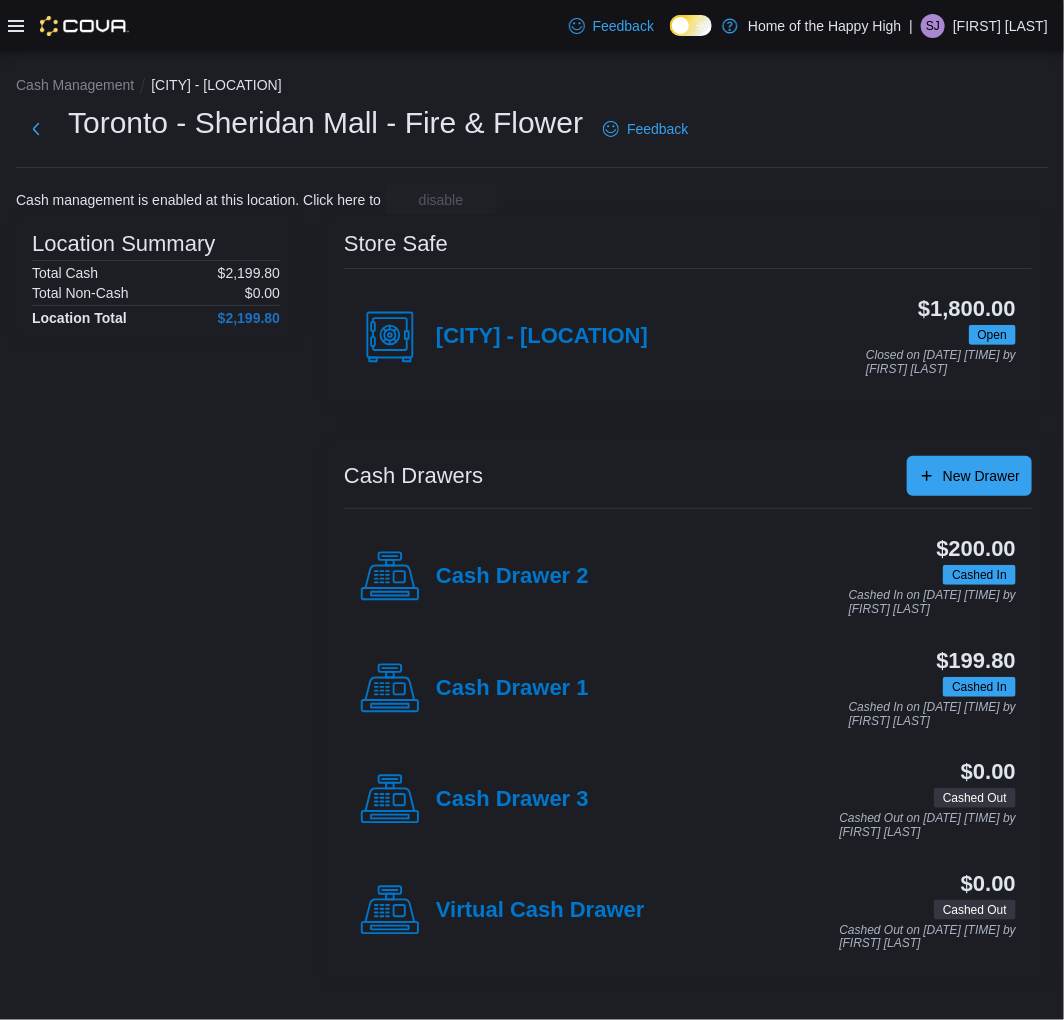 click on "[CITY] - [LOCATION]" at bounding box center (504, 337) 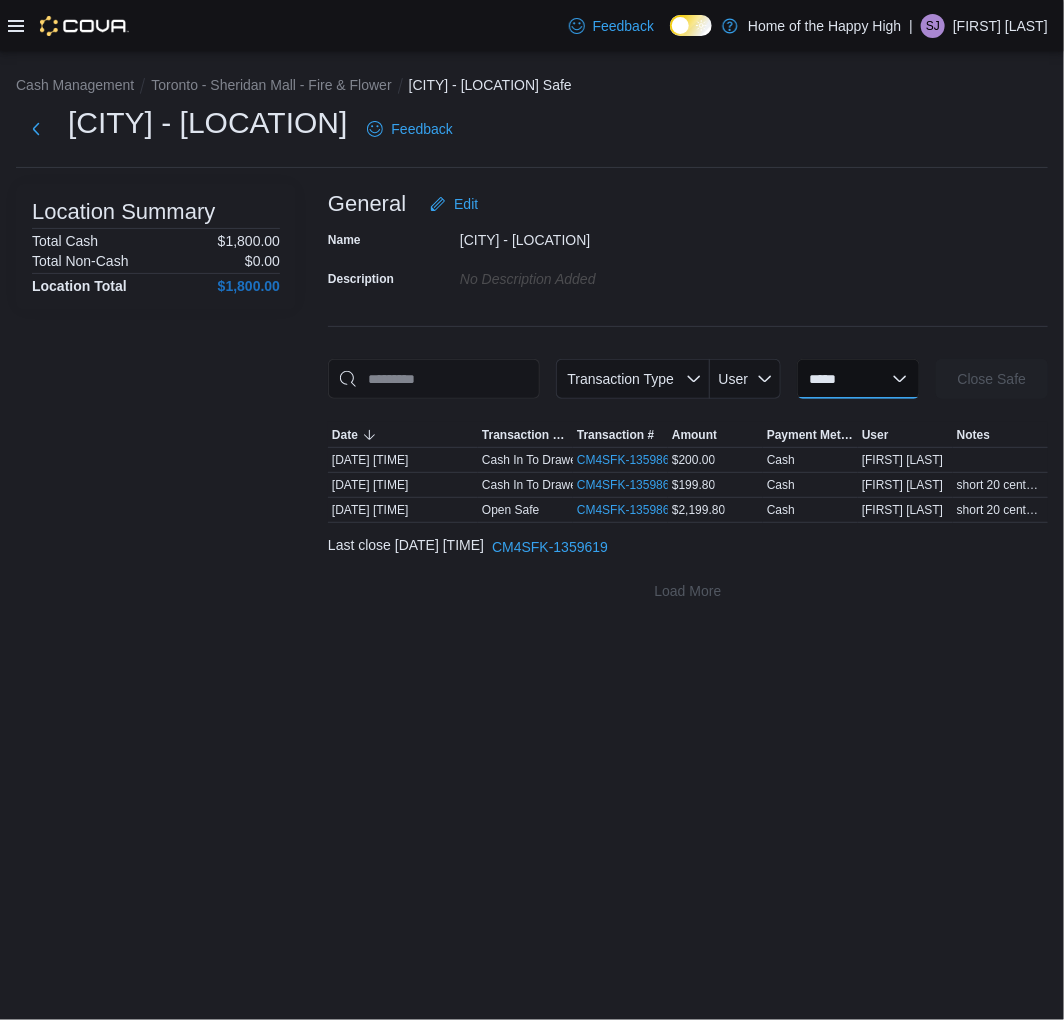 click on "**********" at bounding box center [858, 379] 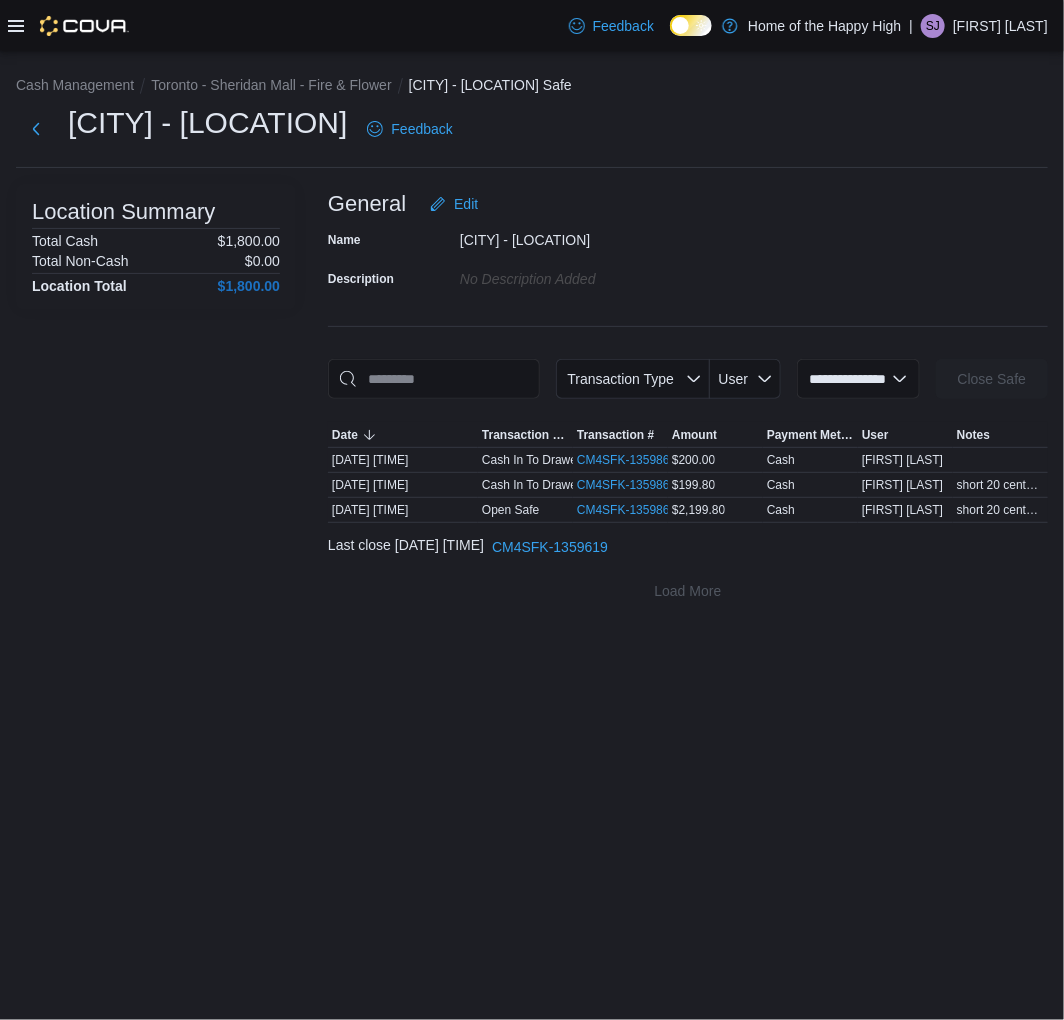 click on "**********" at bounding box center (858, 379) 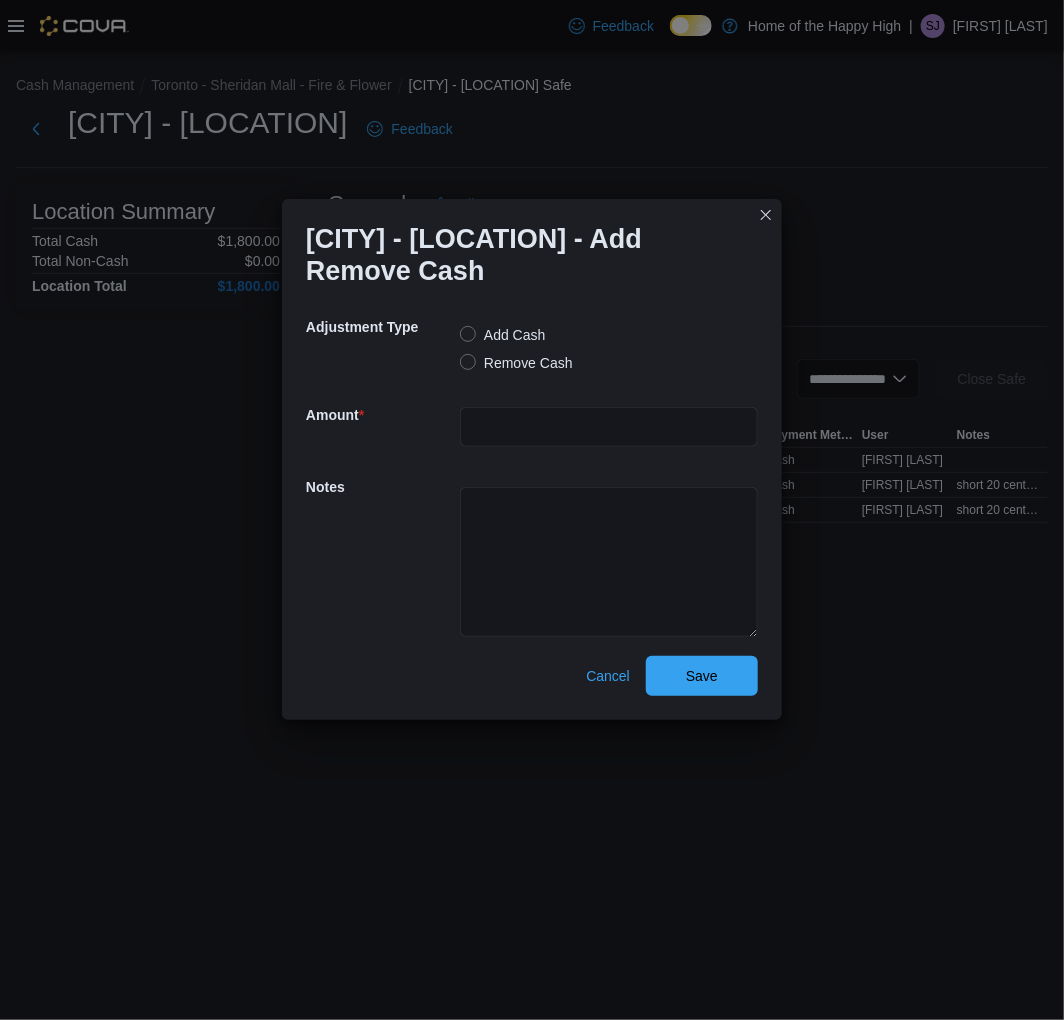 click on "Remove Cash" at bounding box center [516, 363] 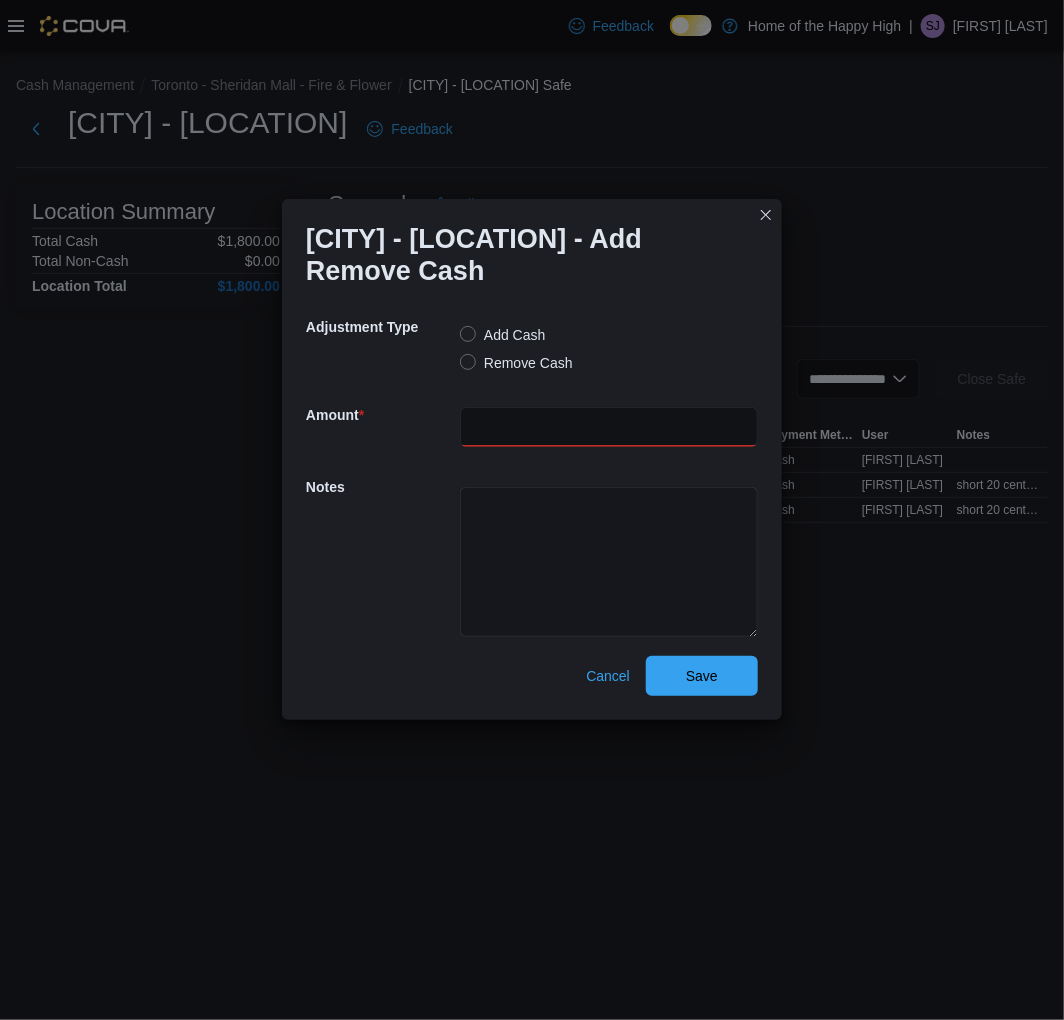 click at bounding box center [609, 427] 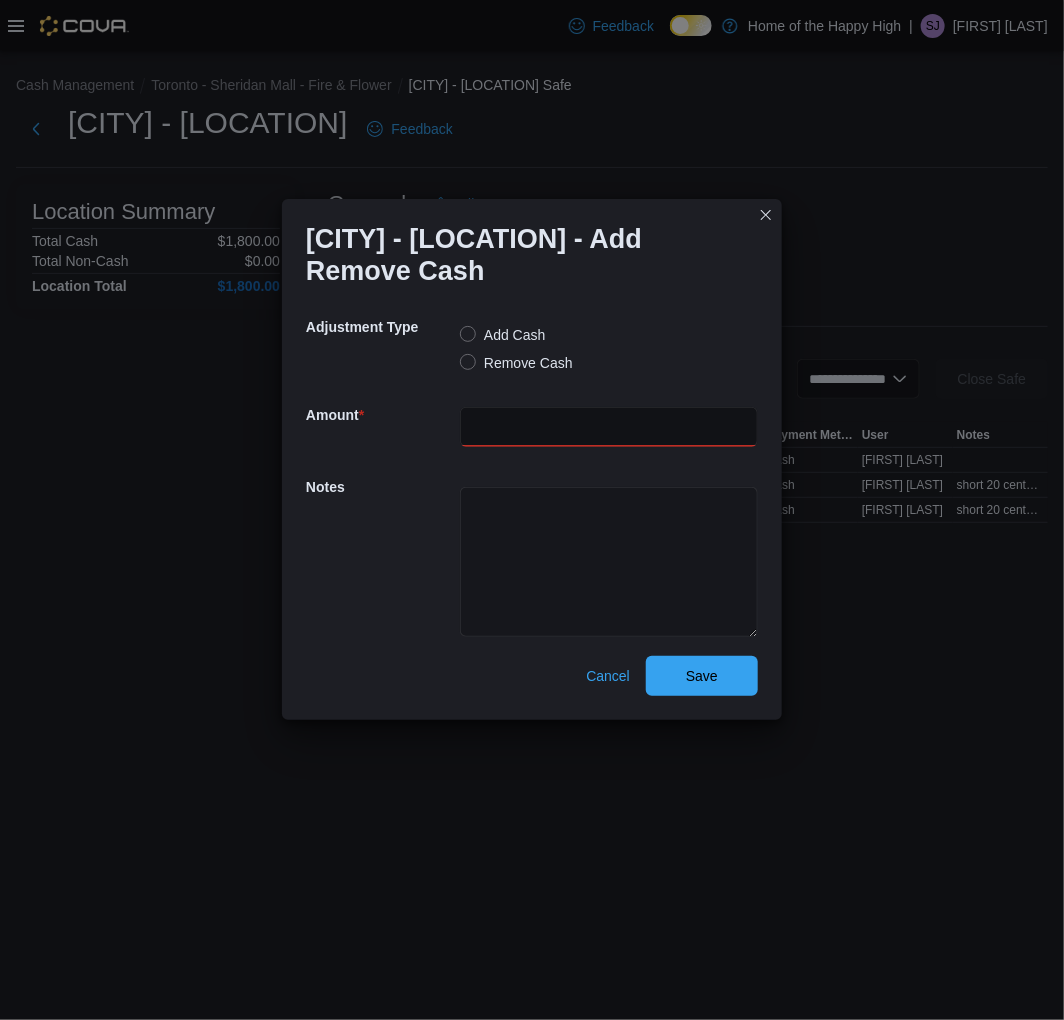type on "****" 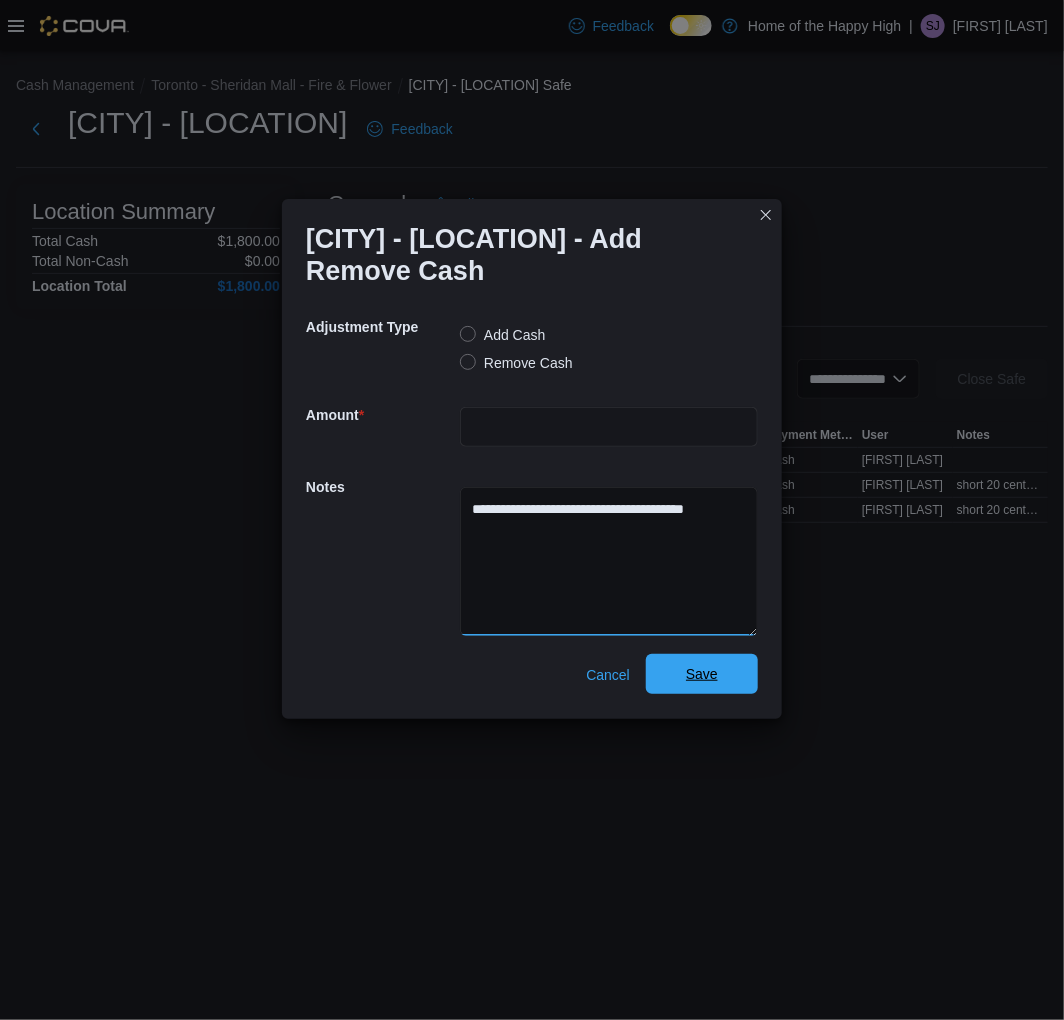 type on "**********" 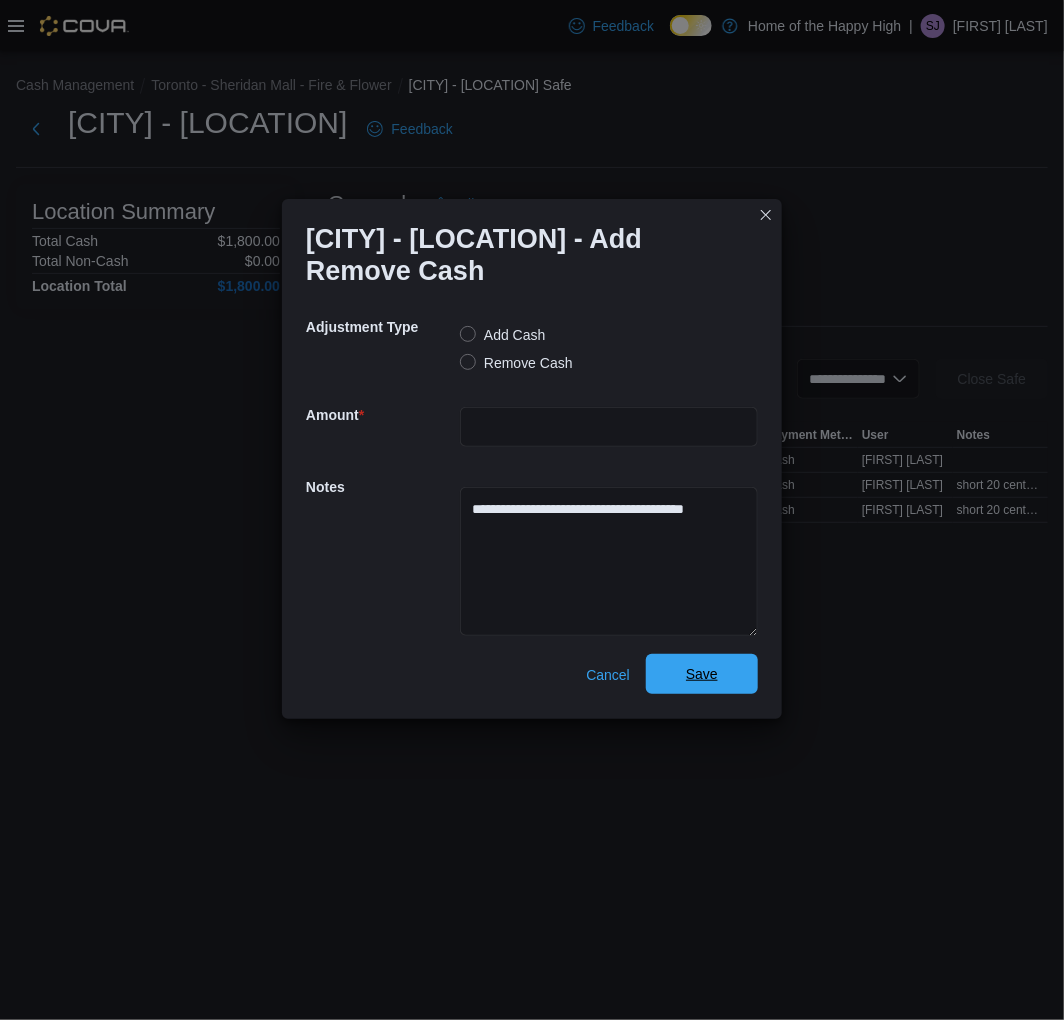 click on "Save" at bounding box center [702, 674] 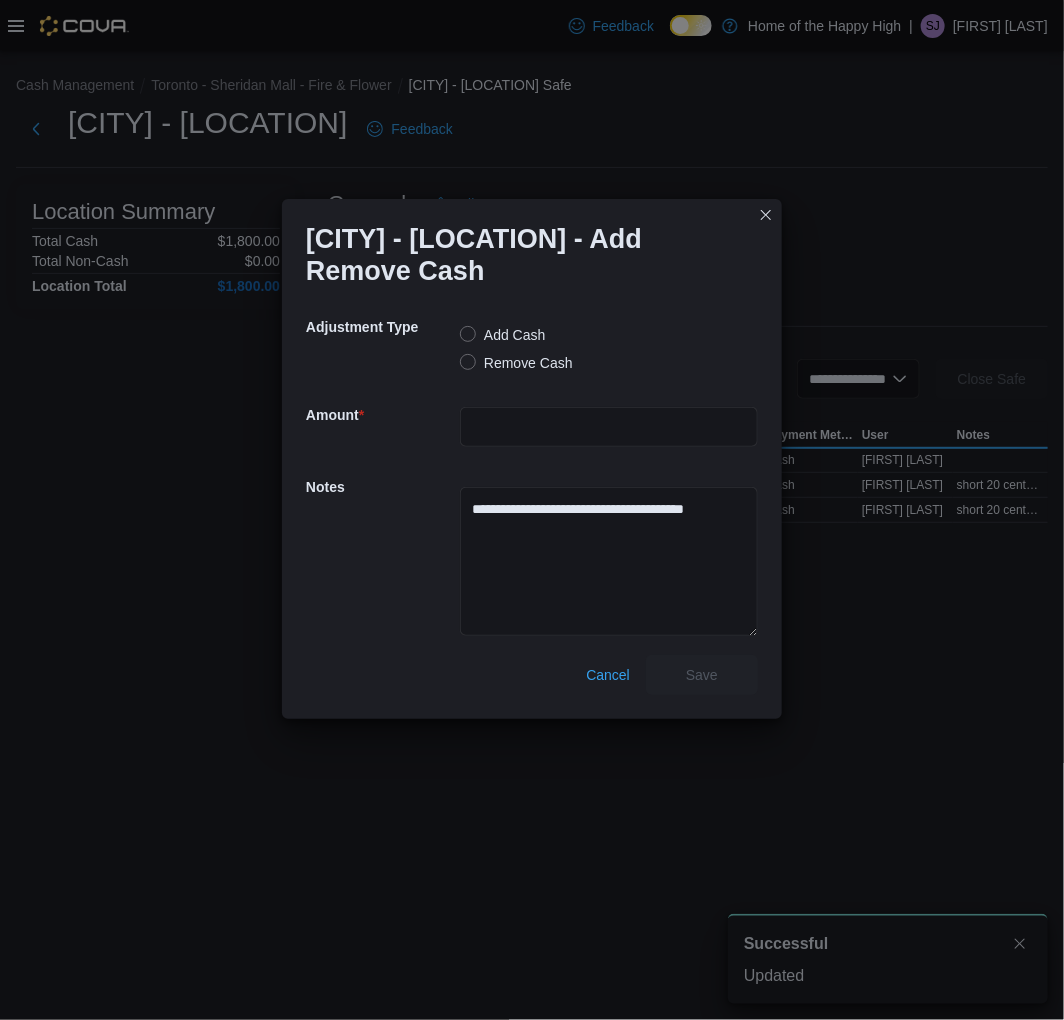 scroll, scrollTop: 0, scrollLeft: 0, axis: both 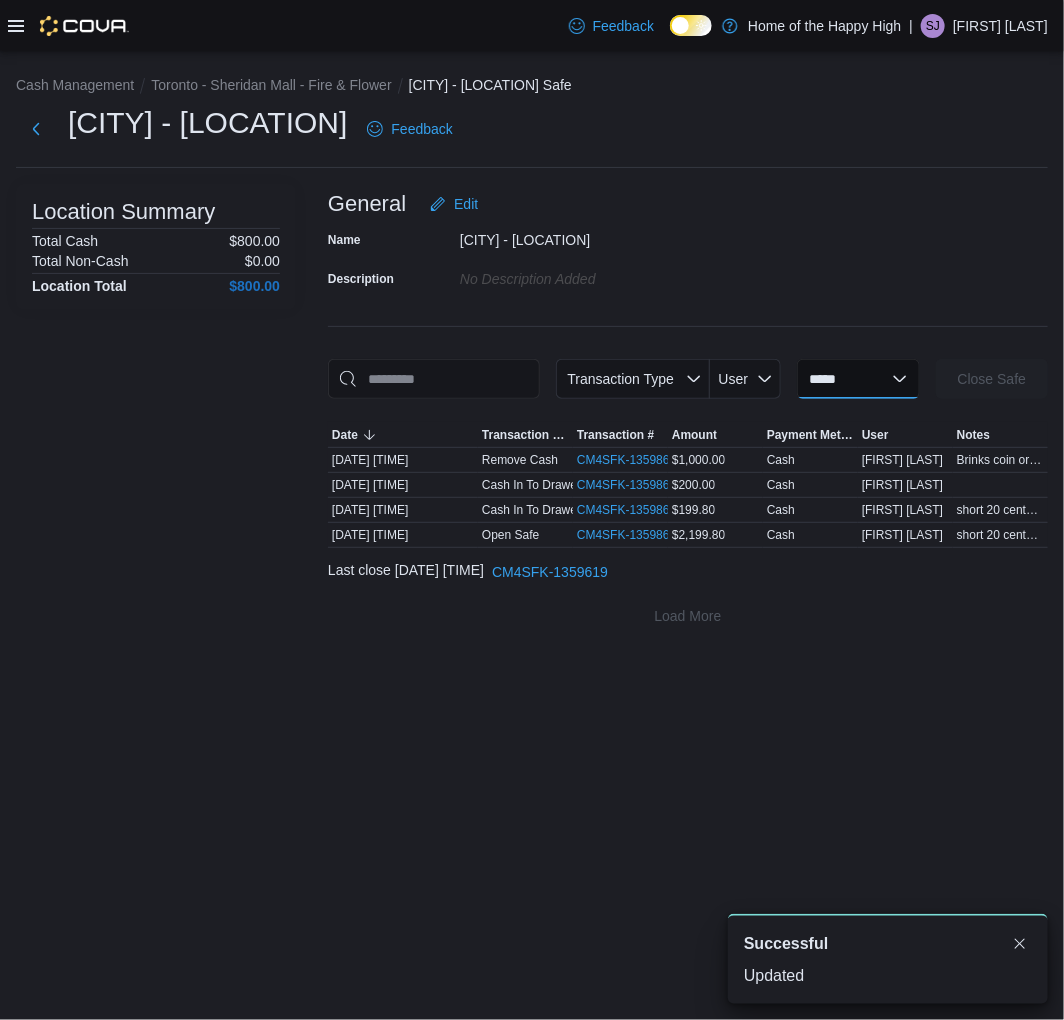 click on "**********" at bounding box center (858, 379) 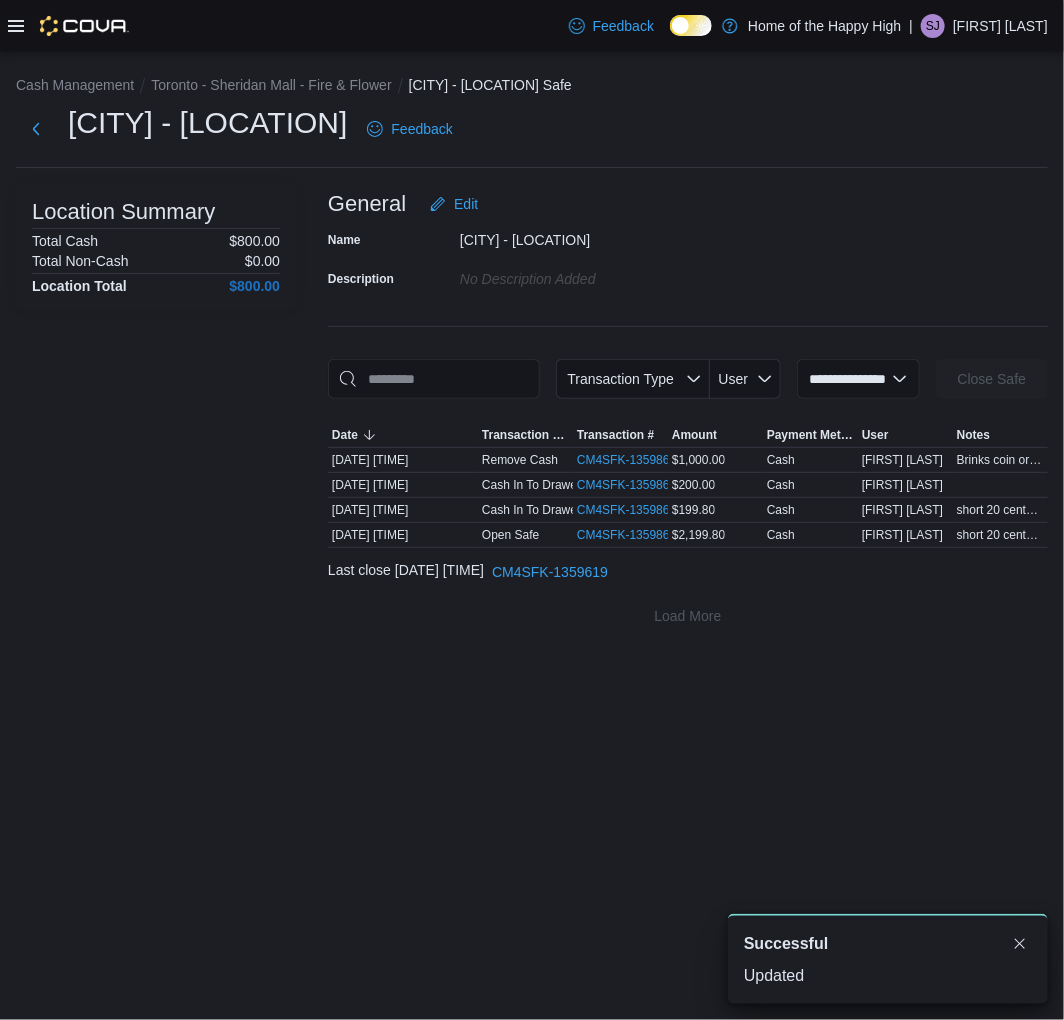 click on "**********" at bounding box center [858, 379] 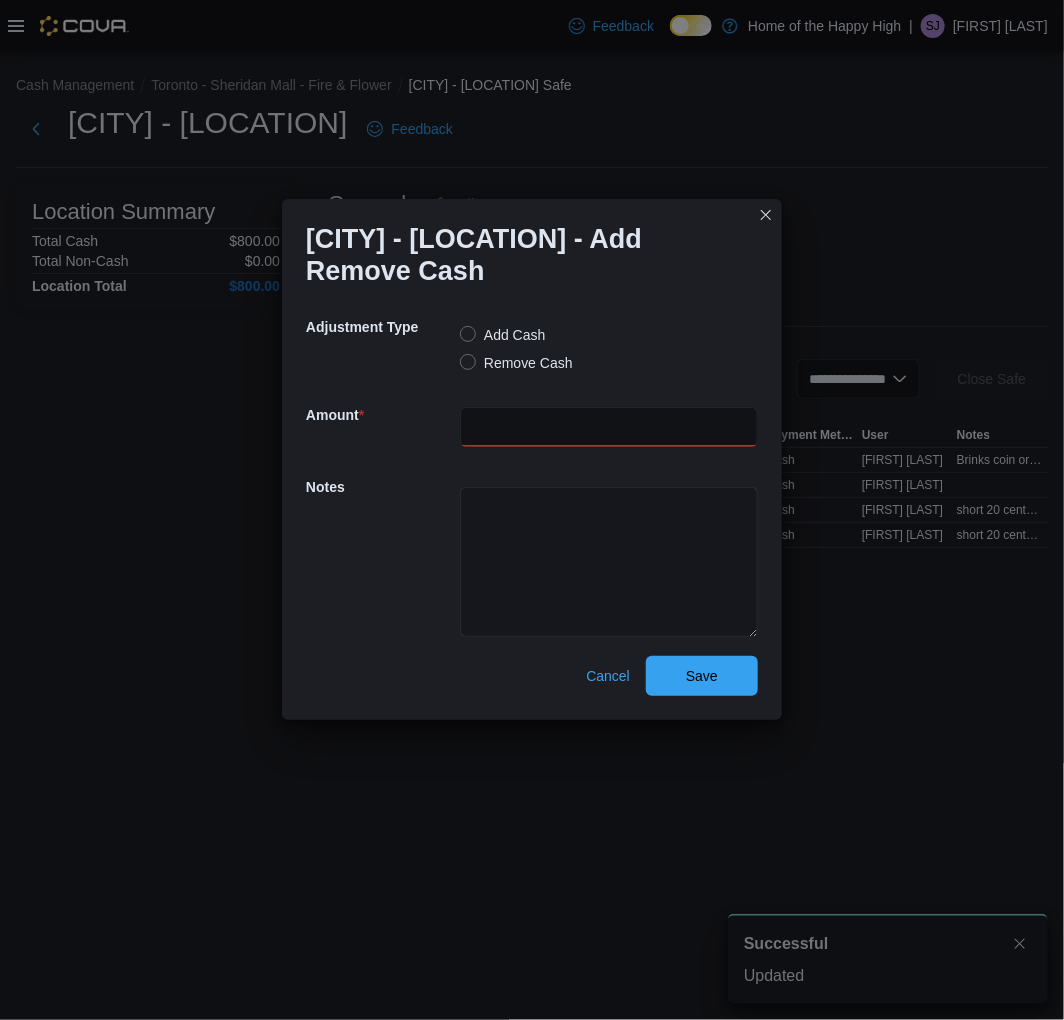 click at bounding box center (609, 427) 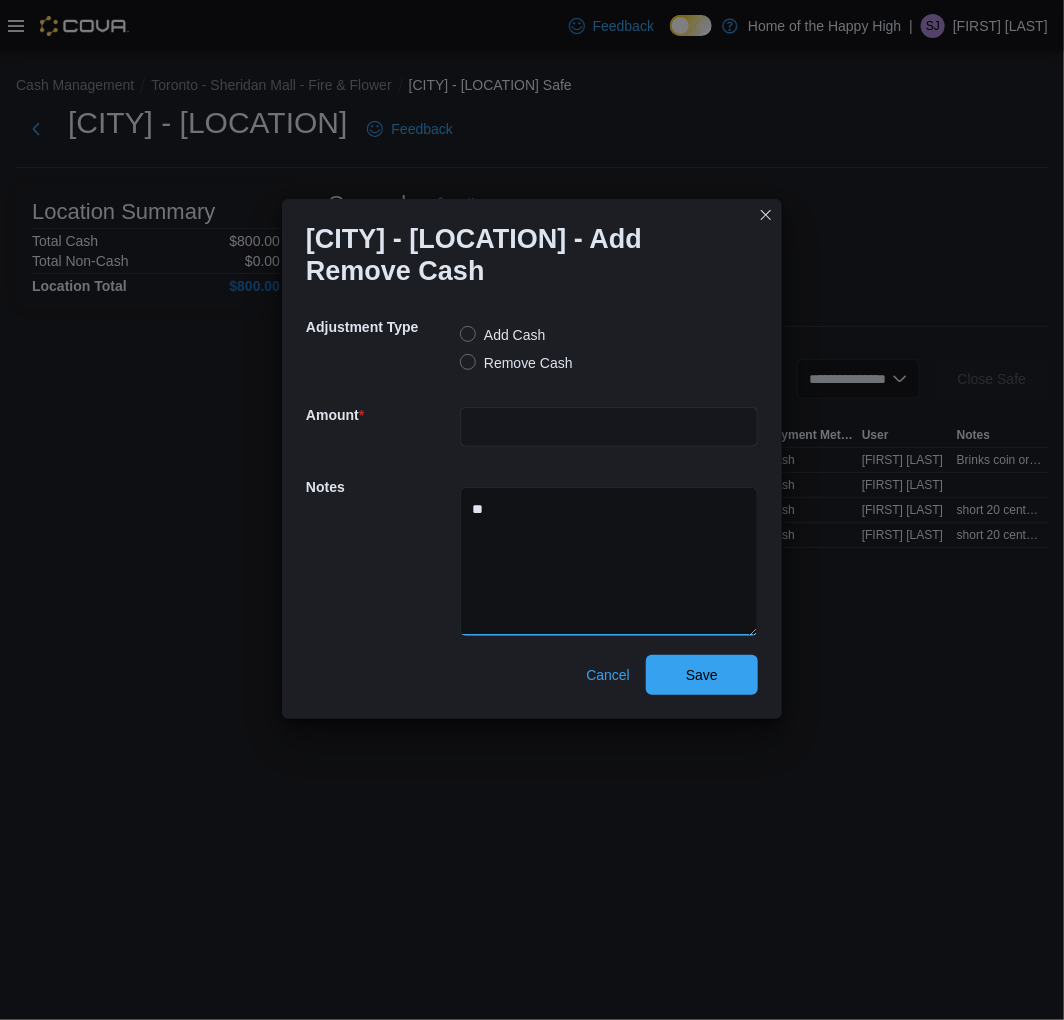 type on "*" 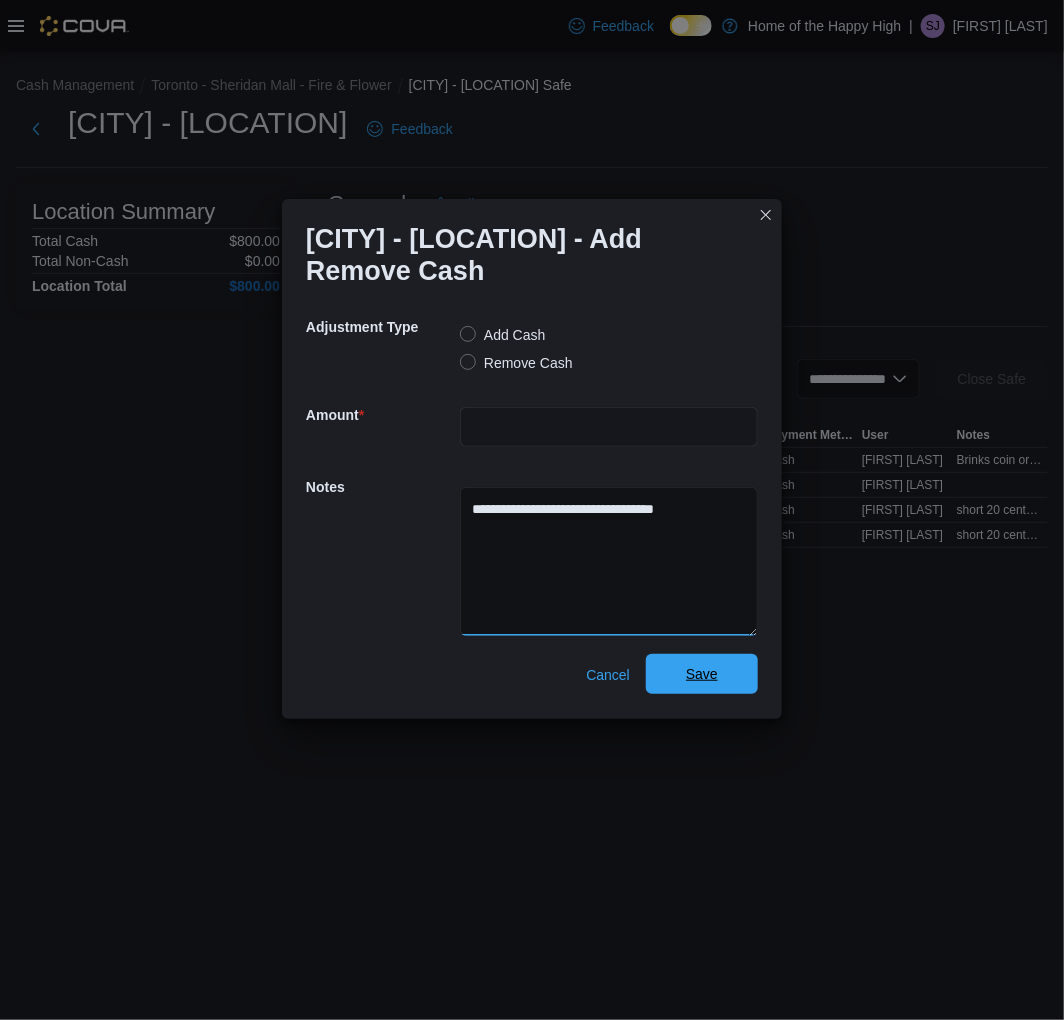 type on "**********" 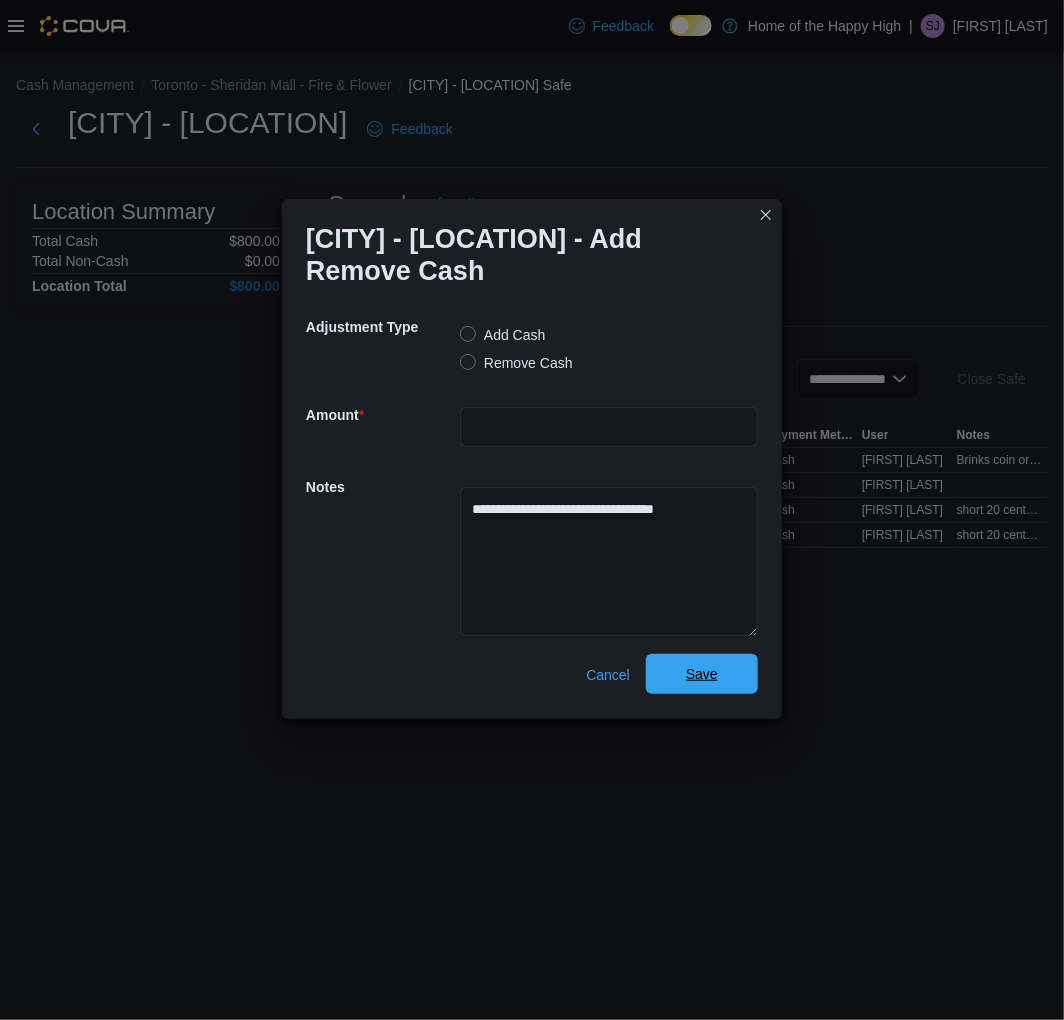 click on "Save" at bounding box center [702, 674] 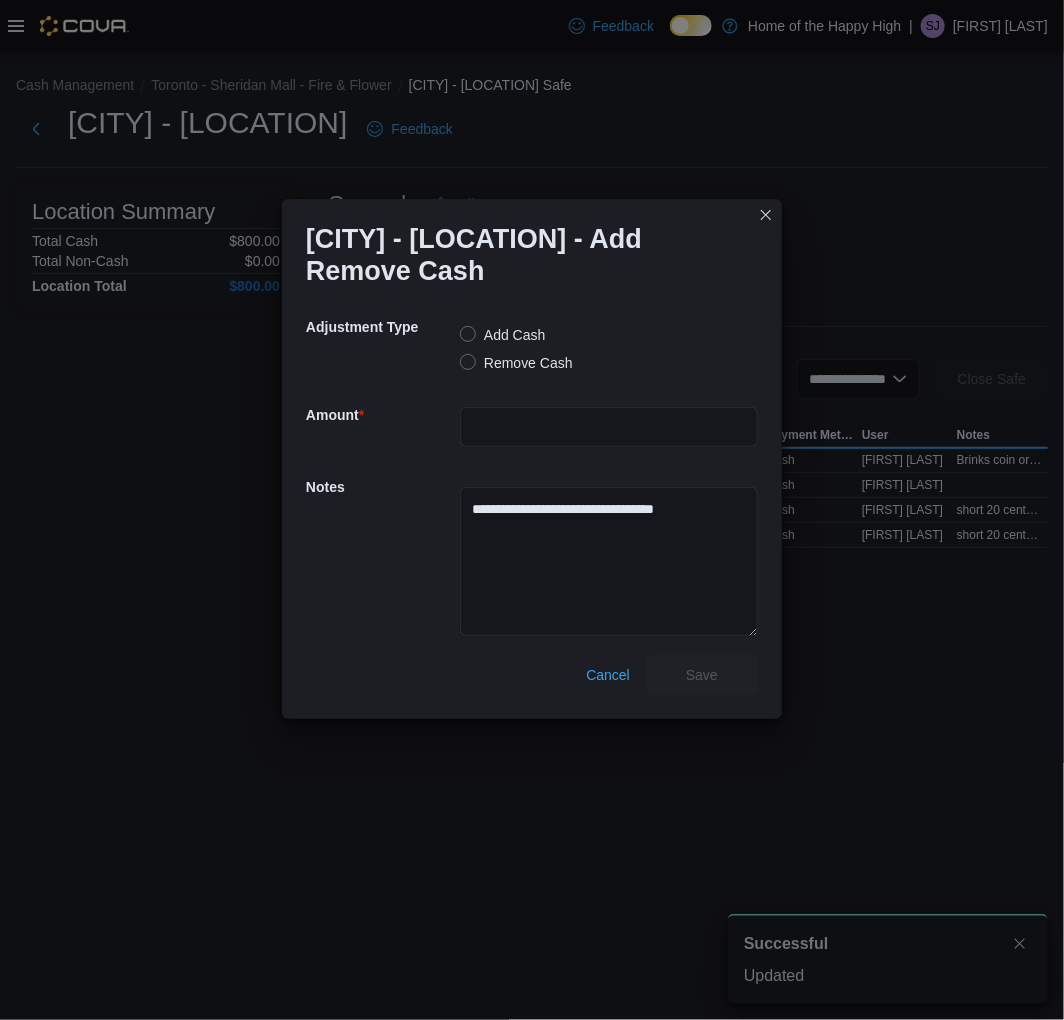 scroll, scrollTop: 0, scrollLeft: 0, axis: both 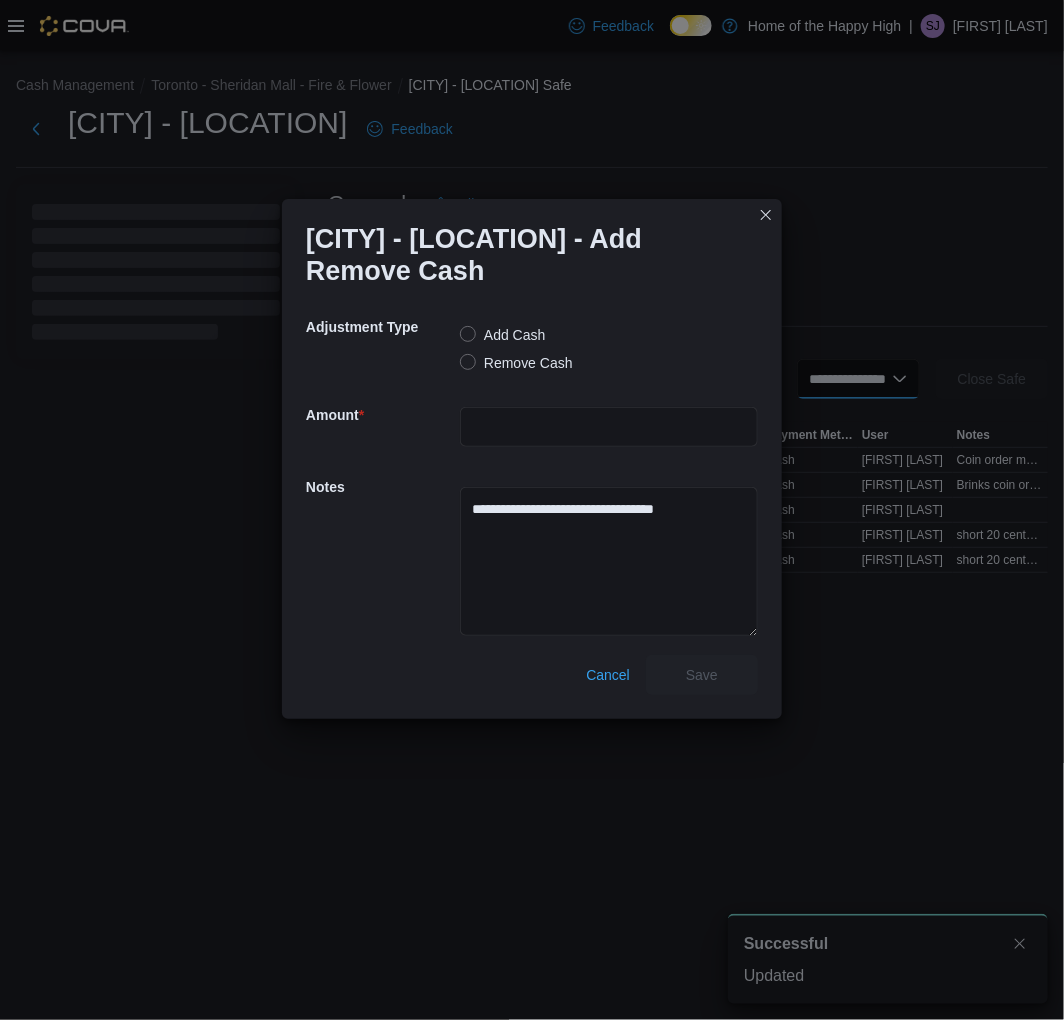 select 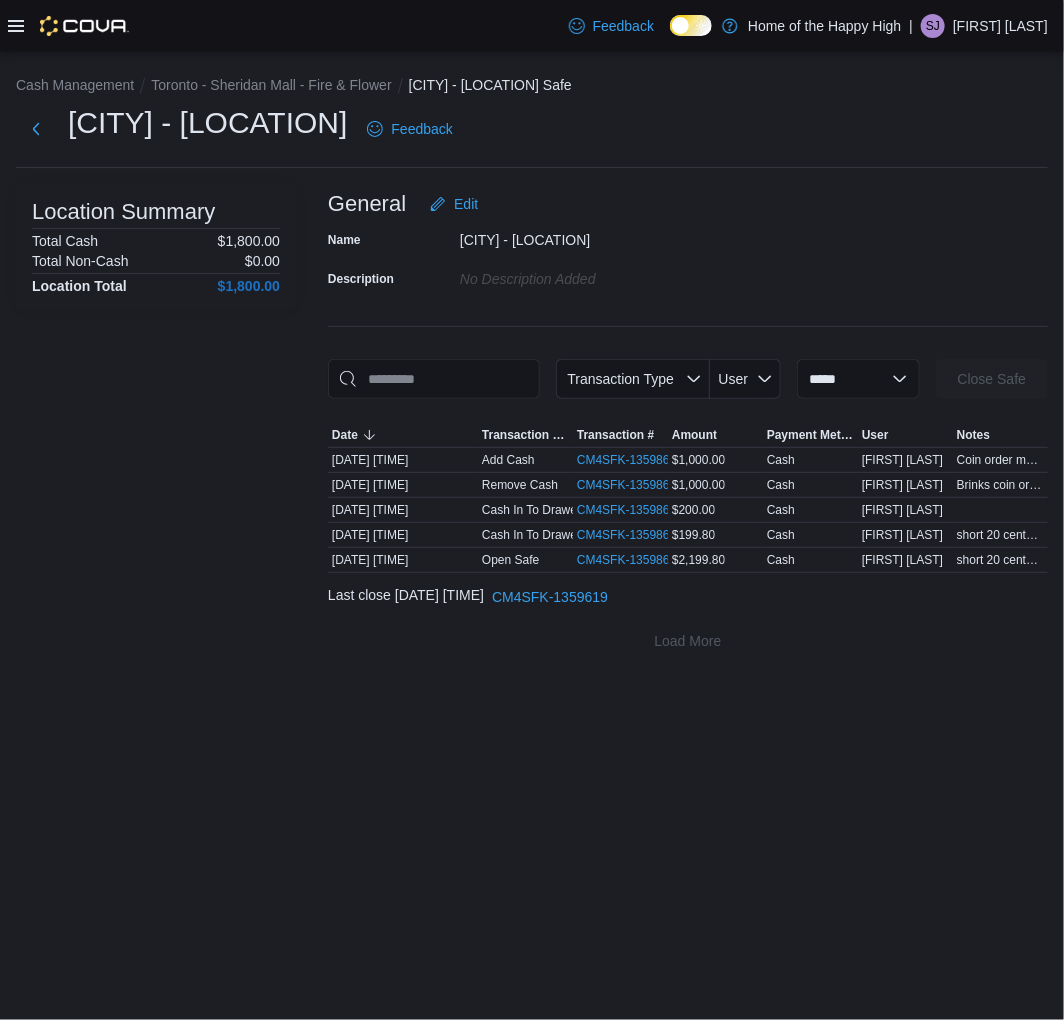 click 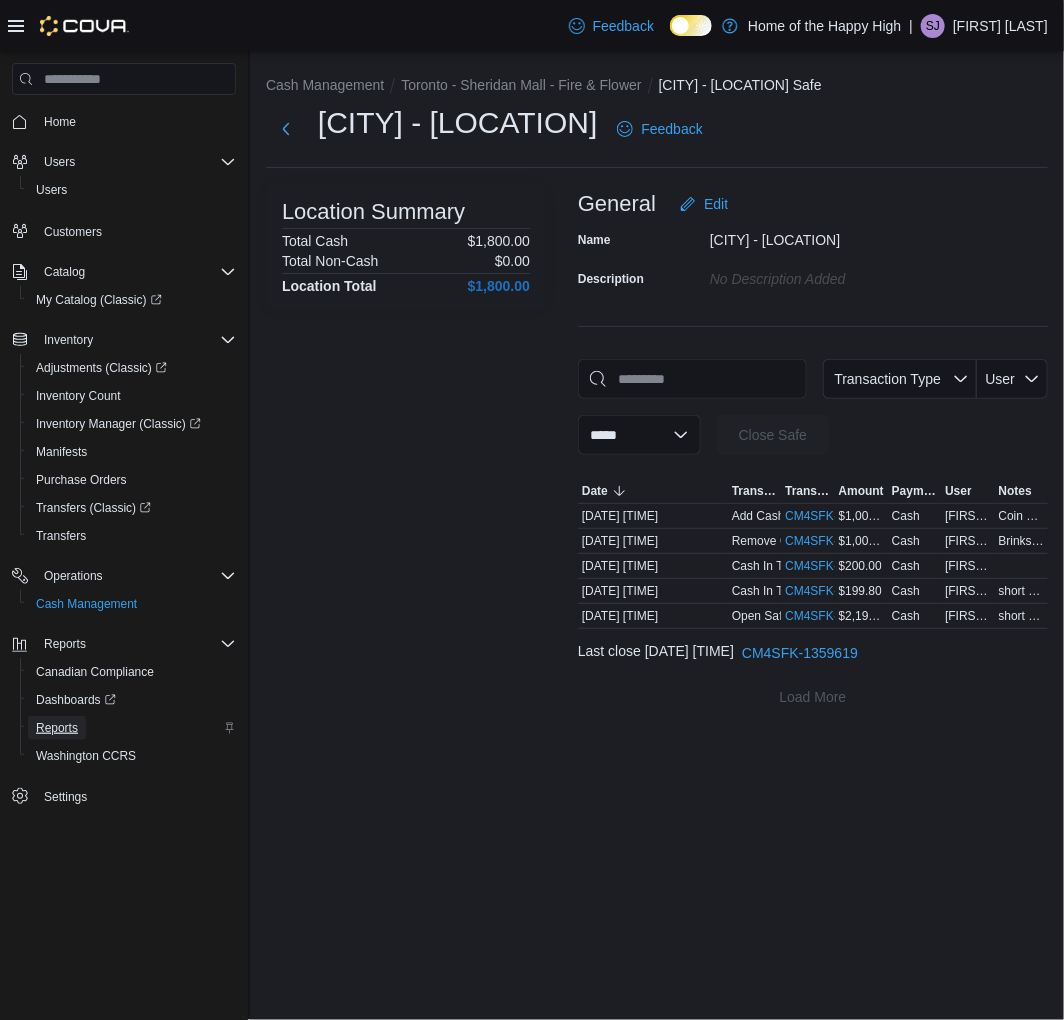 click on "Reports" at bounding box center [57, 728] 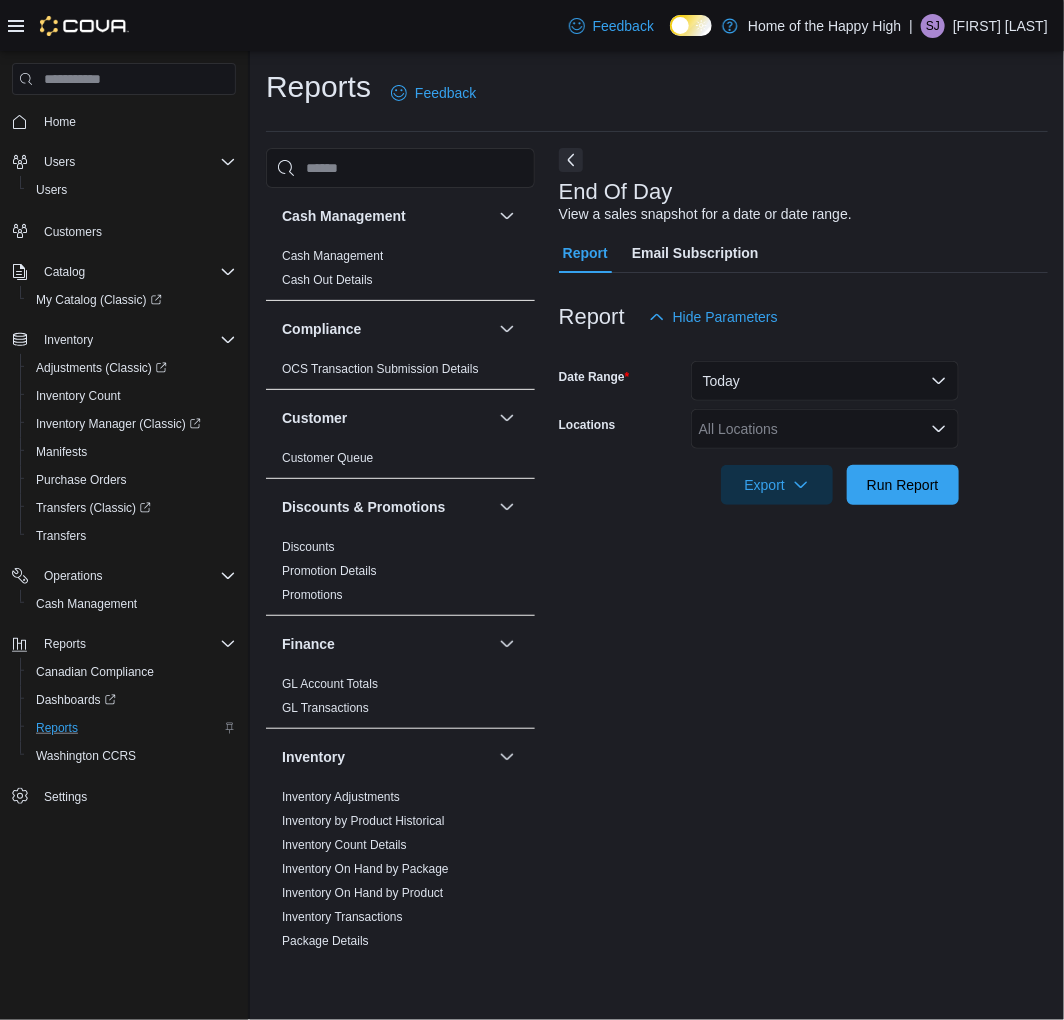click 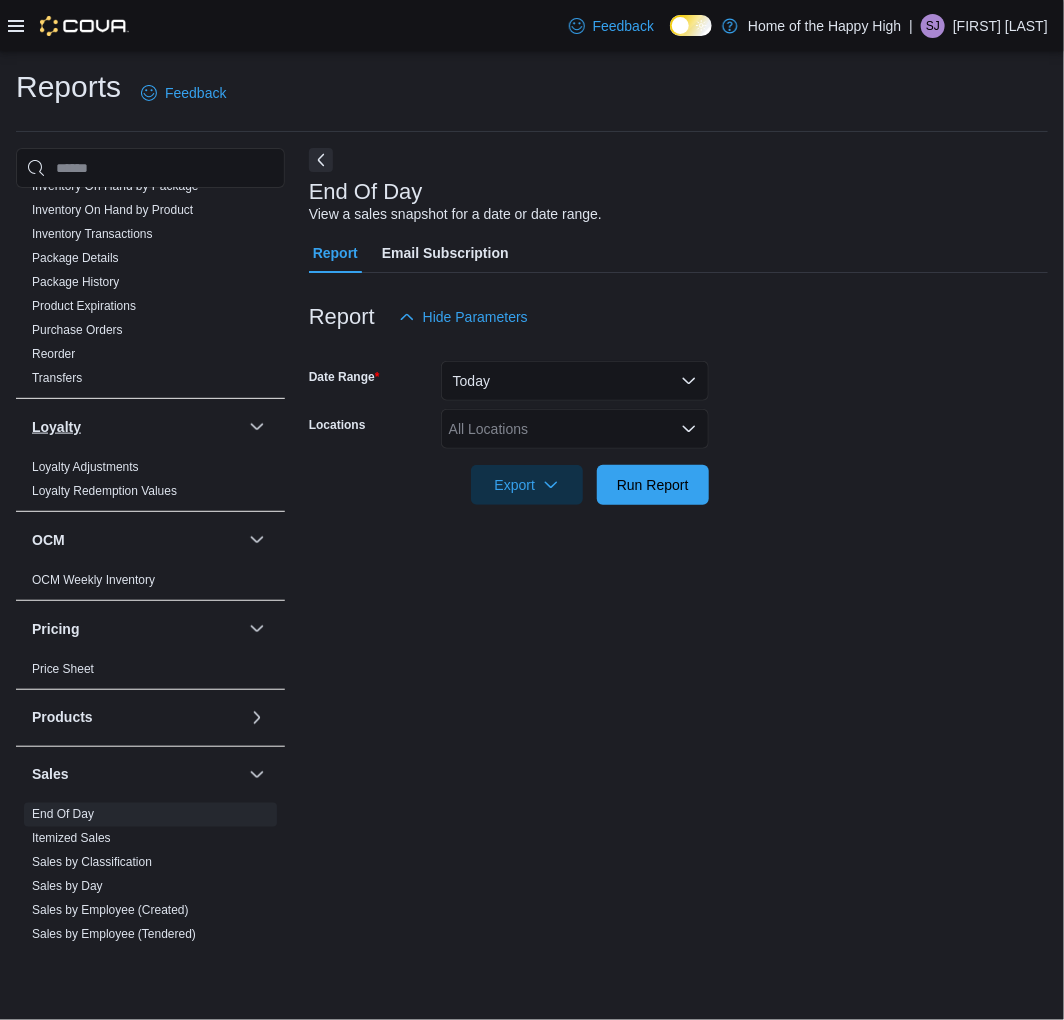 scroll, scrollTop: 1000, scrollLeft: 0, axis: vertical 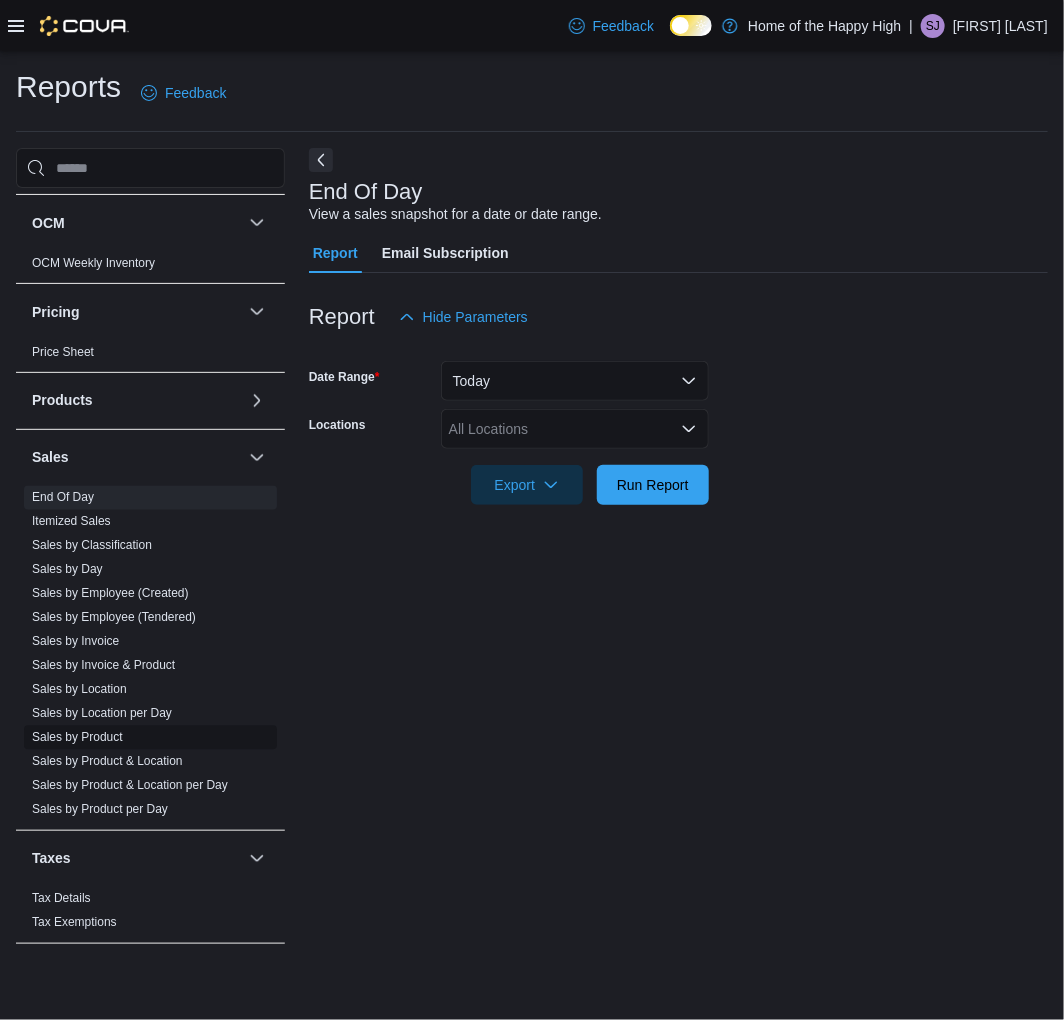 click on "Sales by Product" at bounding box center (77, 738) 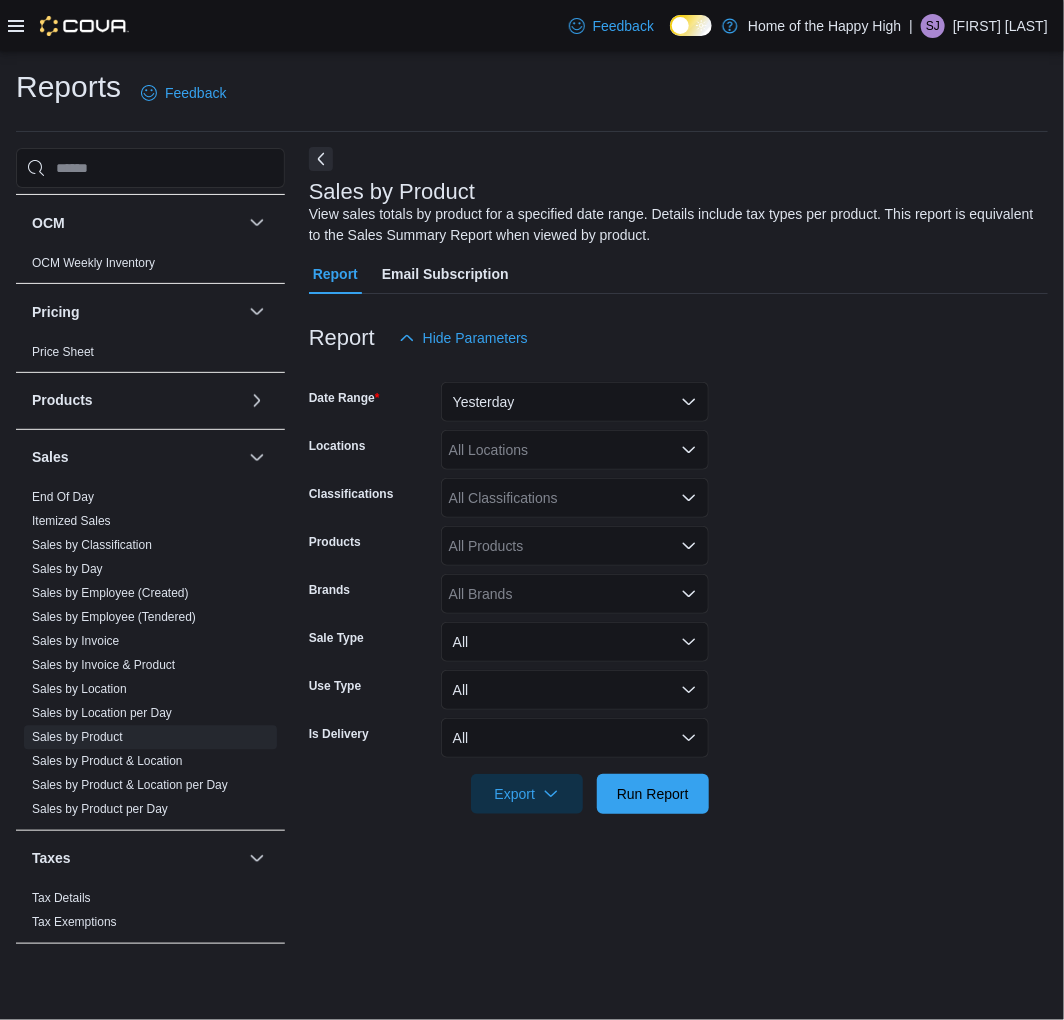 click at bounding box center [321, 159] 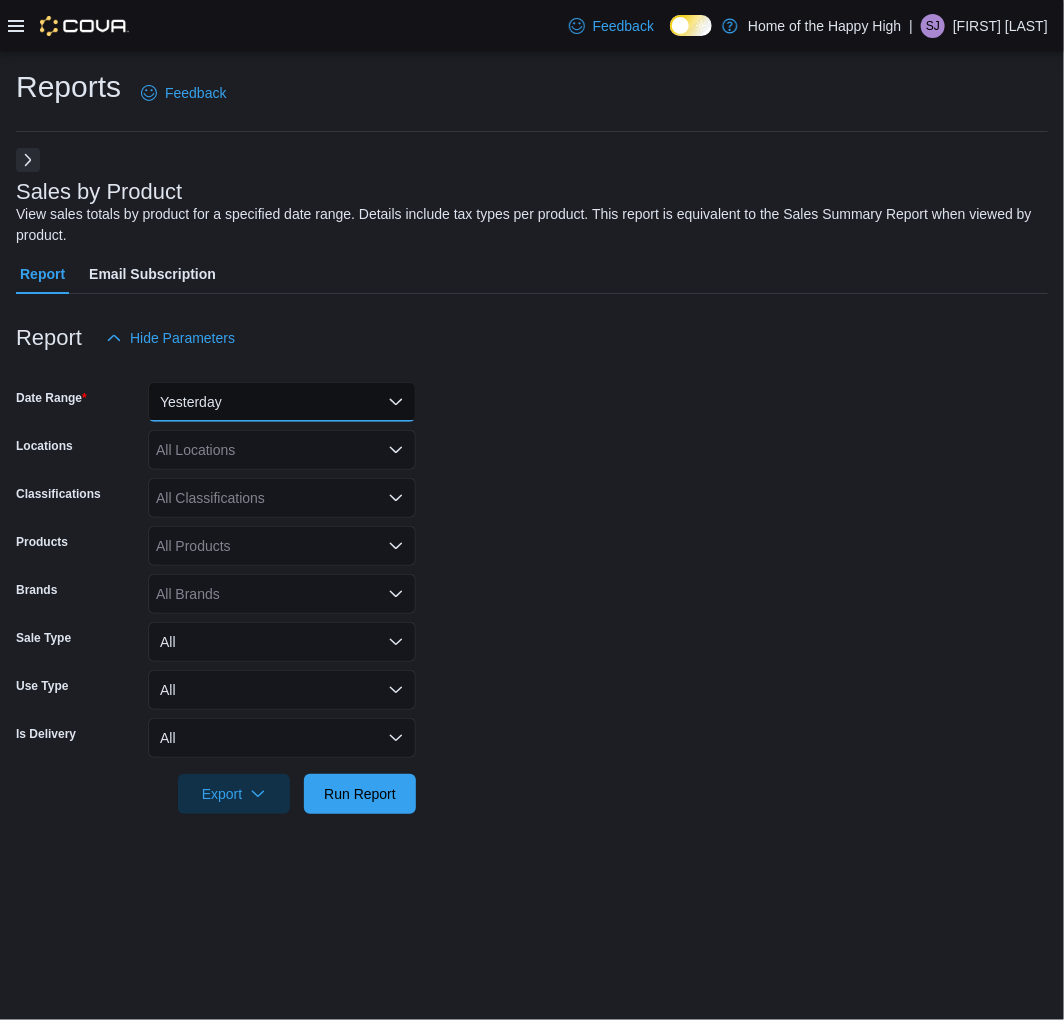 click on "Yesterday" at bounding box center (282, 402) 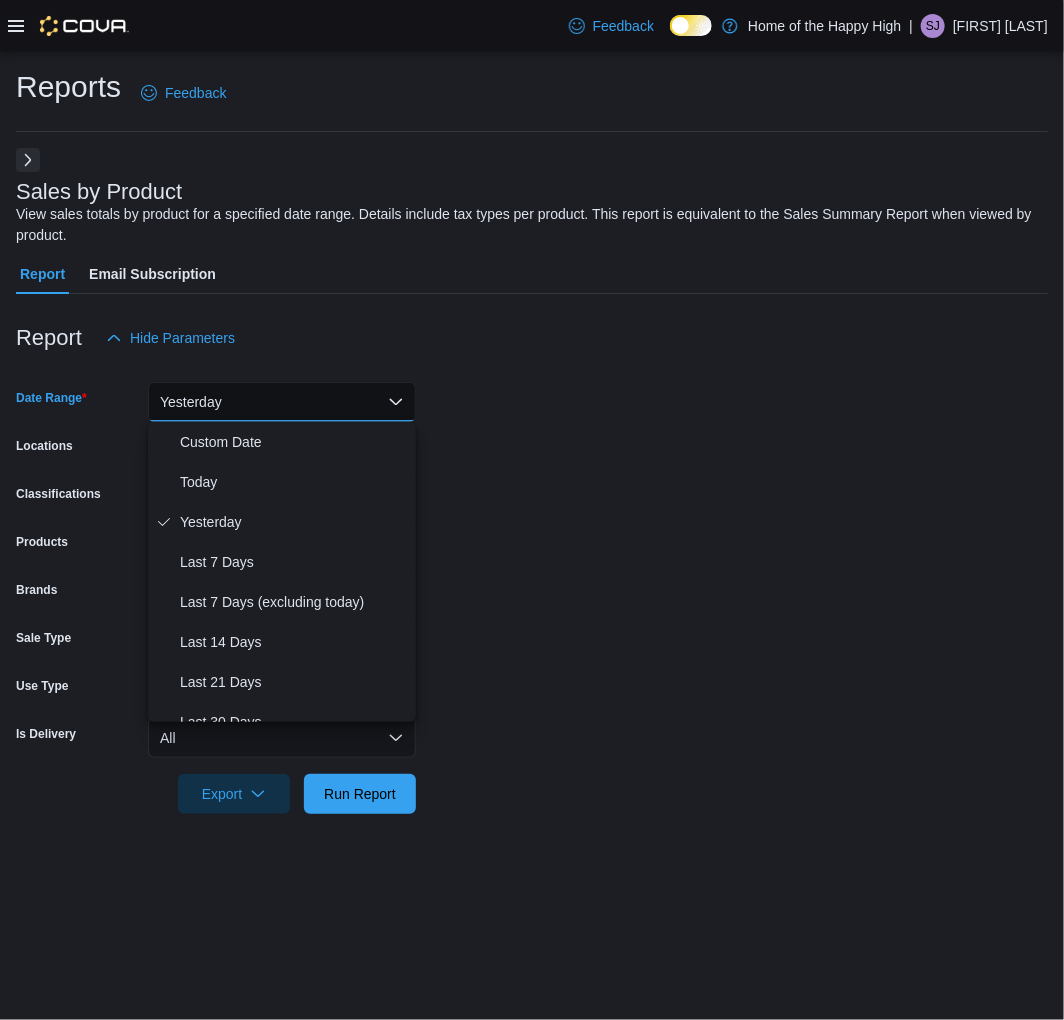 click on "Yesterday" at bounding box center (282, 402) 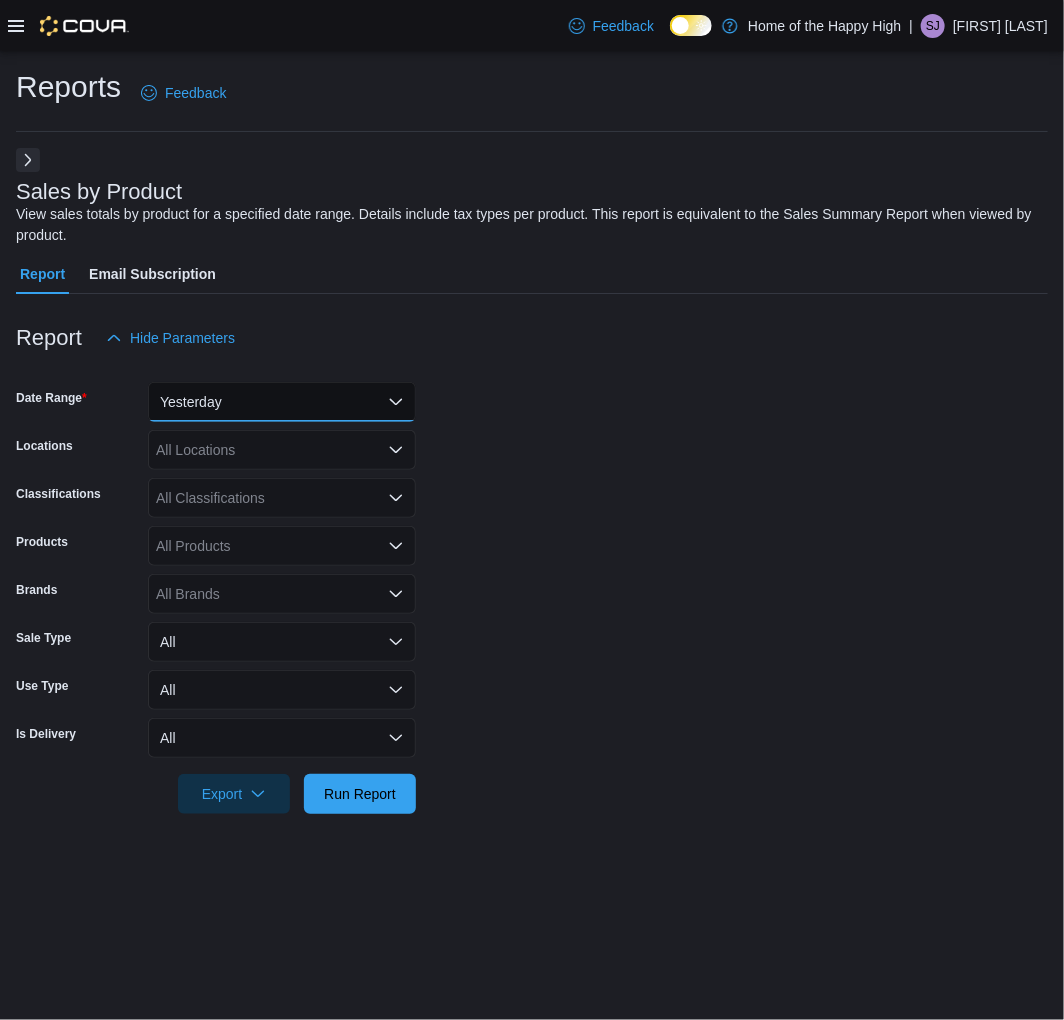 click on "Yesterday" at bounding box center [282, 402] 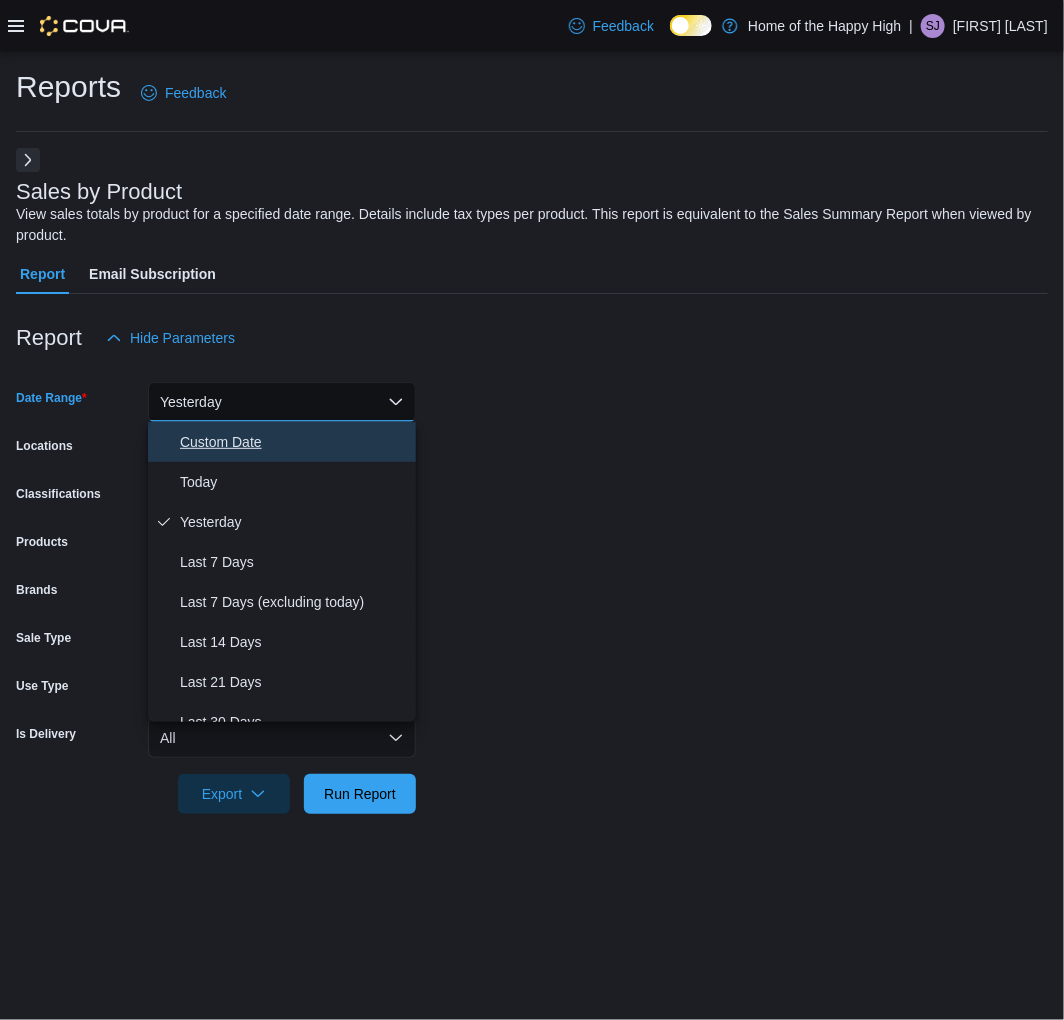 click on "Custom Date" at bounding box center [294, 442] 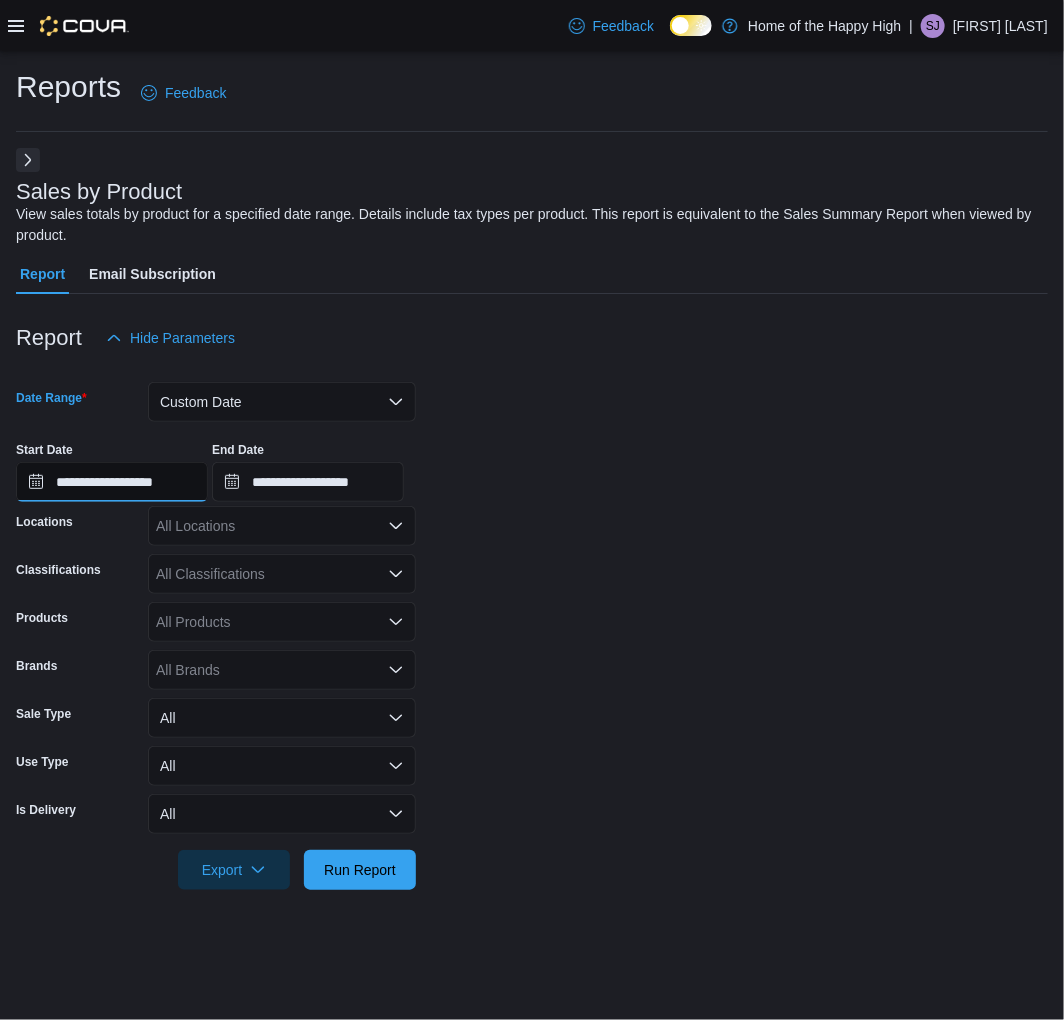 click on "**********" at bounding box center [112, 482] 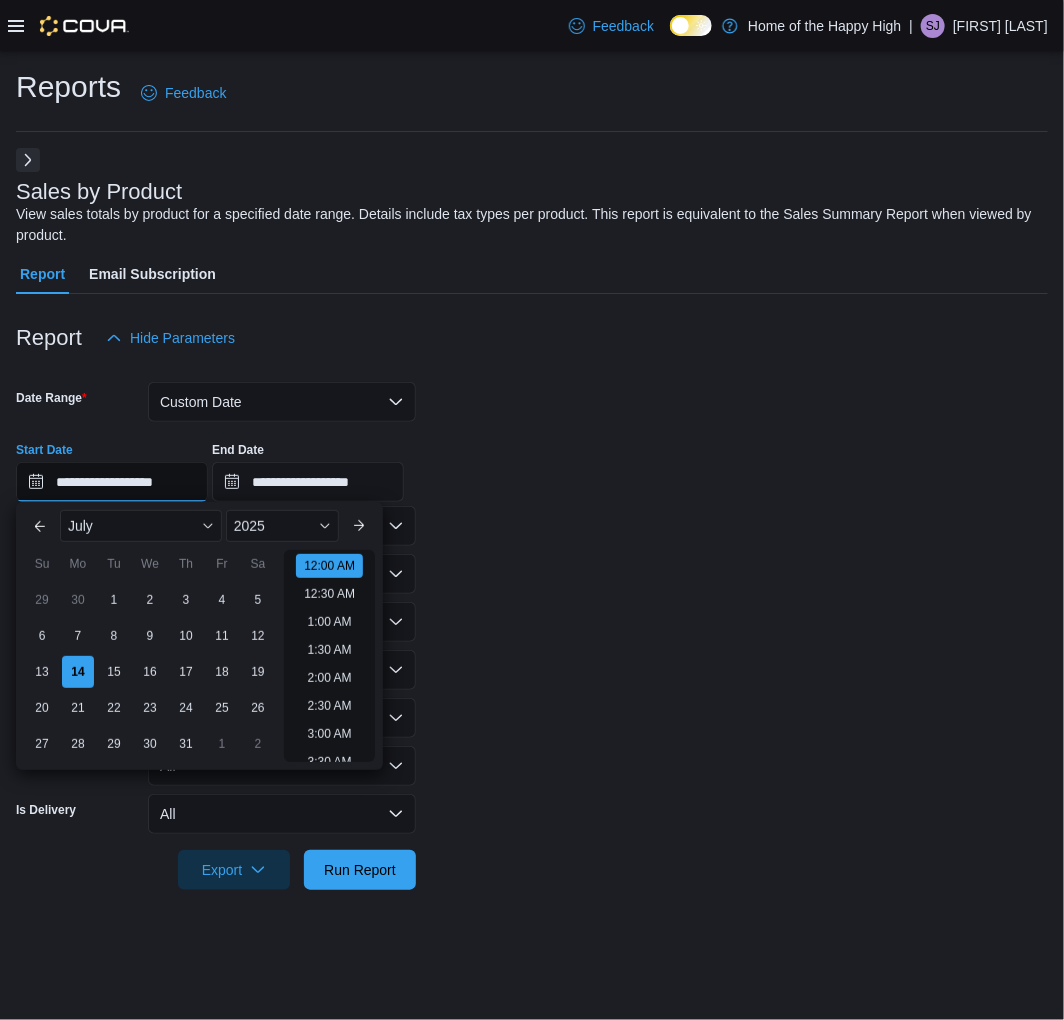 scroll, scrollTop: 62, scrollLeft: 0, axis: vertical 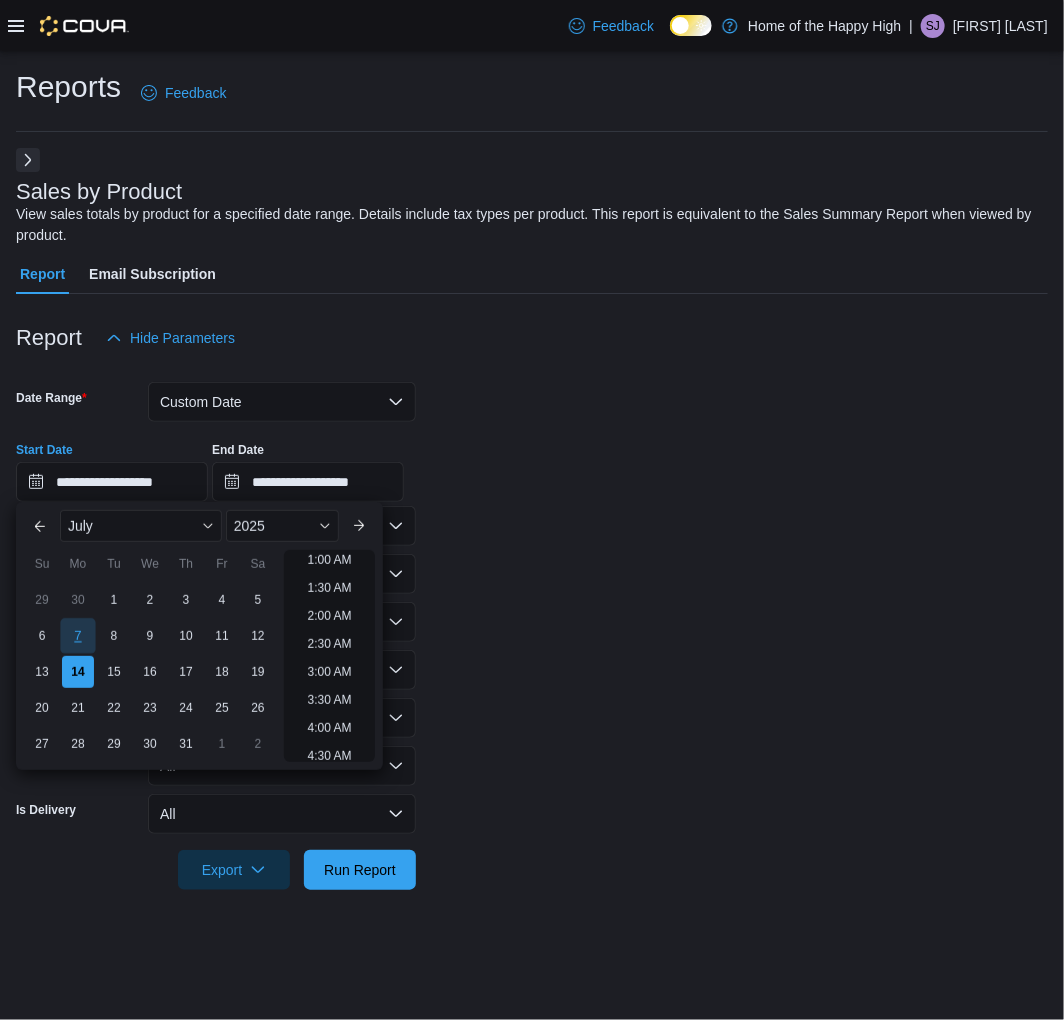 click on "7" at bounding box center (77, 635) 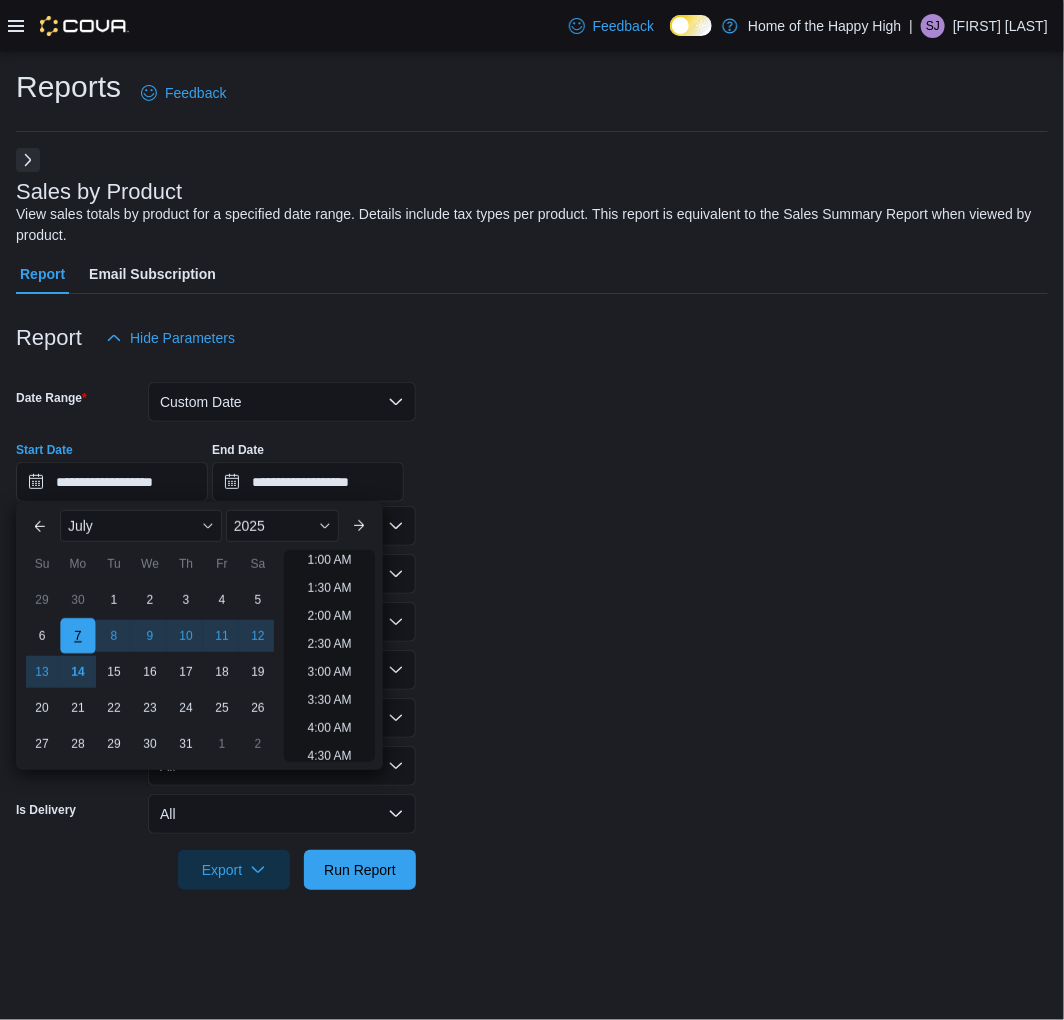 scroll, scrollTop: 4, scrollLeft: 0, axis: vertical 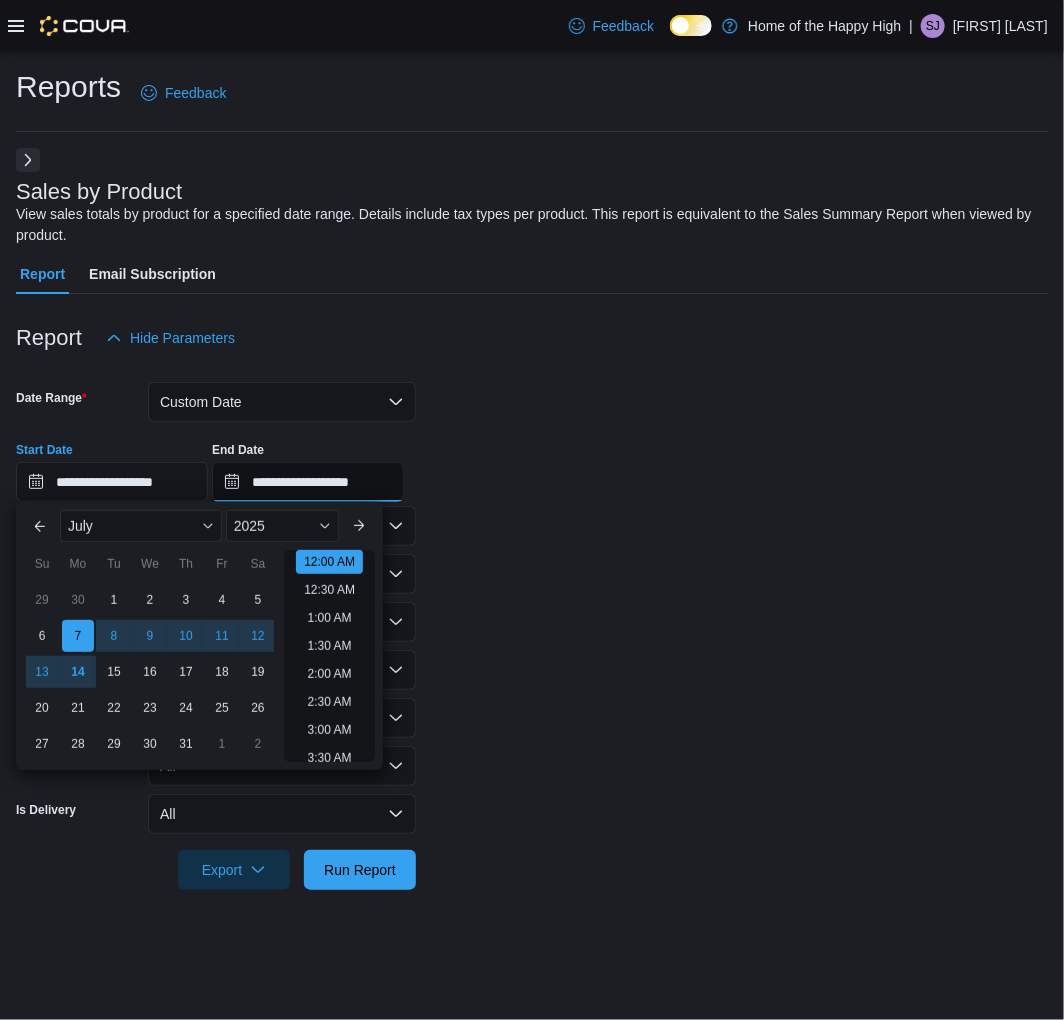 click on "**********" at bounding box center (308, 482) 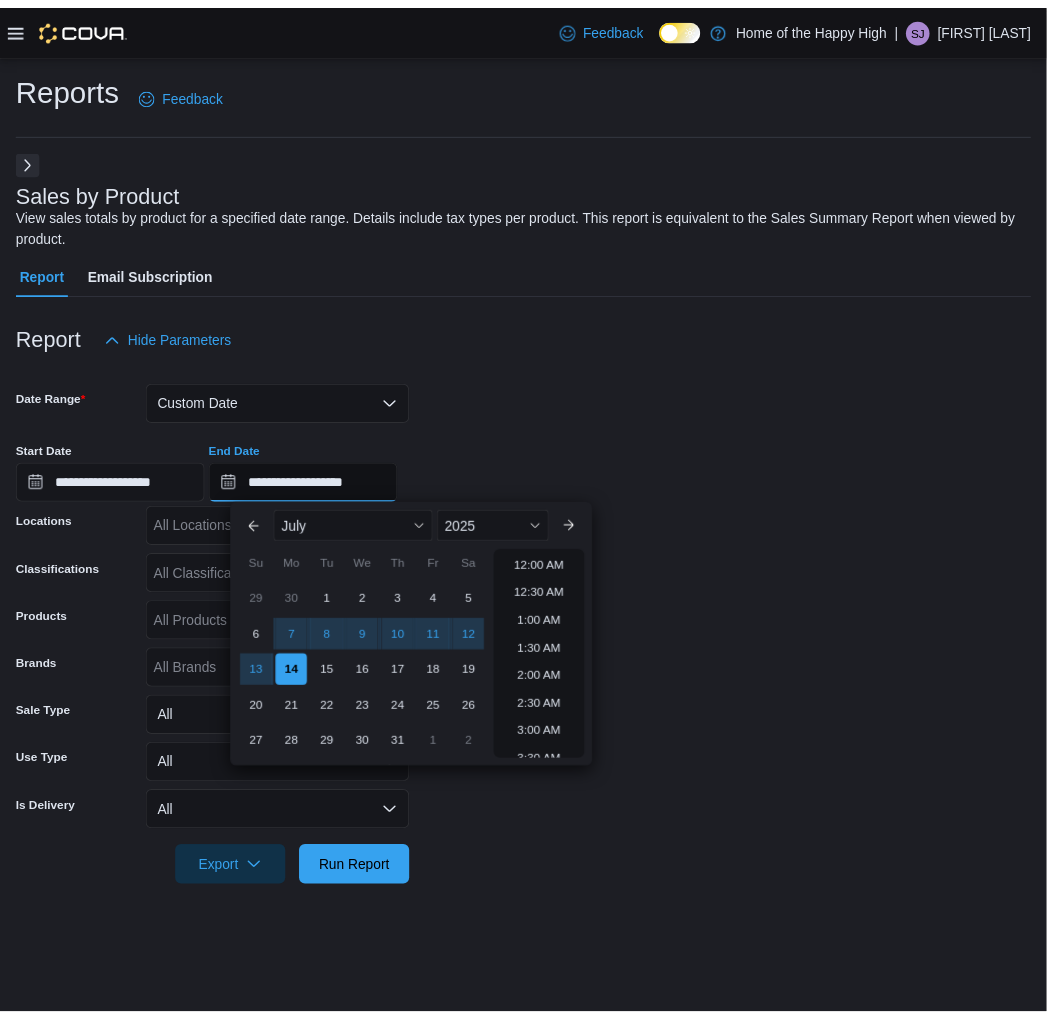 scroll, scrollTop: 1135, scrollLeft: 0, axis: vertical 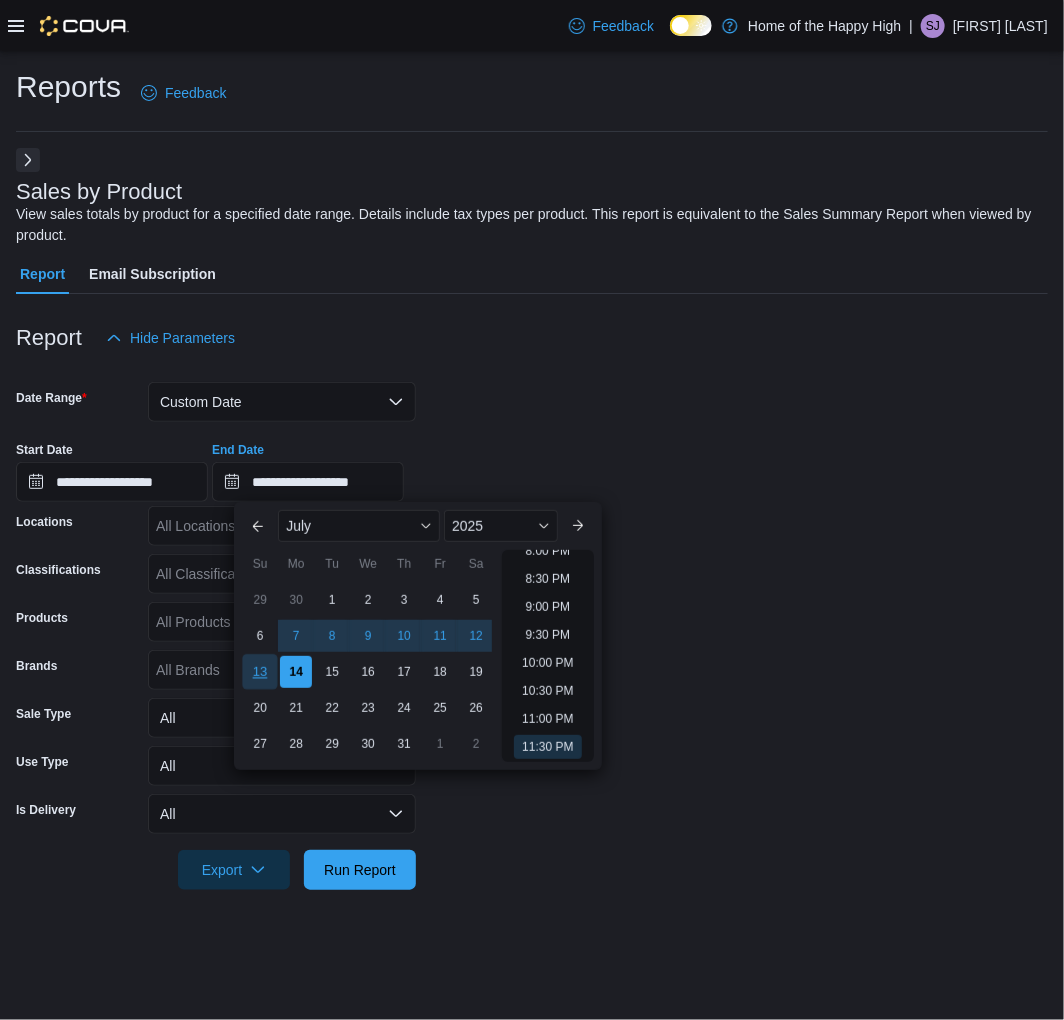 click on "13" at bounding box center (260, 671) 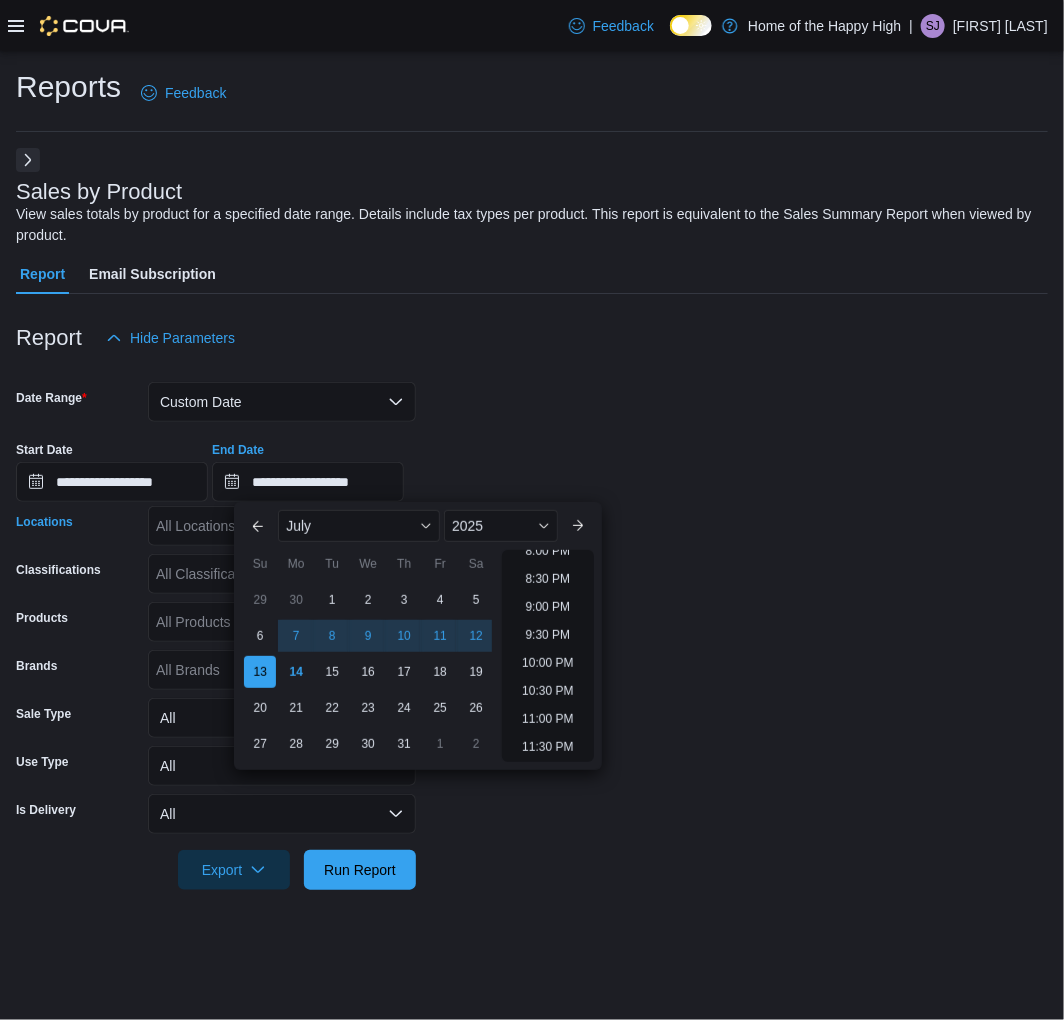 click on "All Locations" at bounding box center (282, 526) 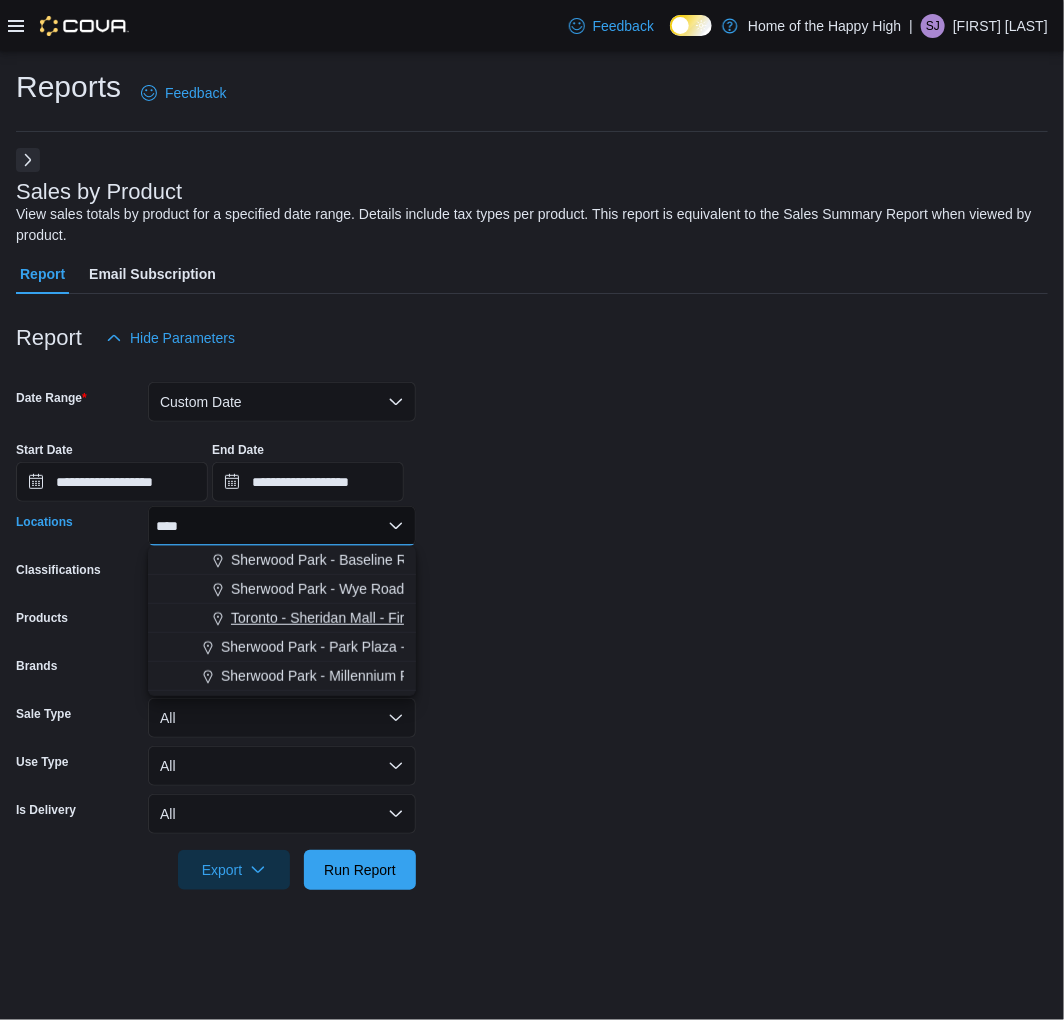 type on "****" 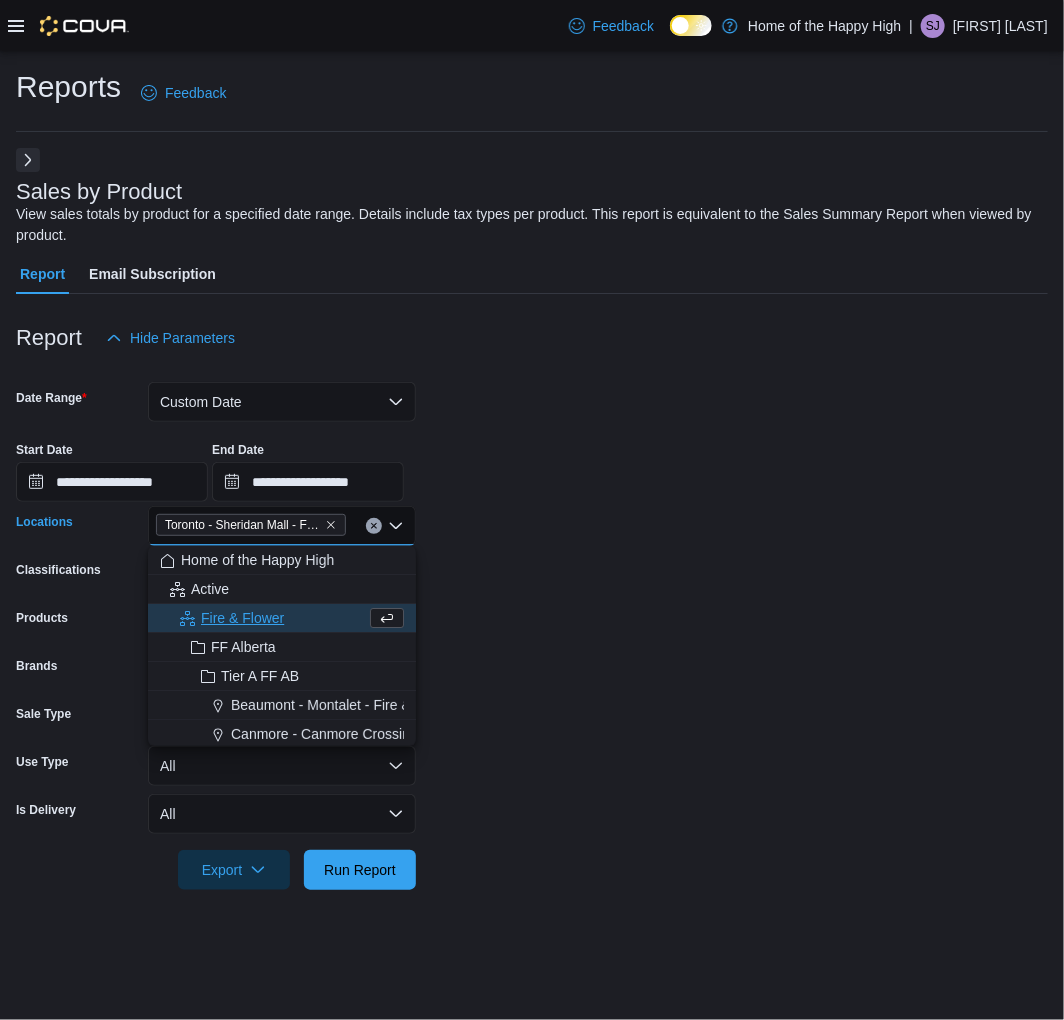 click on "**********" at bounding box center (532, 624) 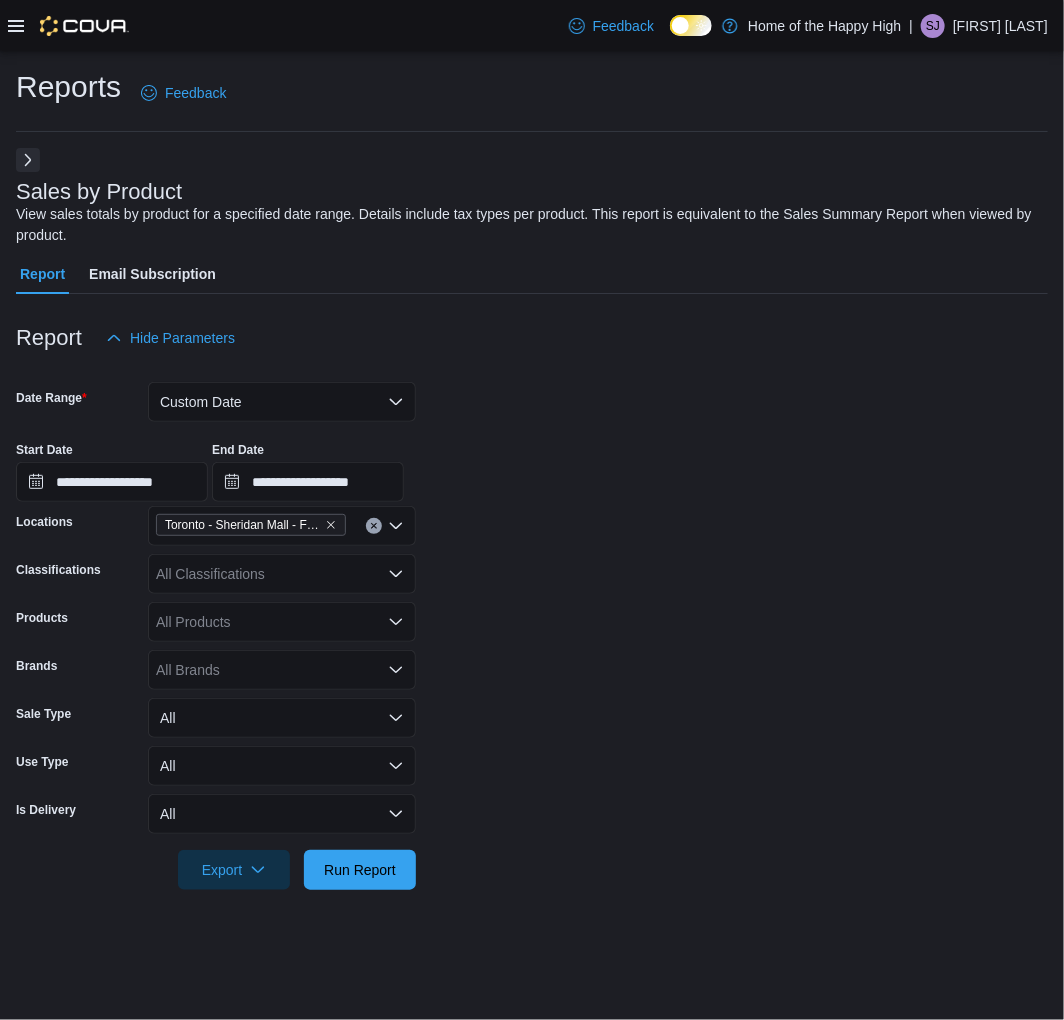 click on "All Classifications" at bounding box center [282, 574] 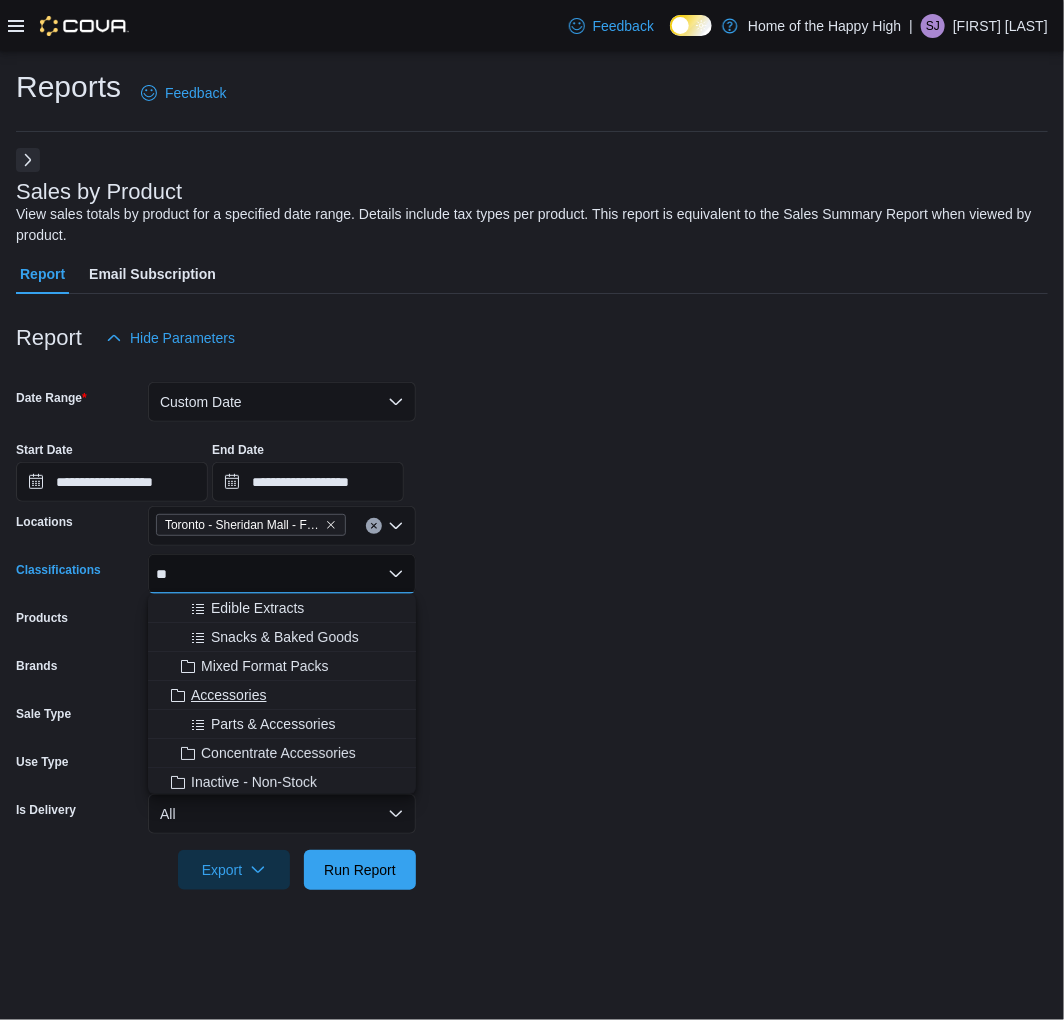 type on "**" 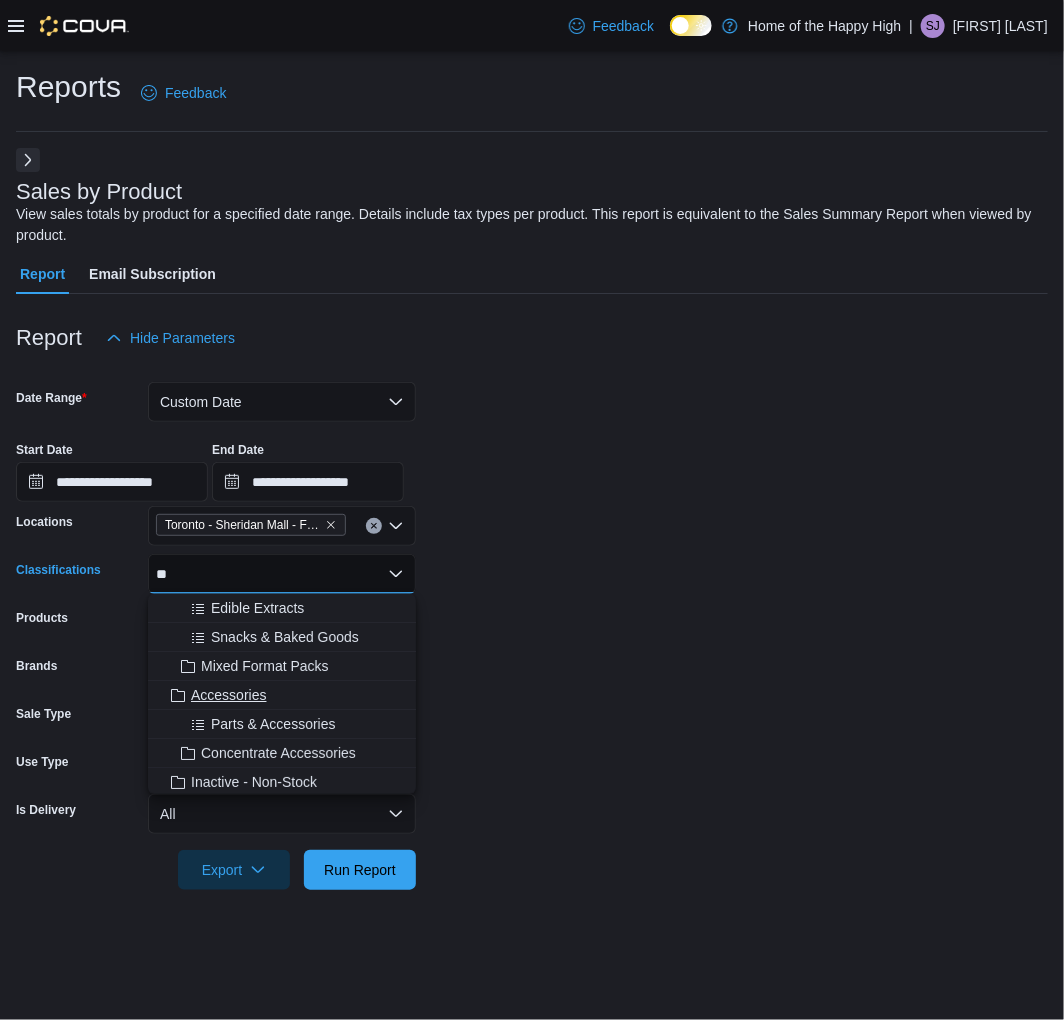 click on "Accessories" at bounding box center (228, 695) 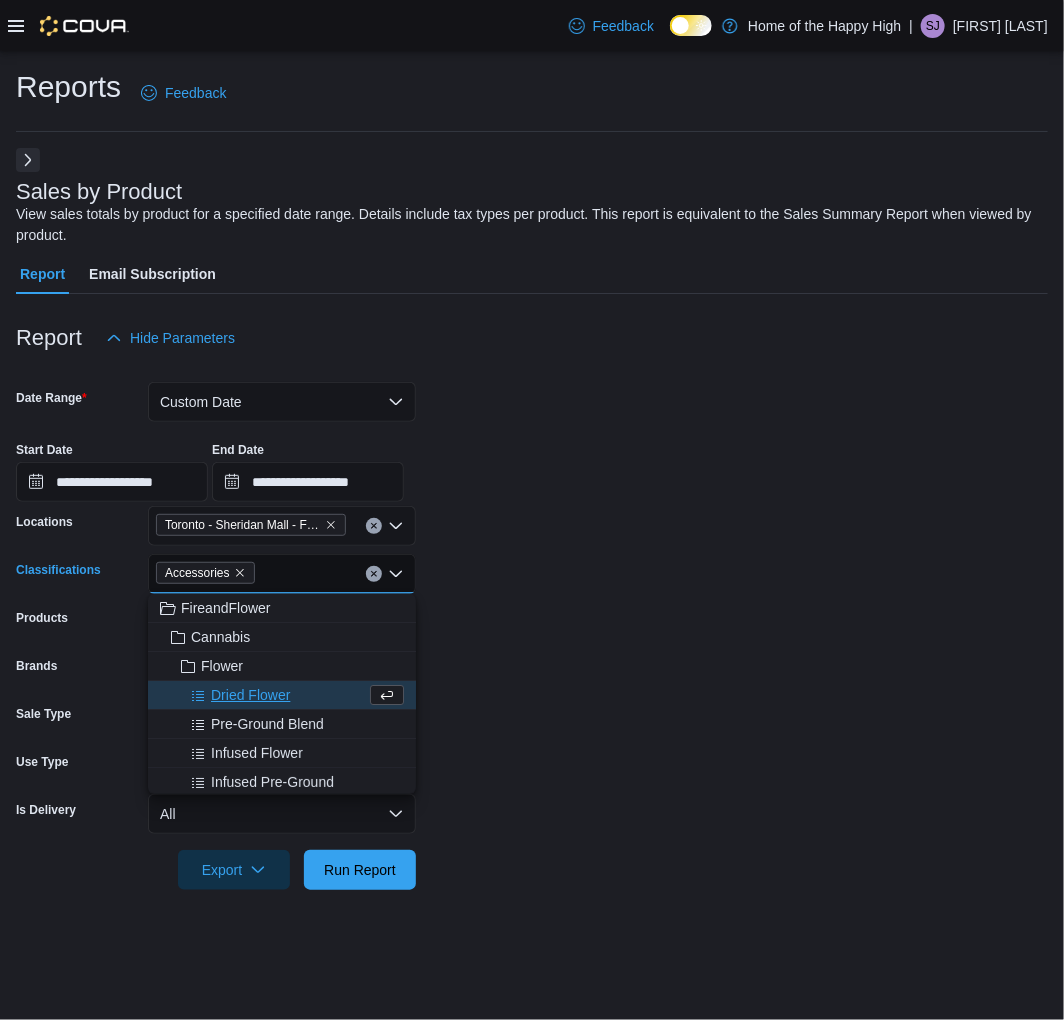 click on "**********" at bounding box center [532, 624] 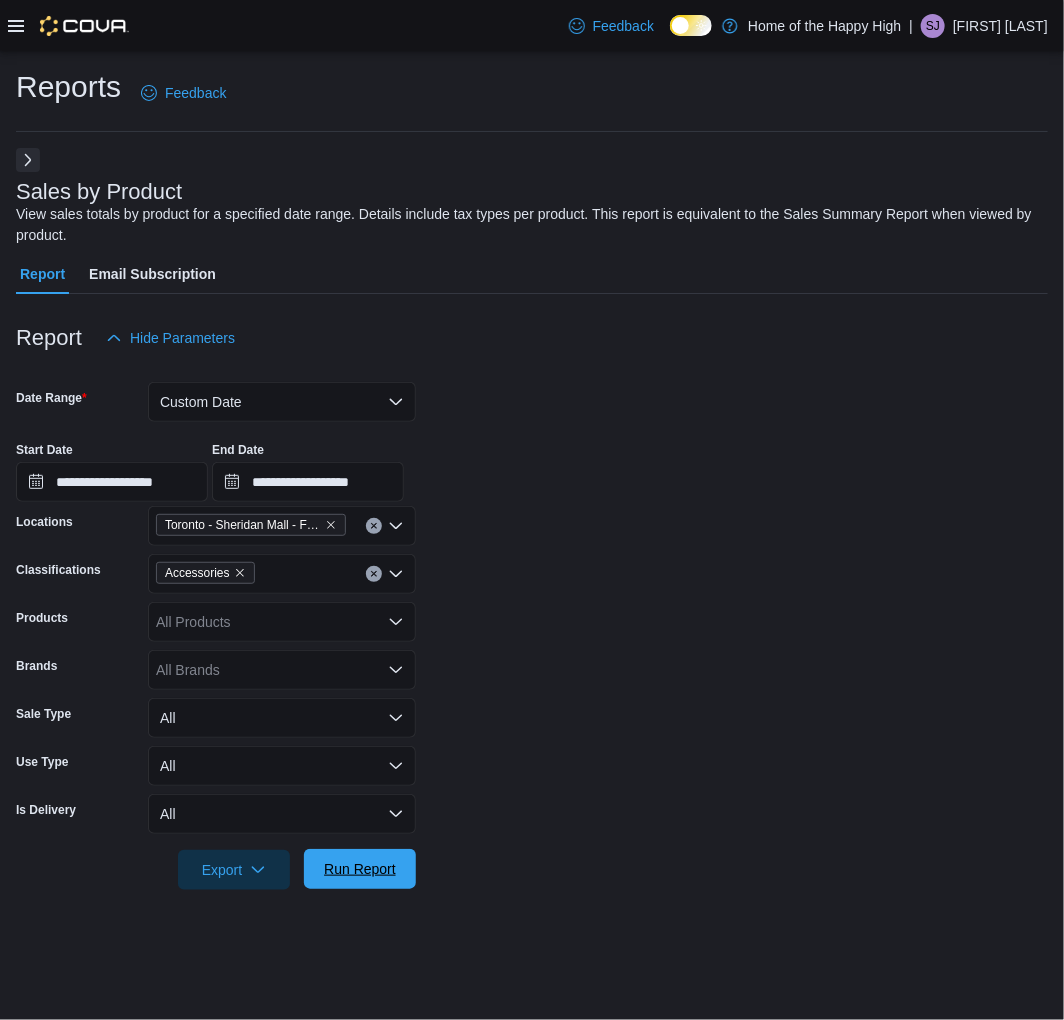 click on "Run Report" at bounding box center [360, 869] 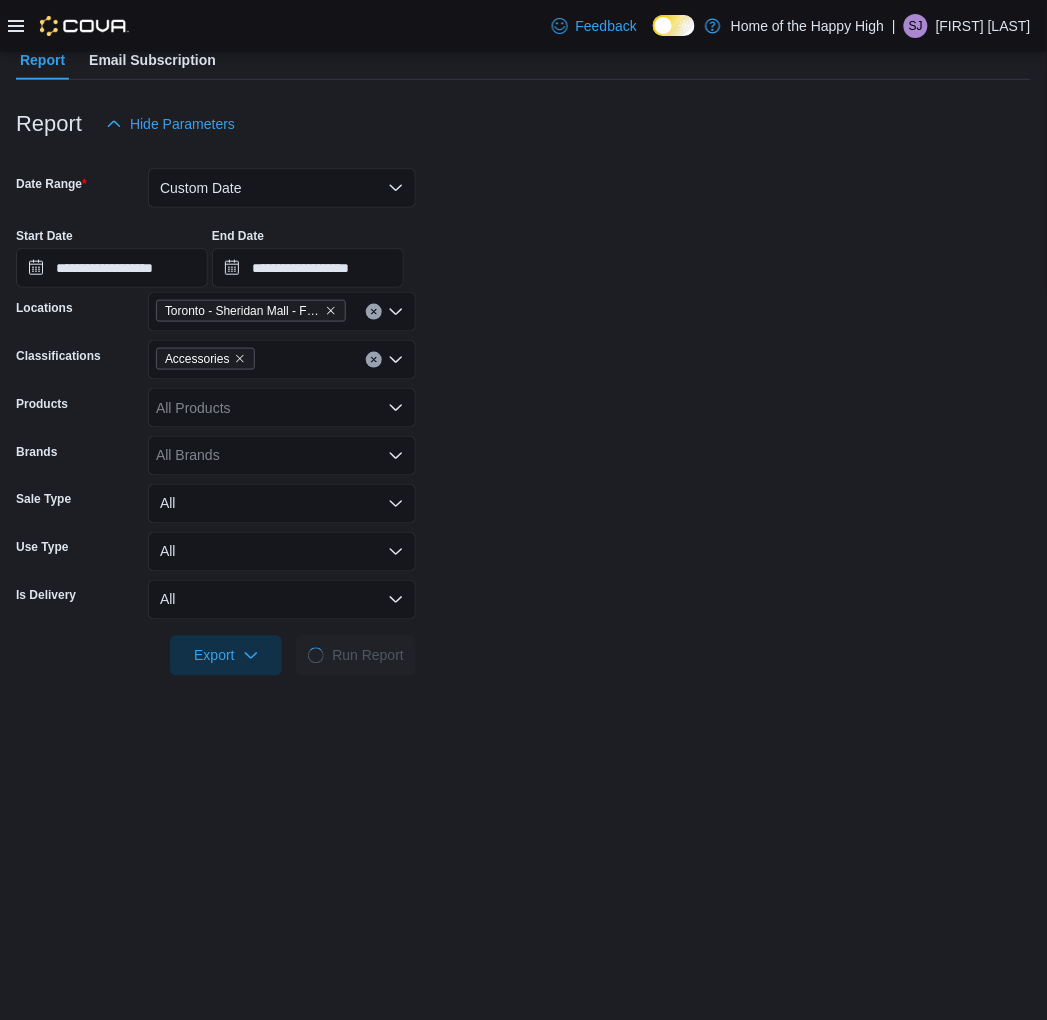 scroll, scrollTop: 222, scrollLeft: 0, axis: vertical 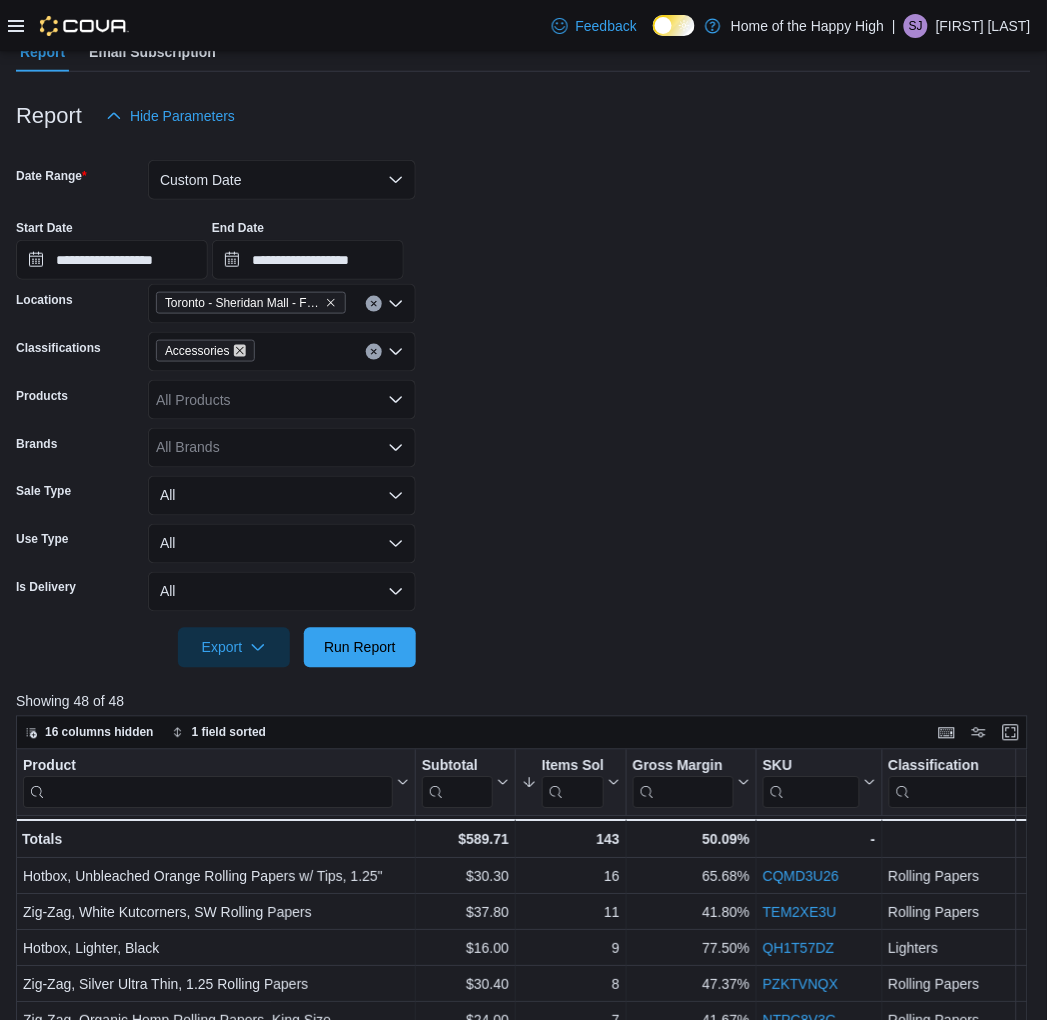click 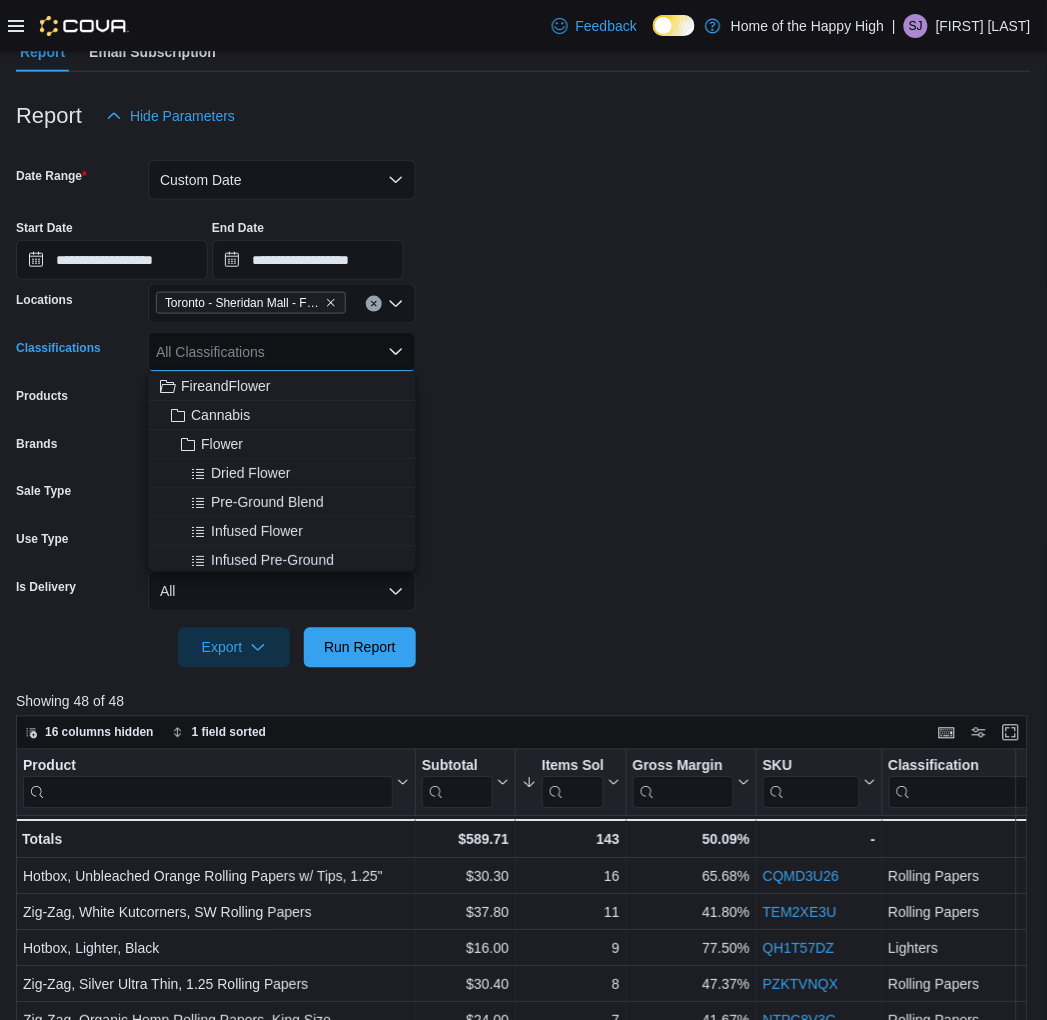 click on "All Classifications Combo box. Selected. Combo box input. All Classifications. Type some text or, to display a list of choices, press Down Arrow. To exit the list of choices, press Escape." at bounding box center [282, 352] 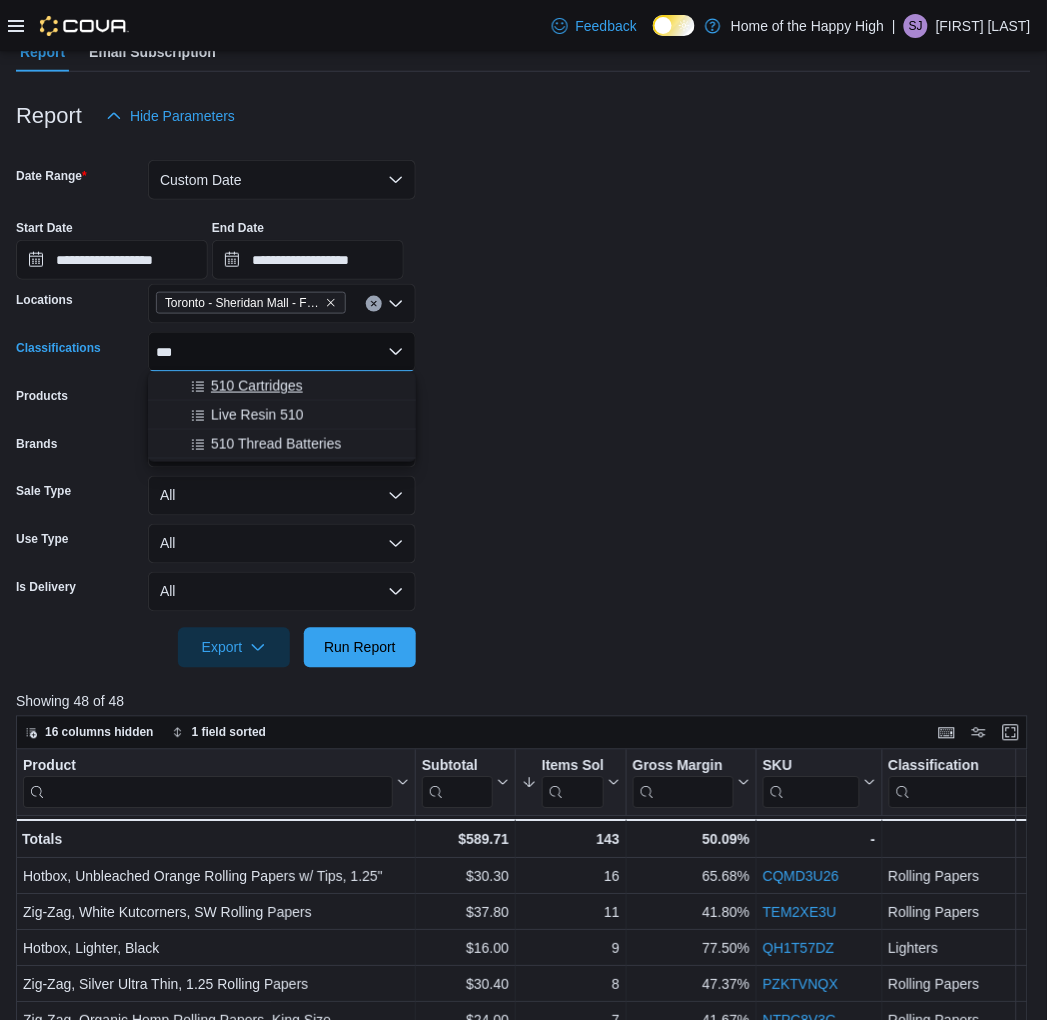 type on "***" 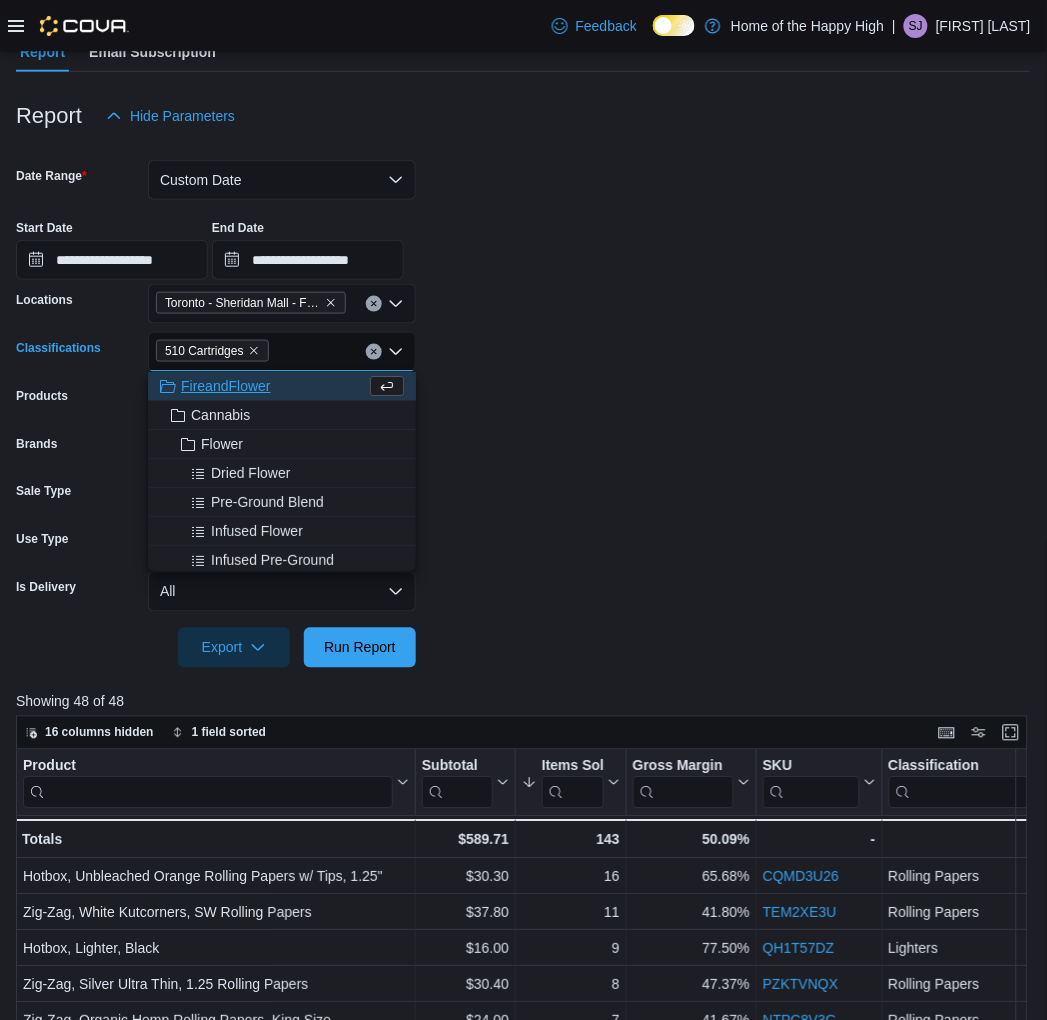 drag, startPoint x: 540, startPoint y: 373, endPoint x: 412, endPoint y: 521, distance: 195.6732 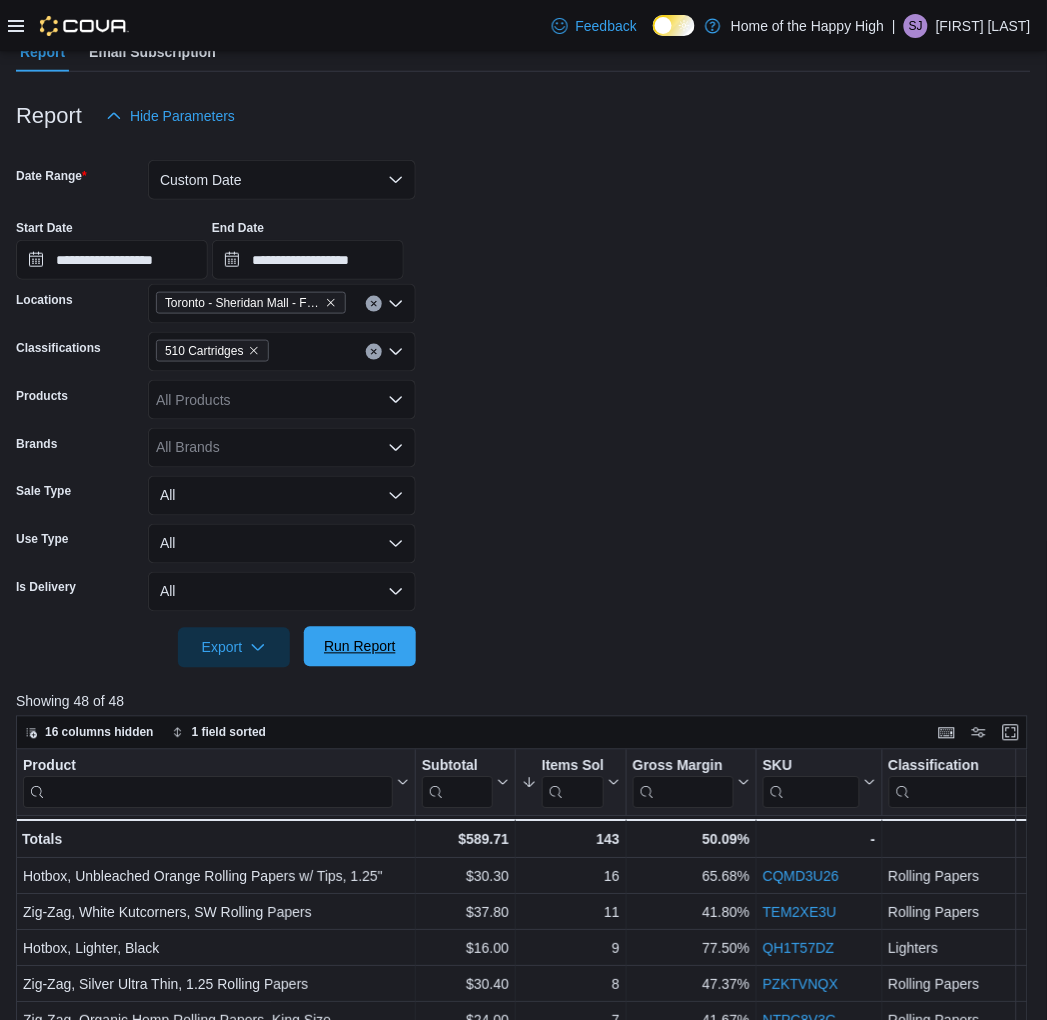 click on "Run Report" at bounding box center [360, 647] 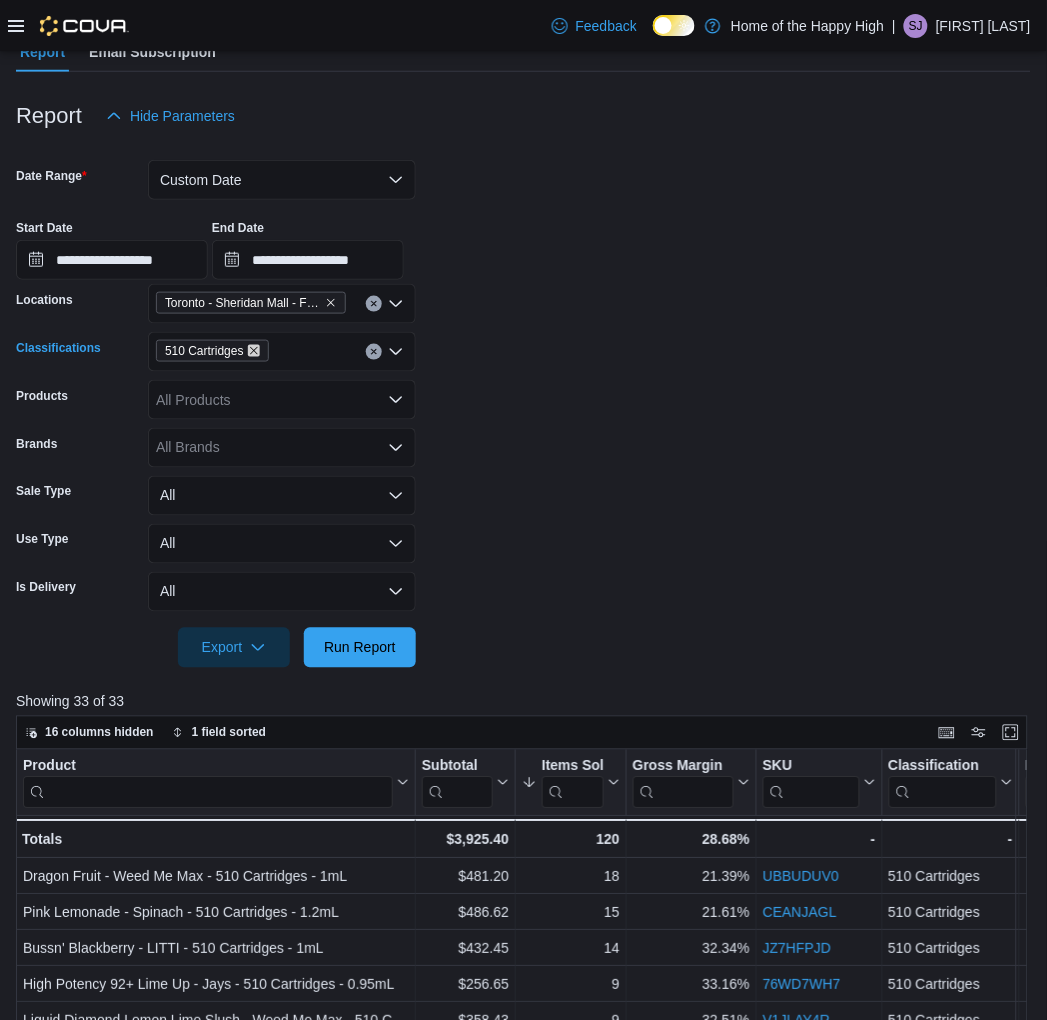 click 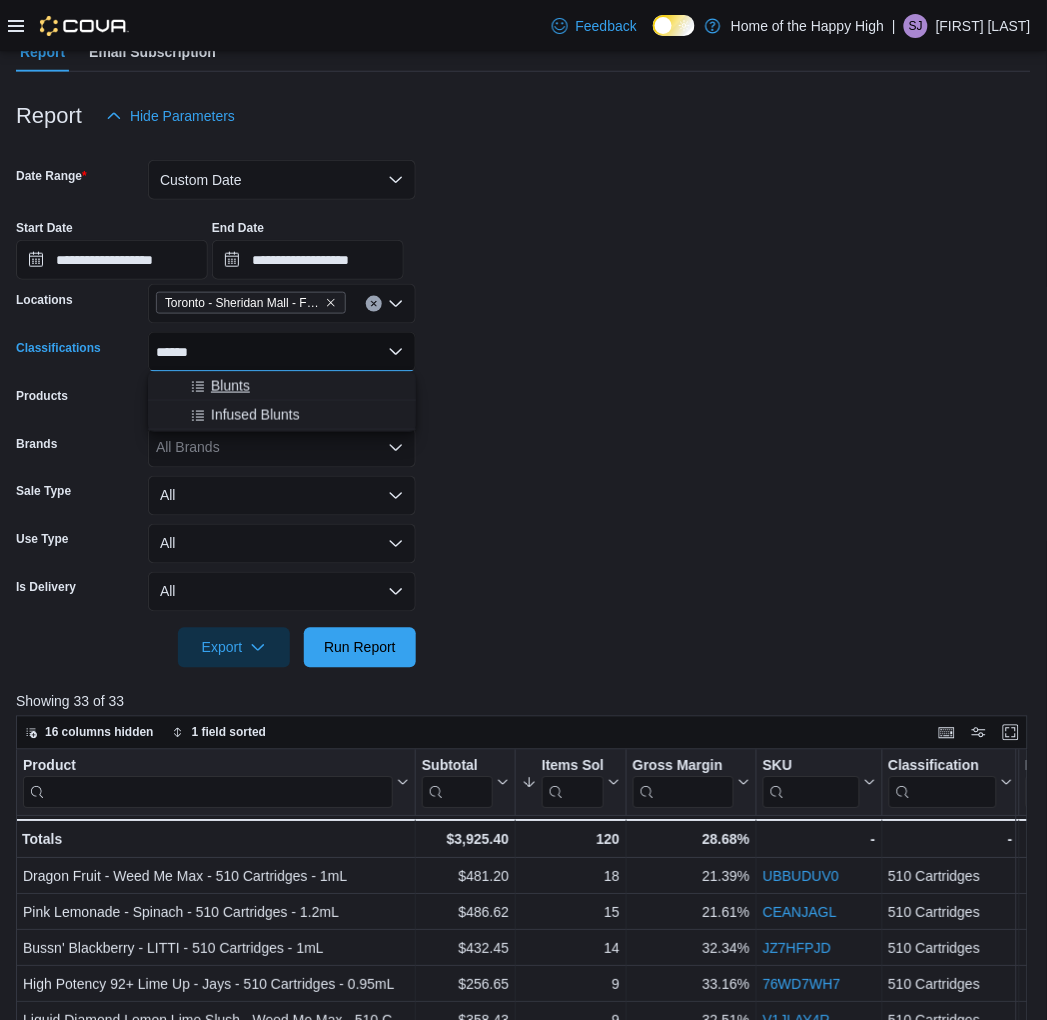 type on "******" 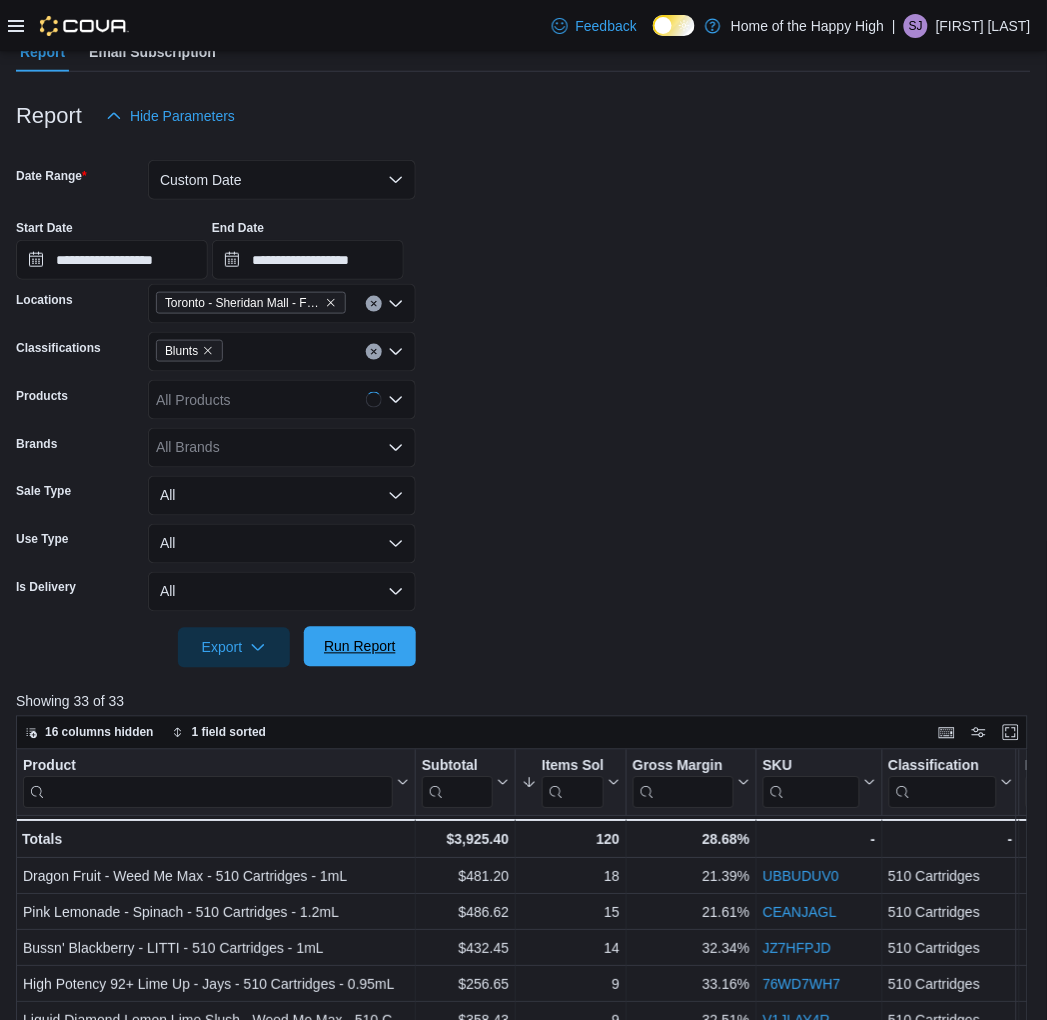 click on "Run Report" at bounding box center (360, 647) 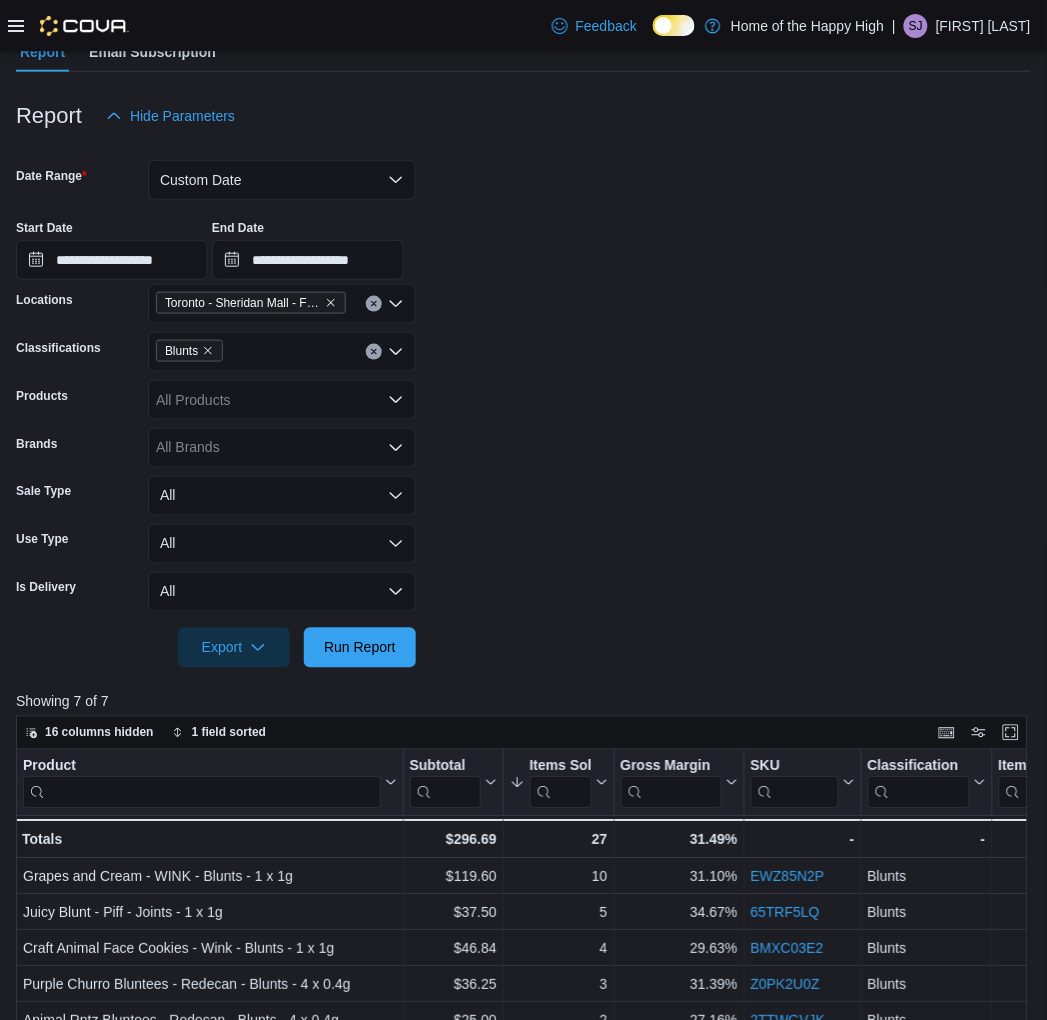 click on "Blunts" at bounding box center (189, 351) 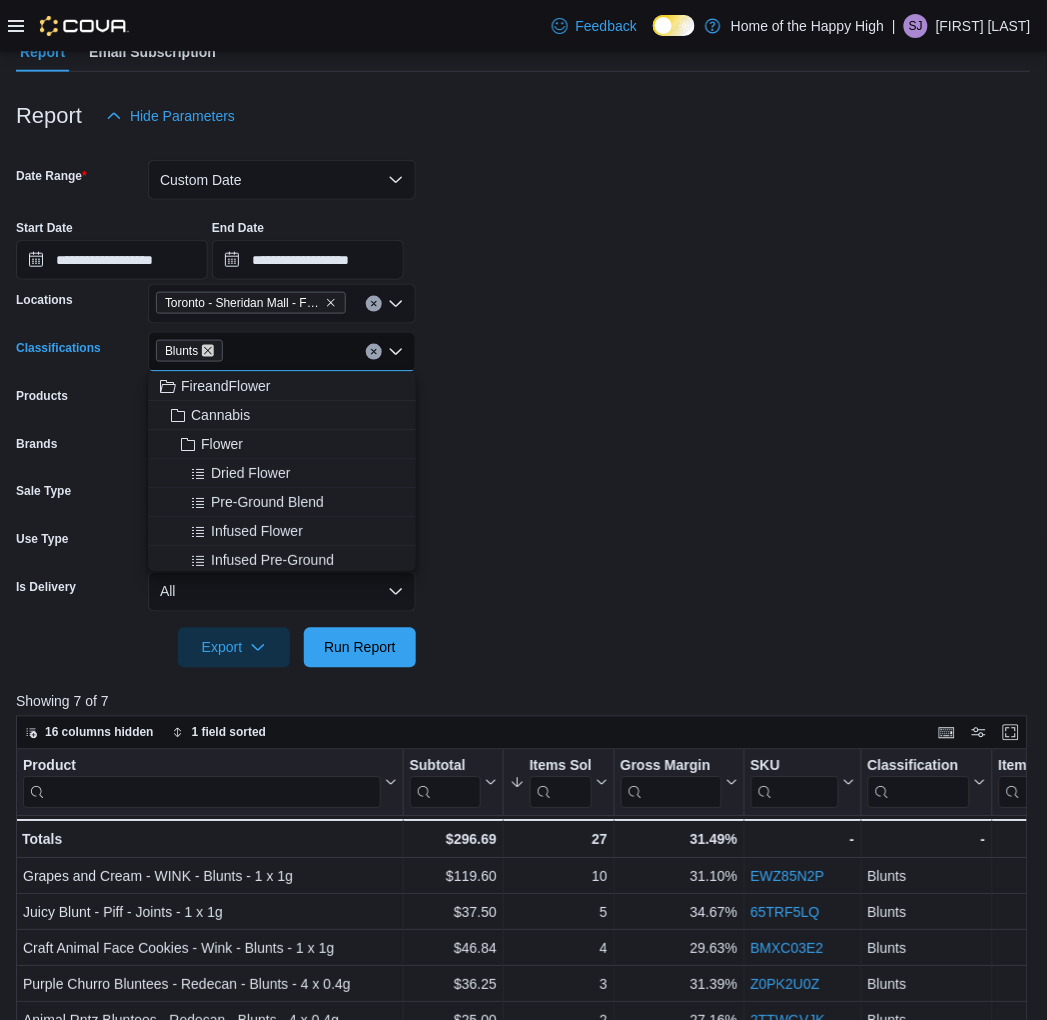 click 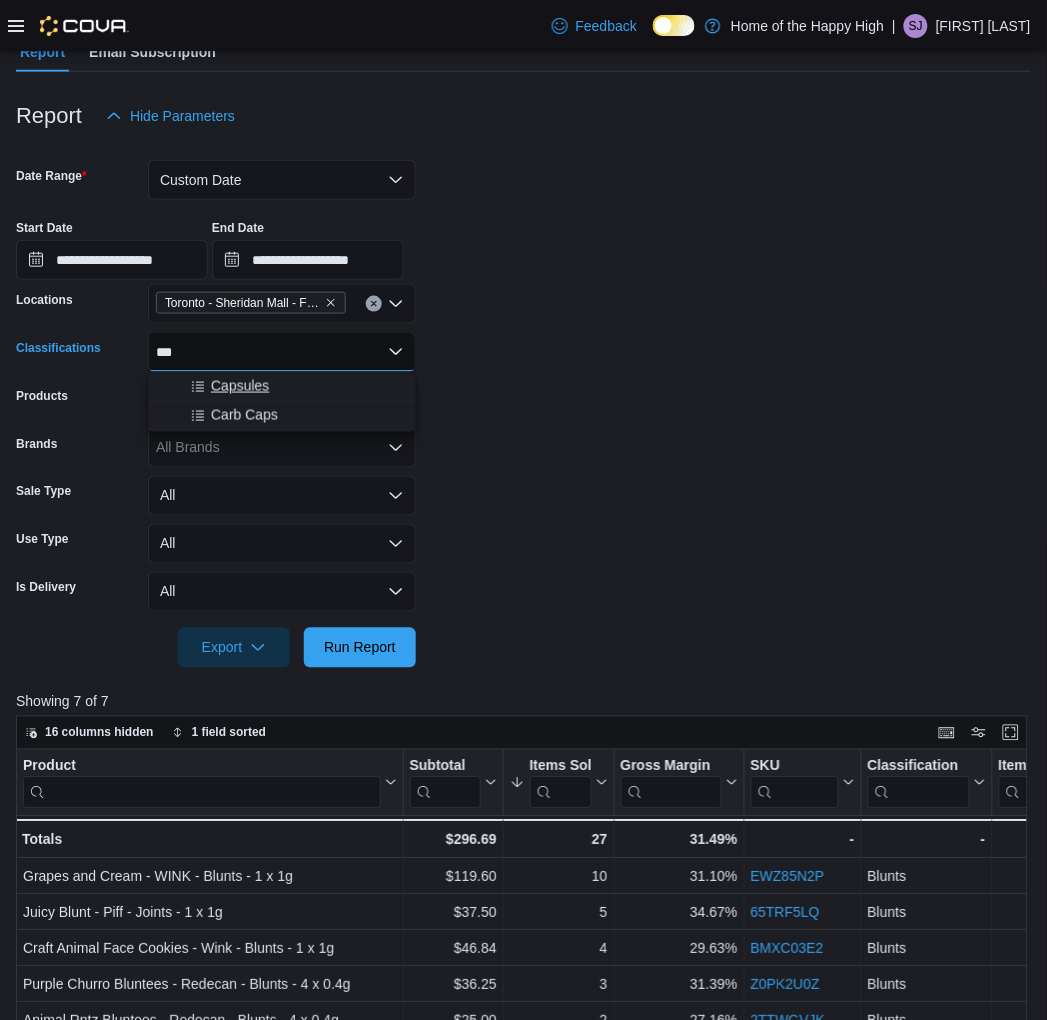 type on "***" 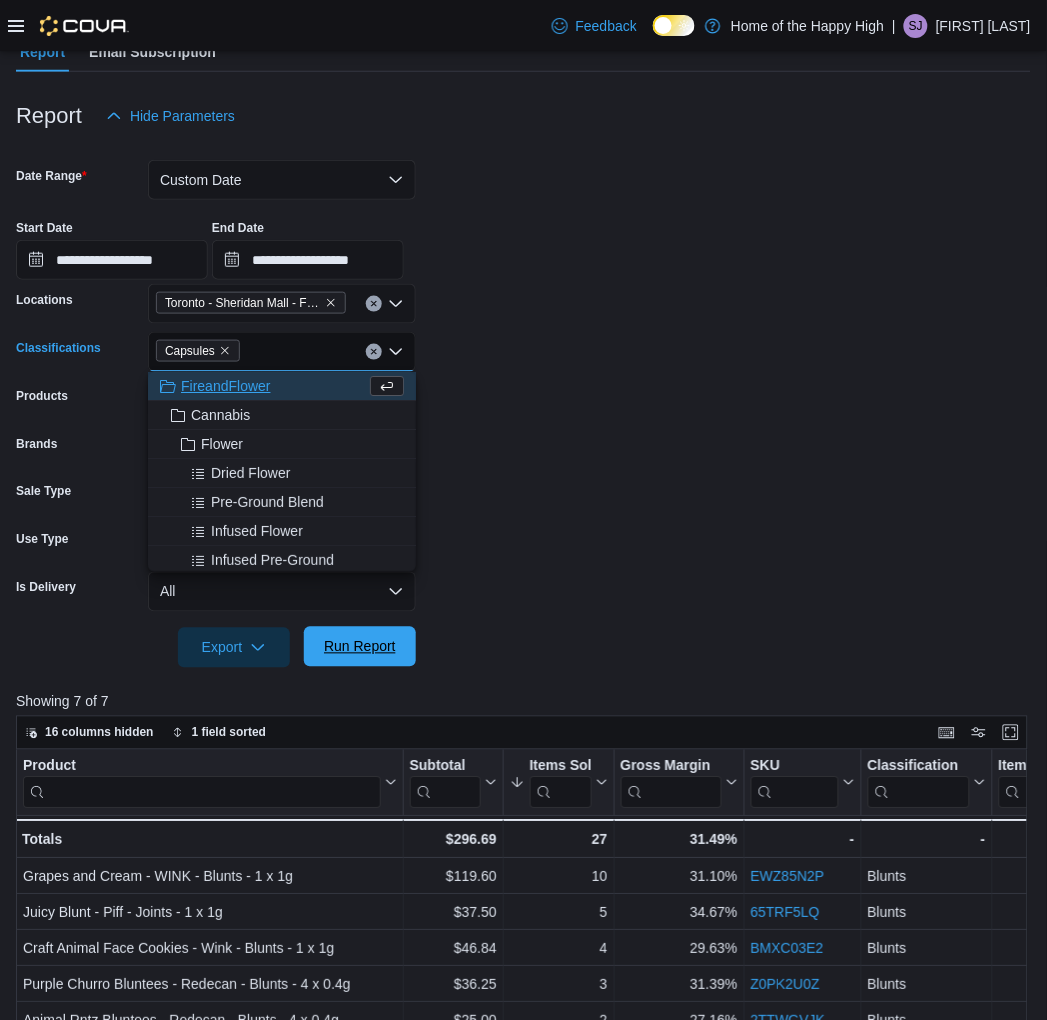click on "Run Report" at bounding box center [360, 647] 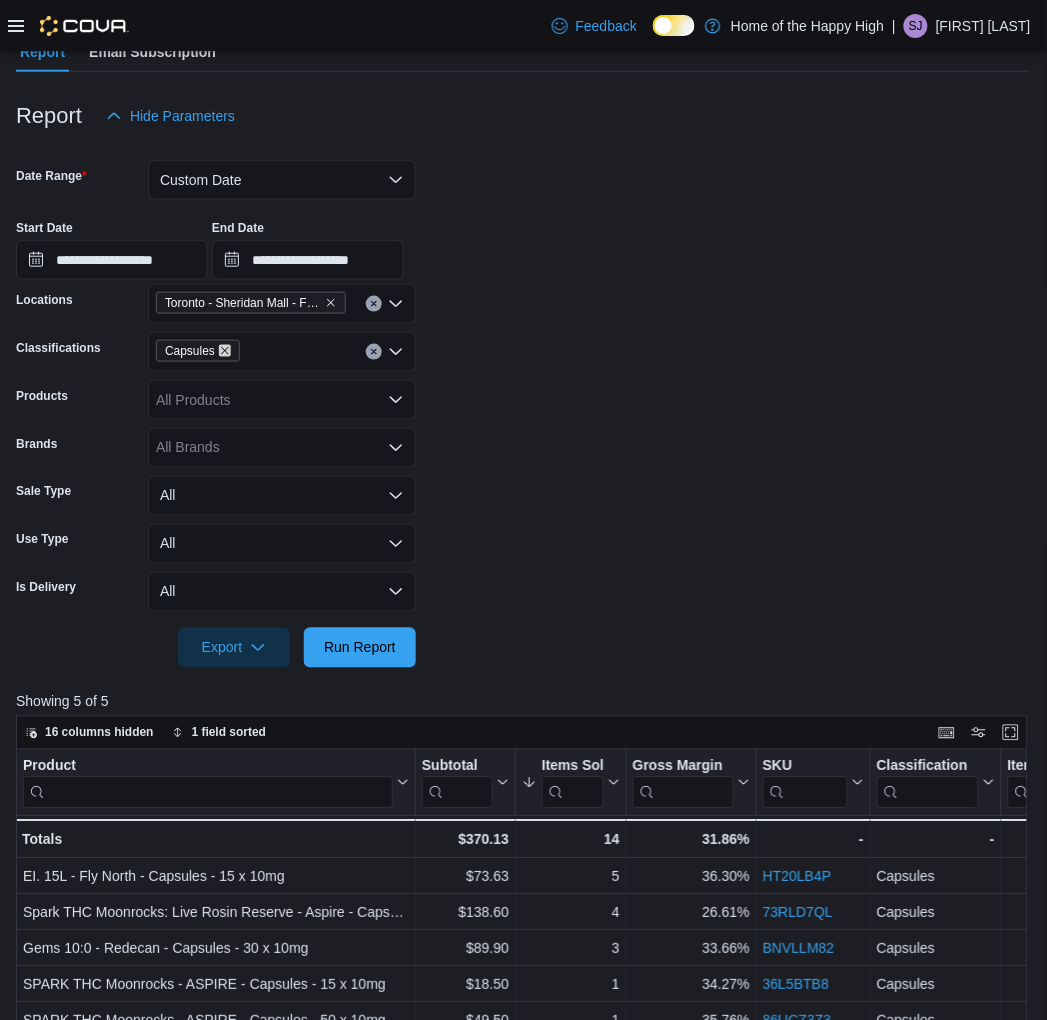 click 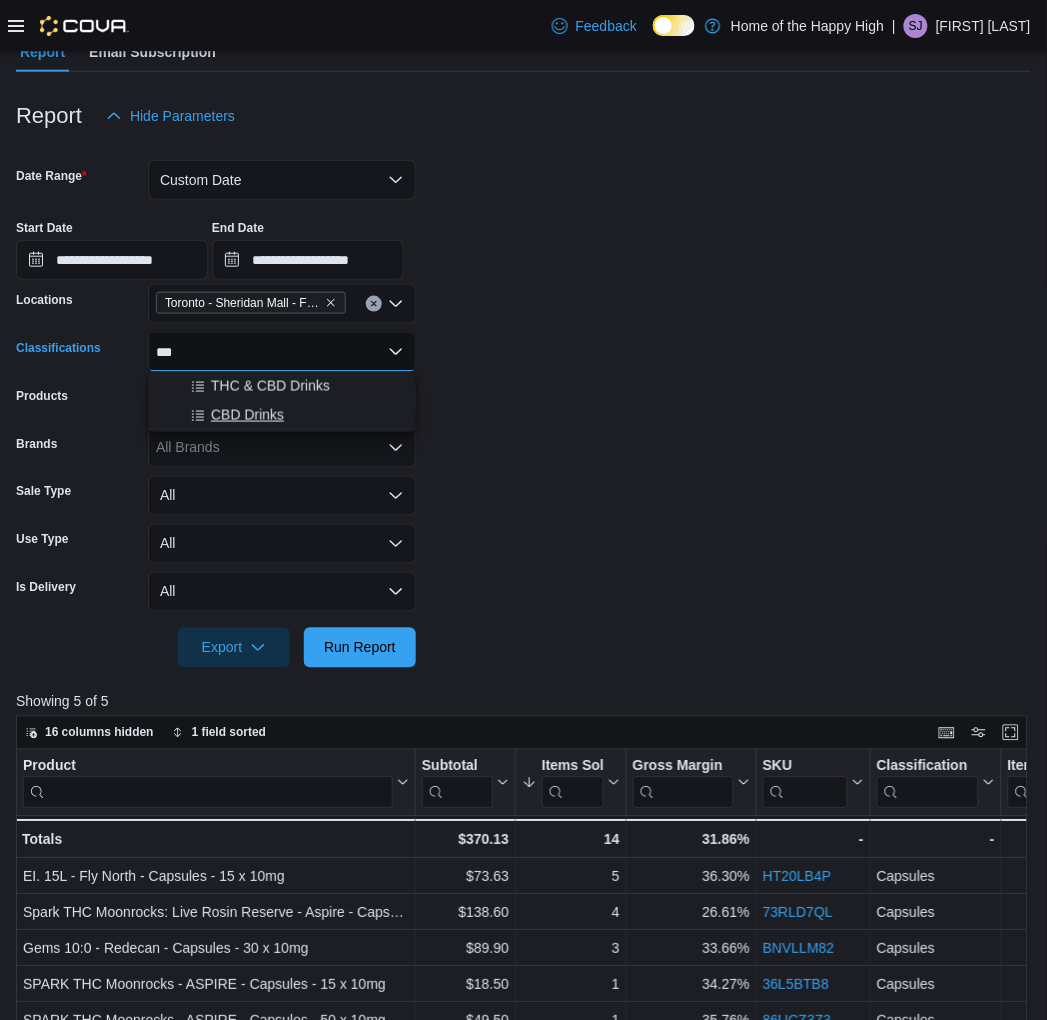 type on "***" 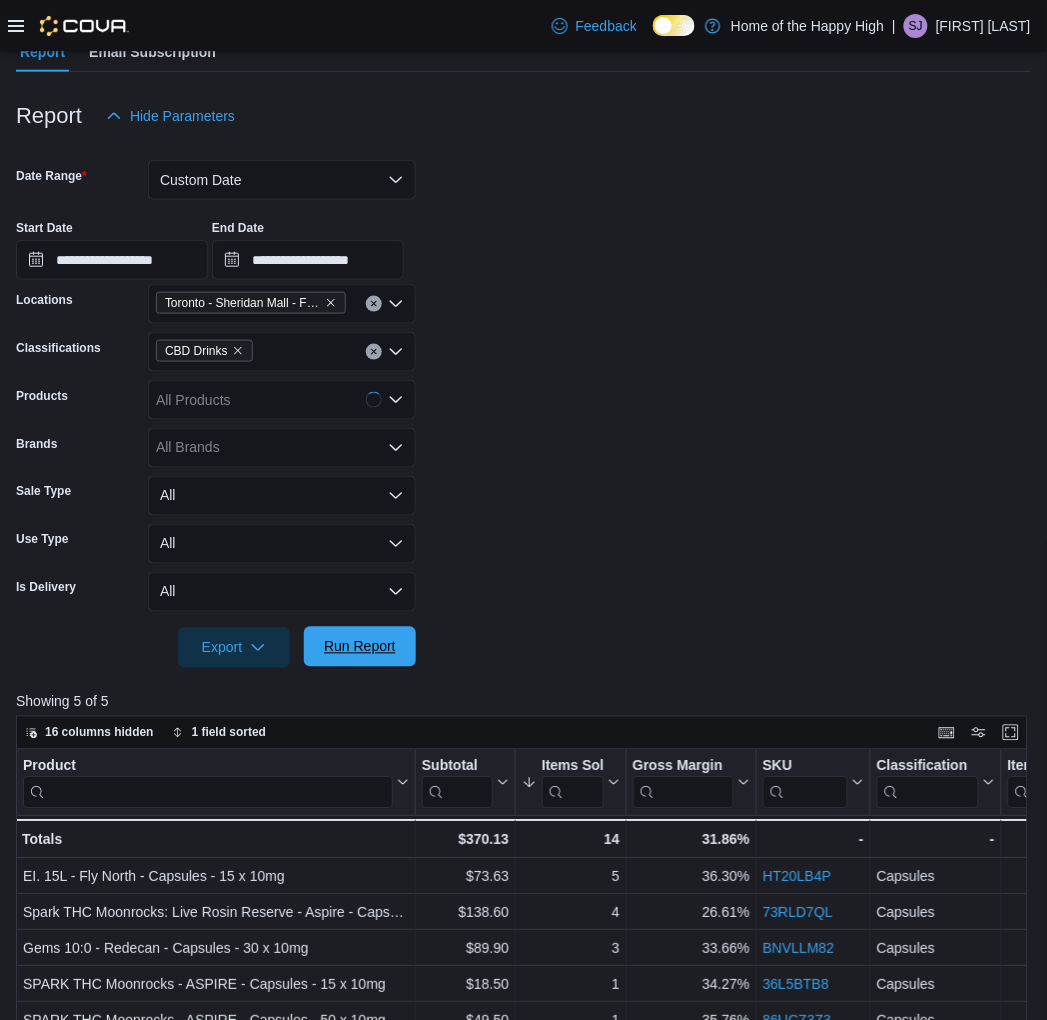 click on "Run Report" at bounding box center [360, 647] 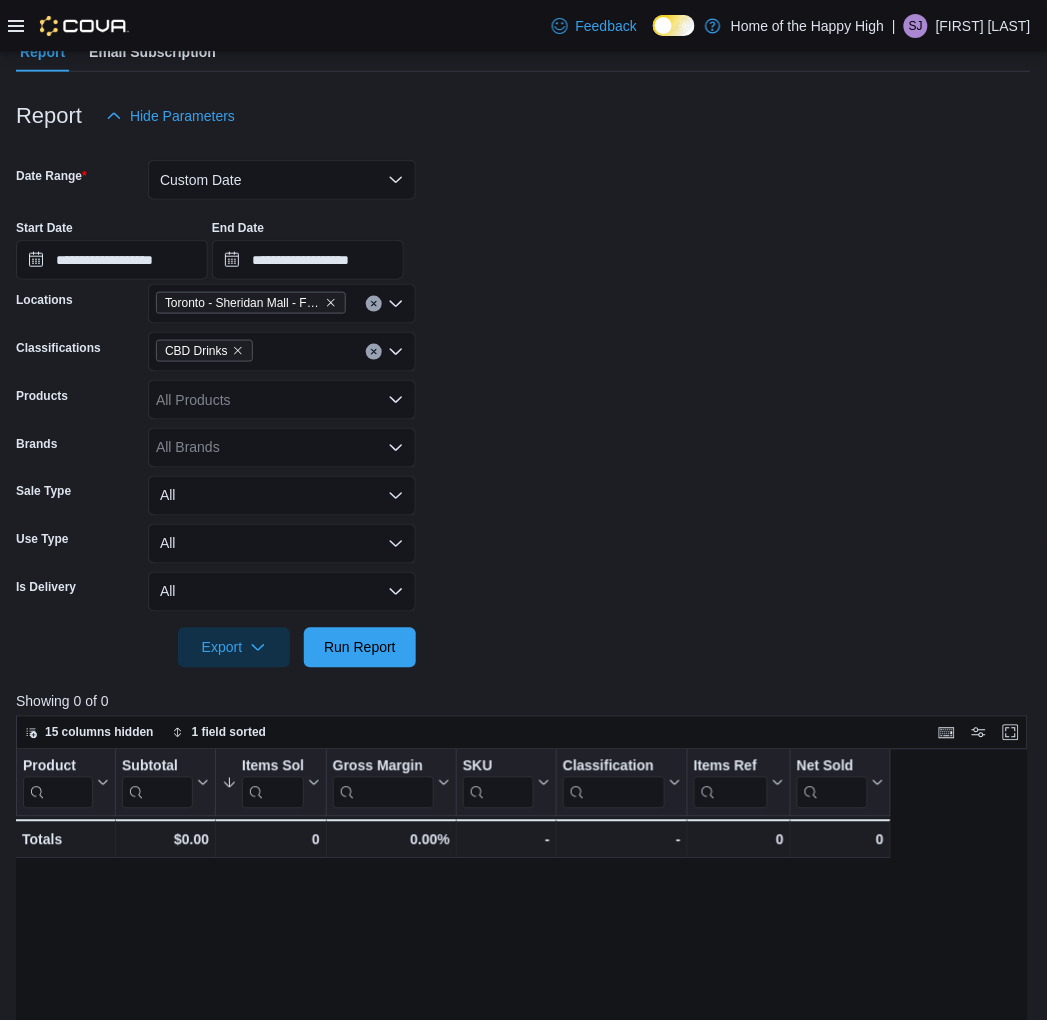 click on "CBD Drinks" at bounding box center [204, 351] 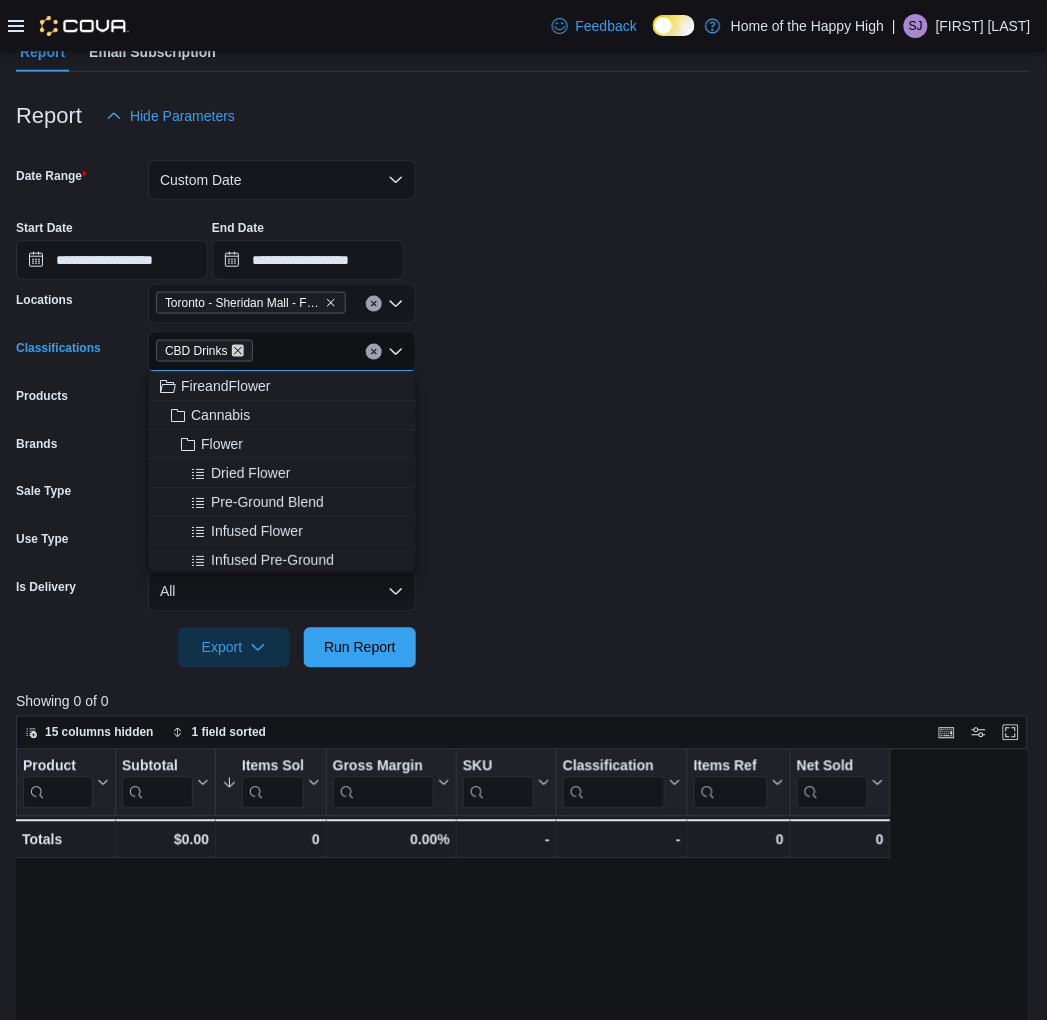 click 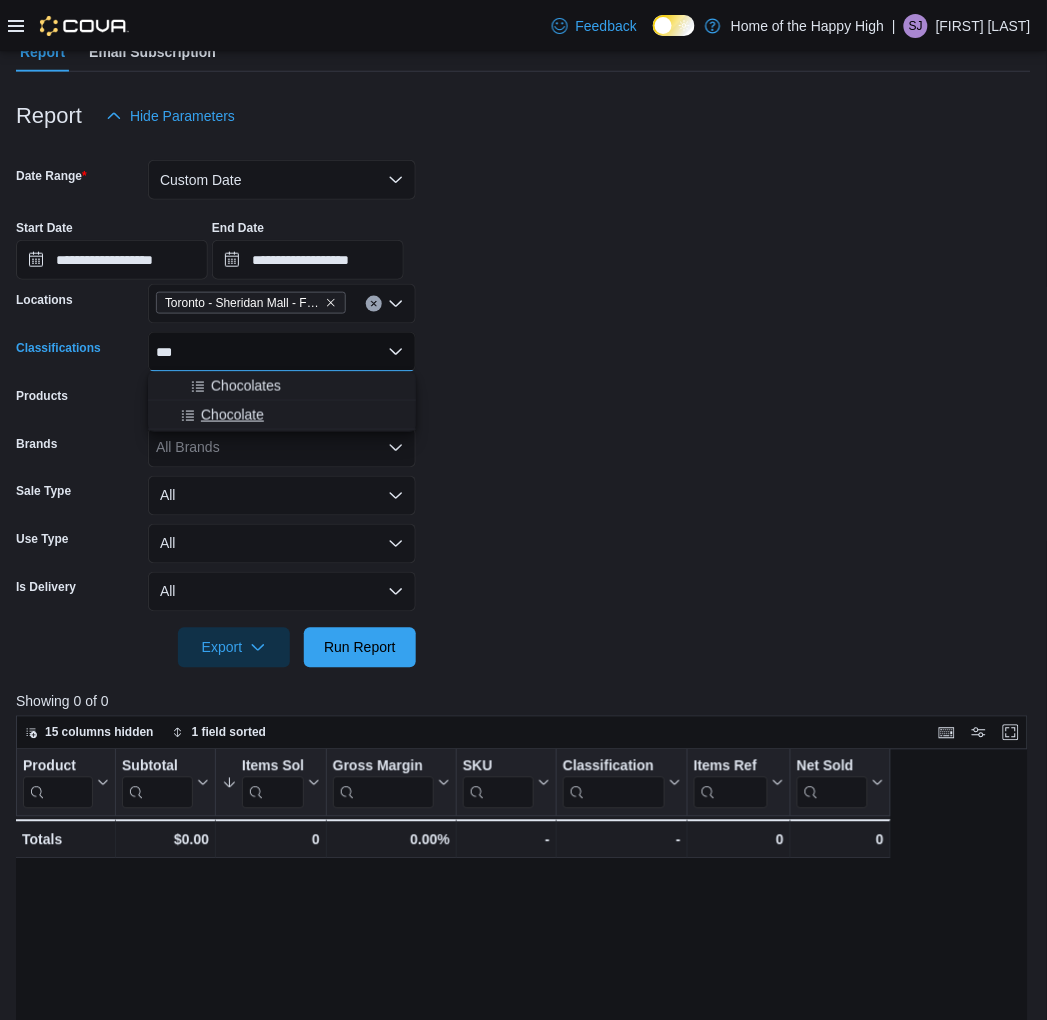 type on "***" 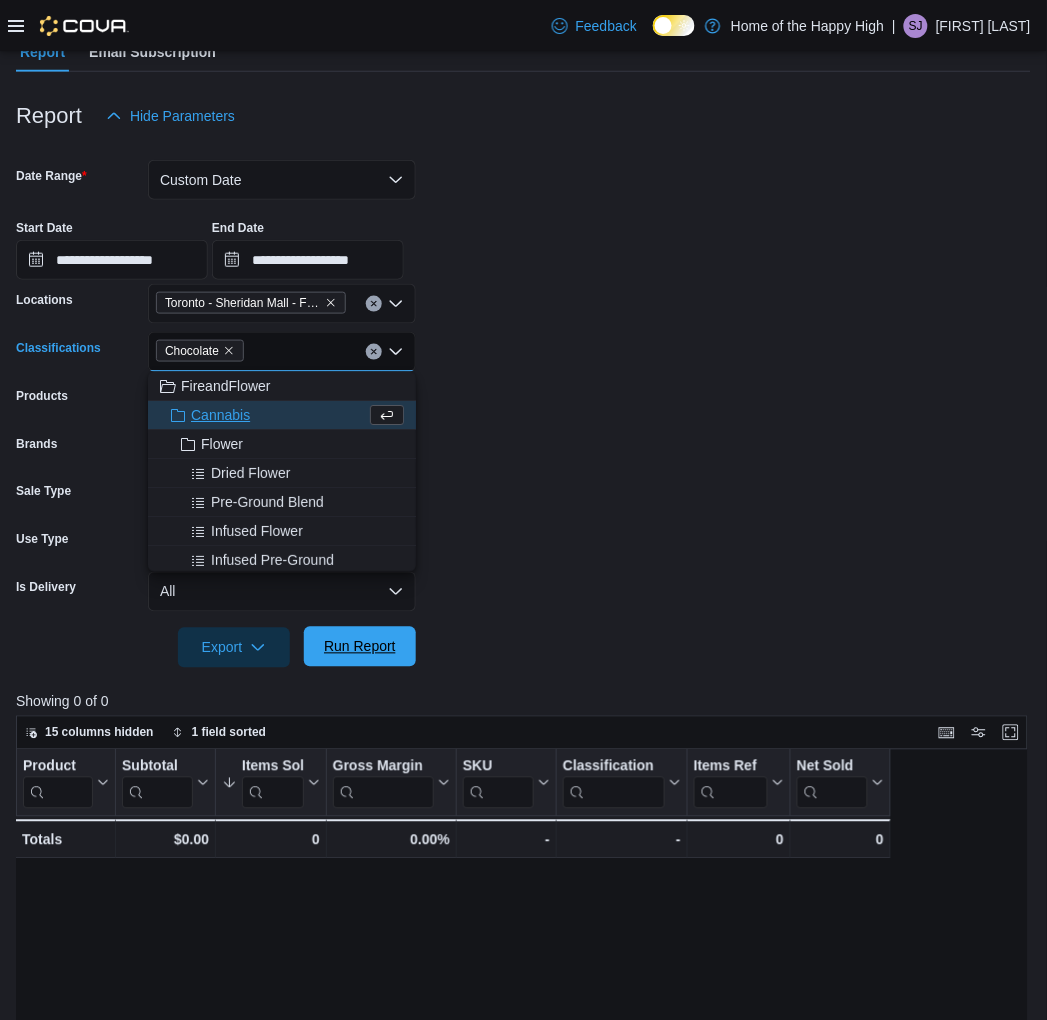 click on "Run Report" at bounding box center [360, 647] 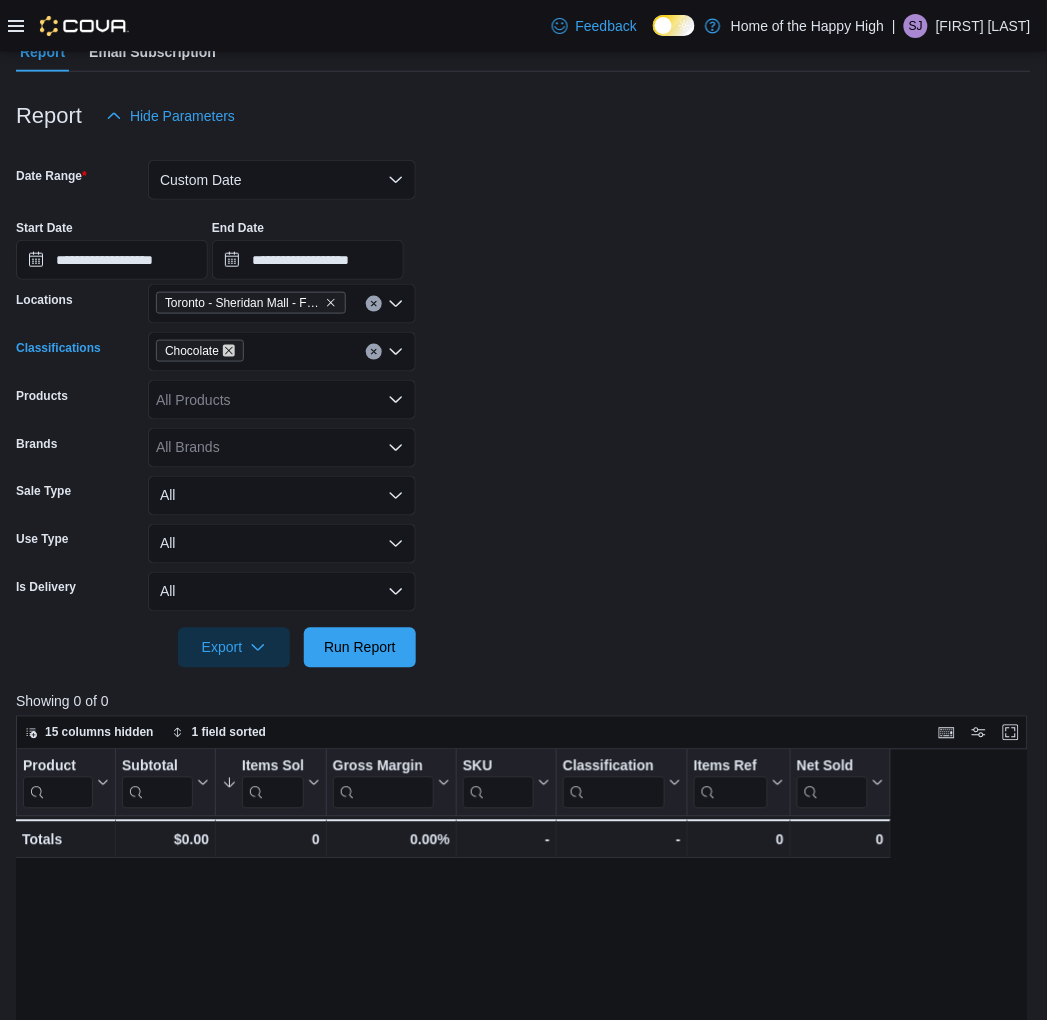 click 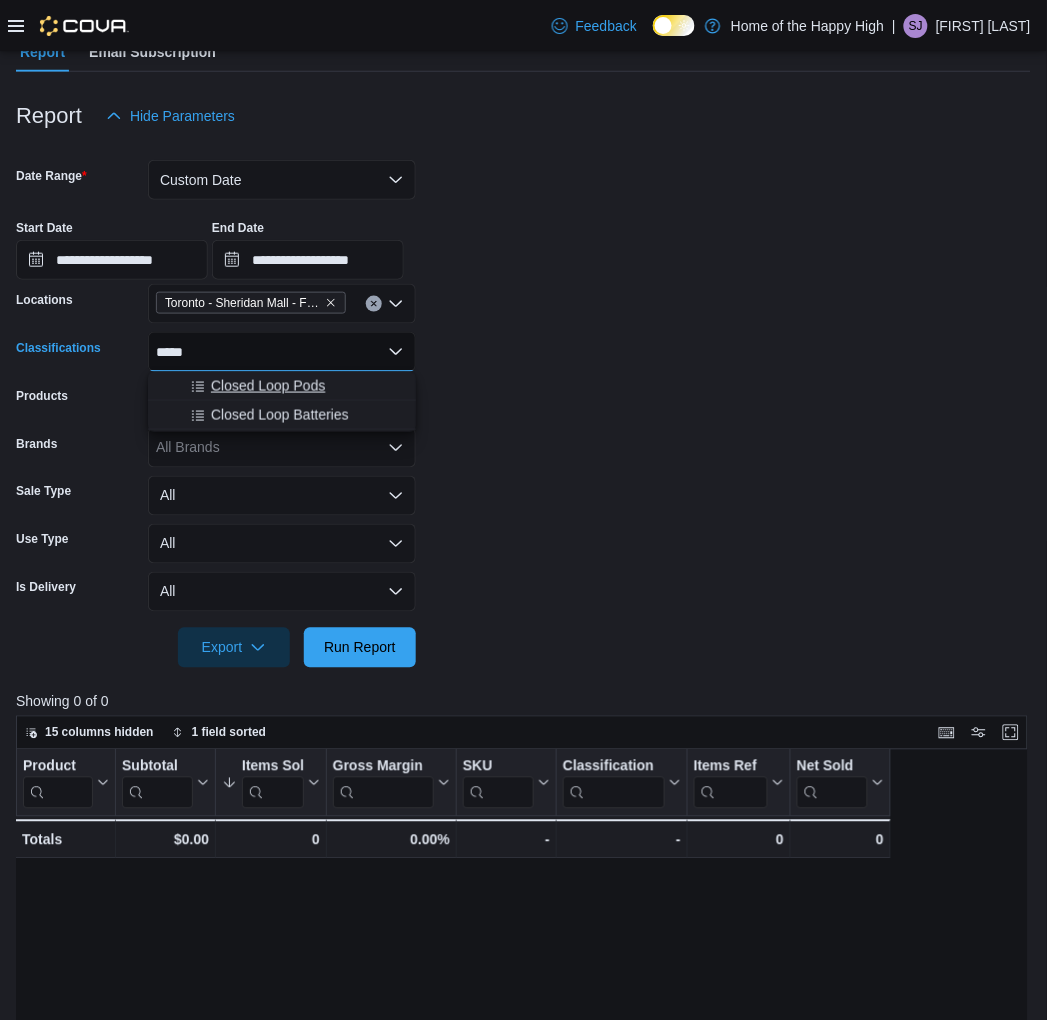 type on "*****" 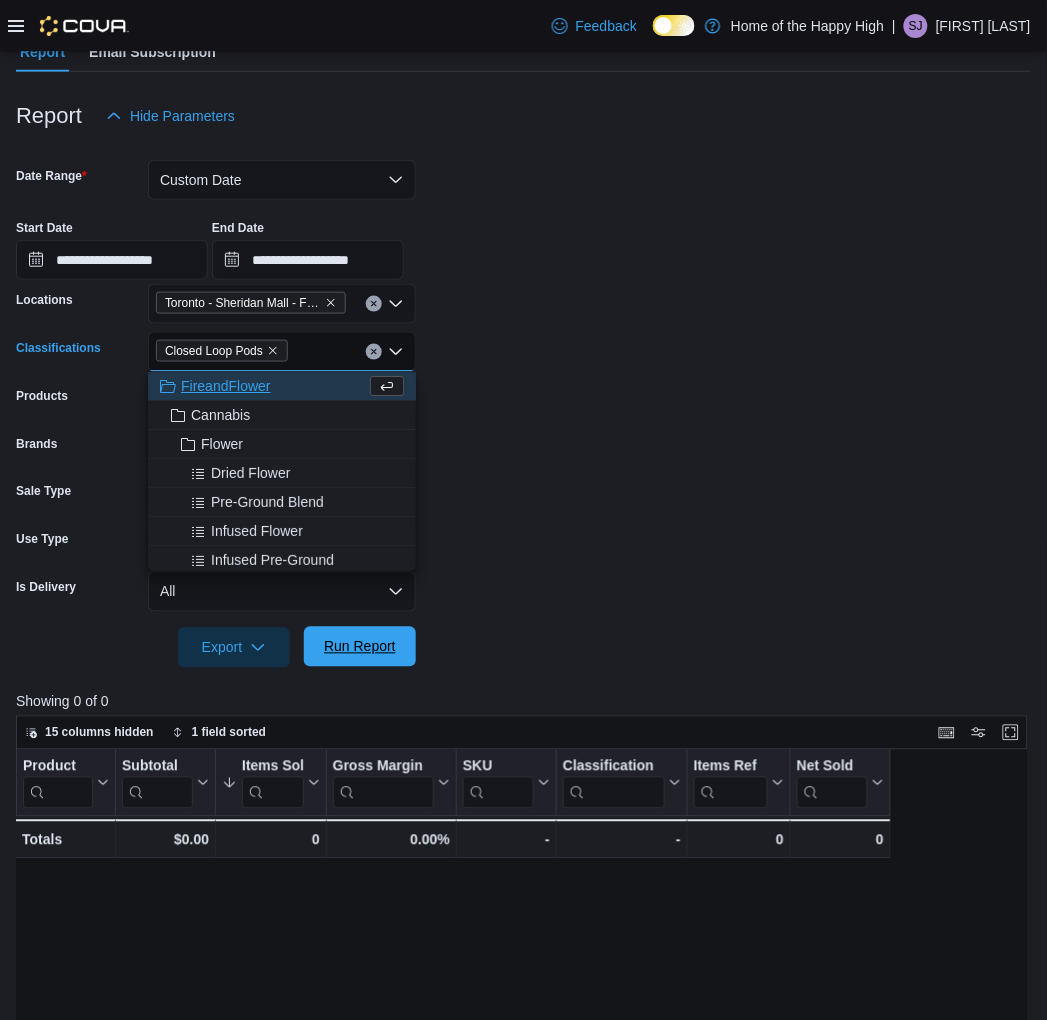 click on "Run Report" at bounding box center [360, 647] 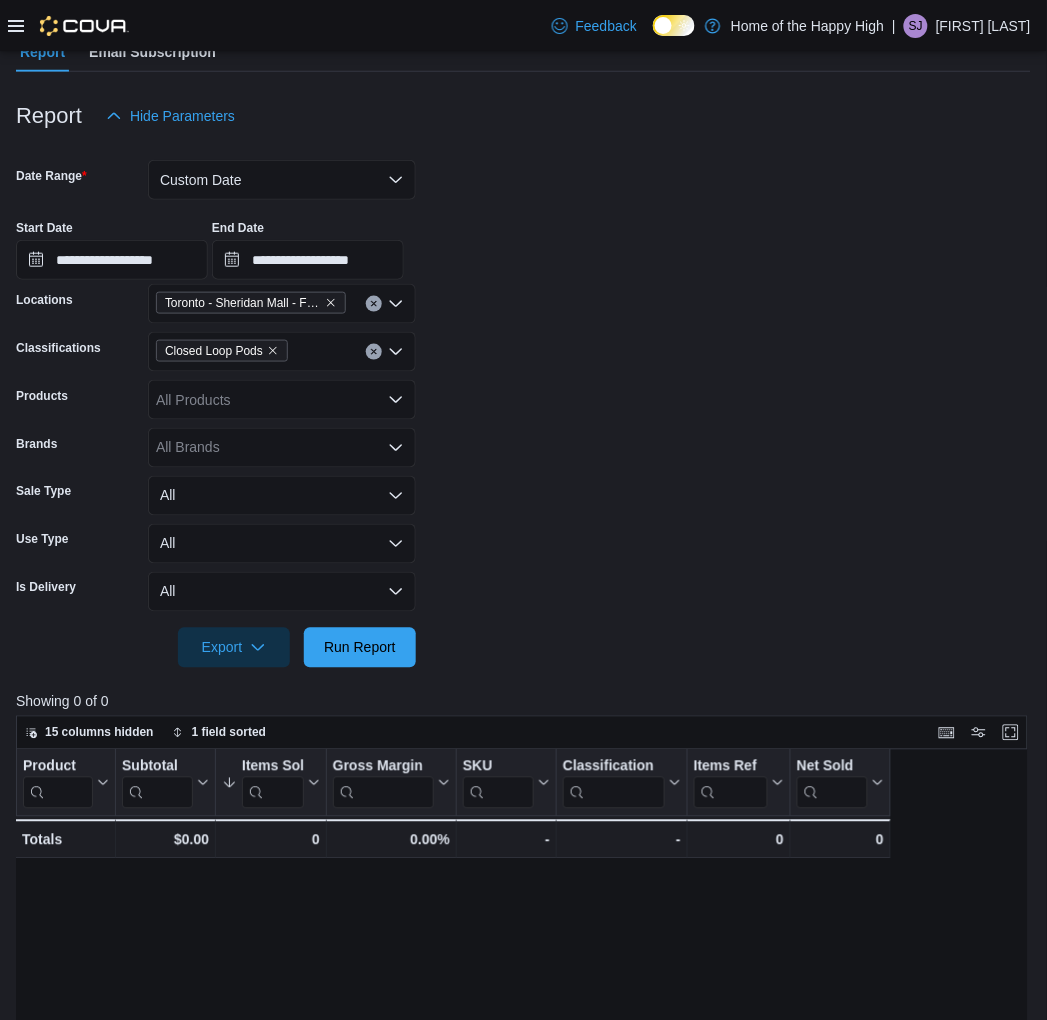 click on "Closed Loop Pods" at bounding box center [222, 351] 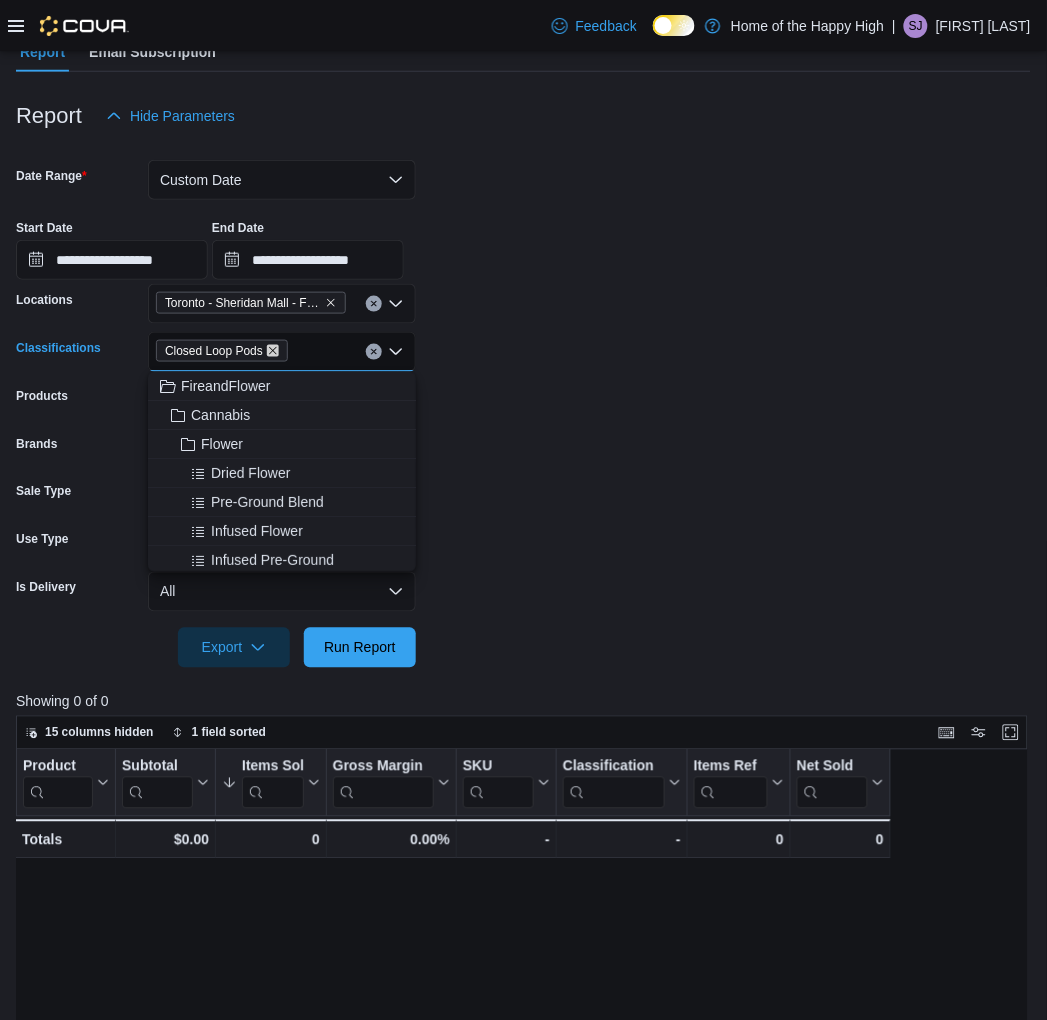 click 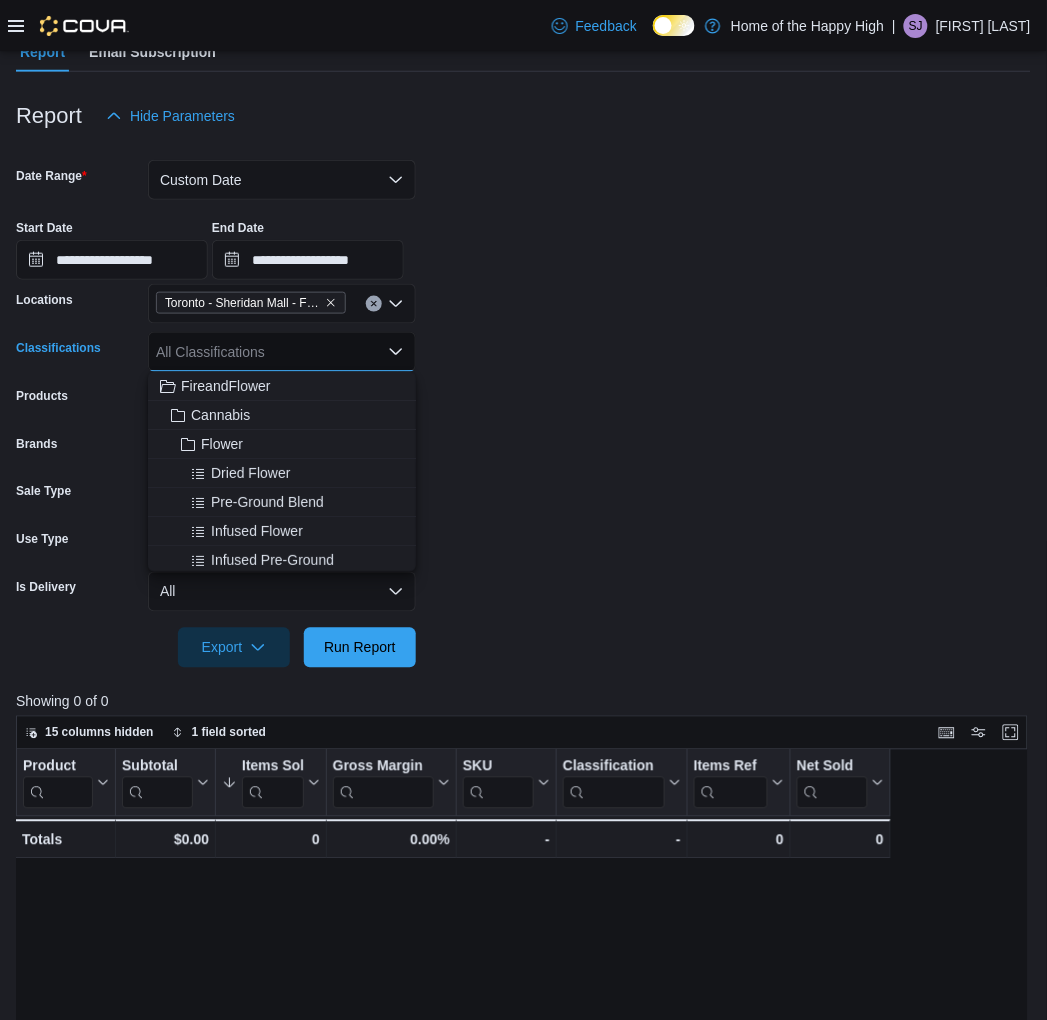 type on "*" 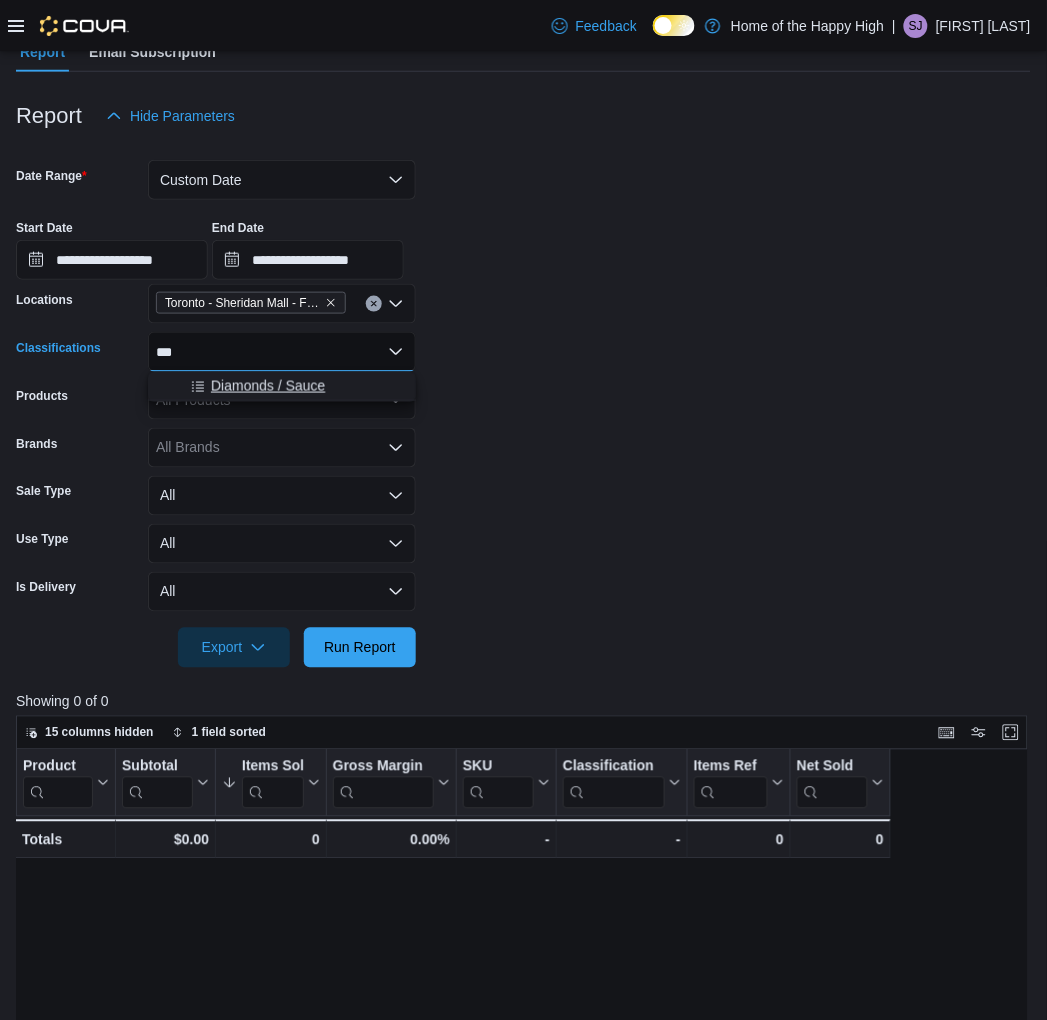 type on "***" 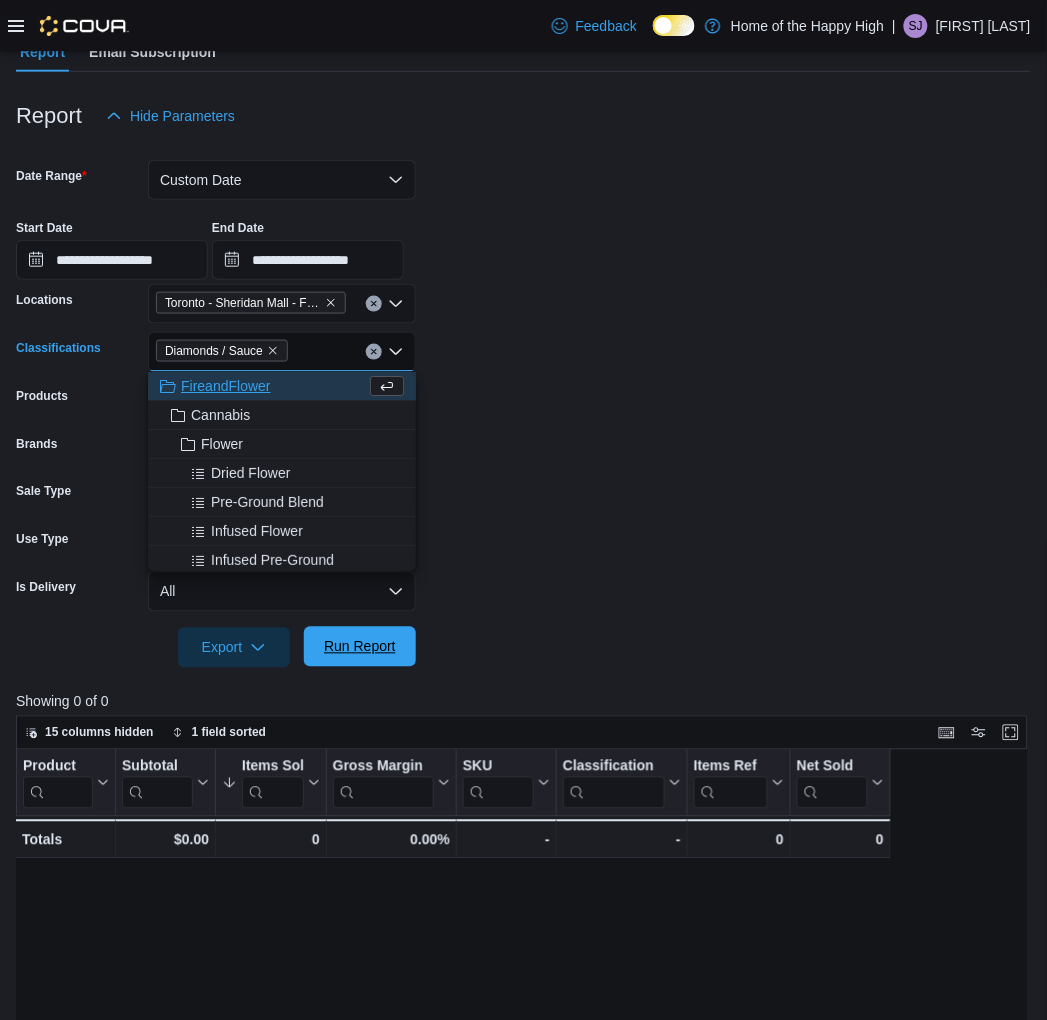 click on "Run Report" at bounding box center (360, 647) 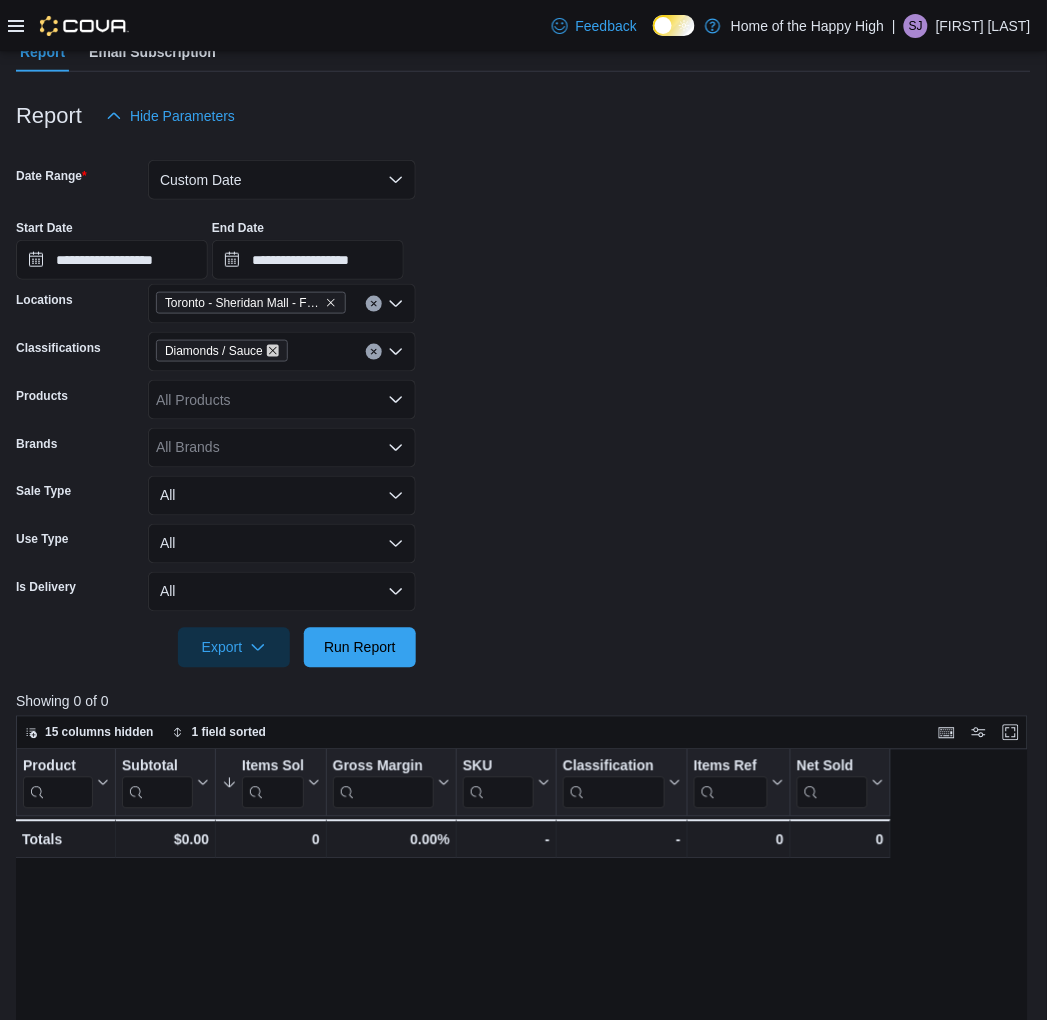 click 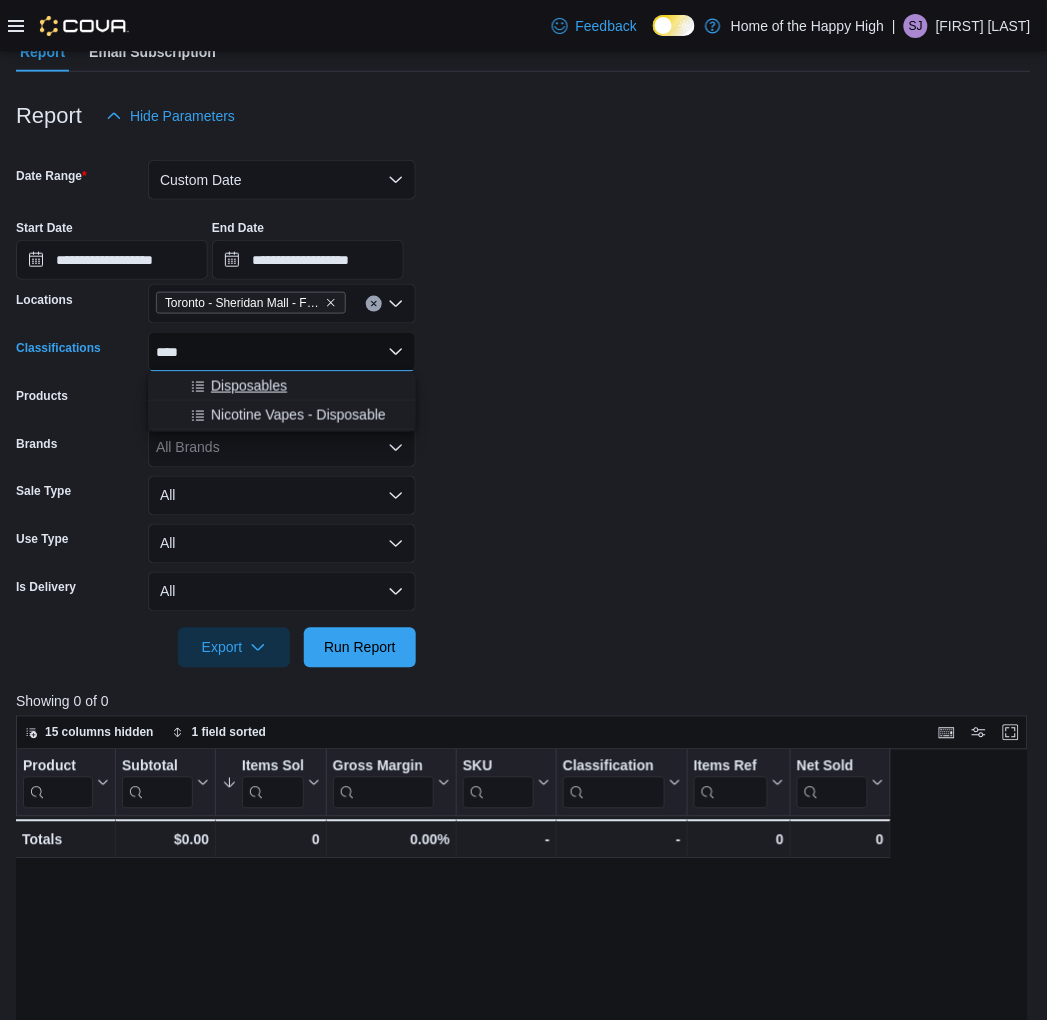 type on "****" 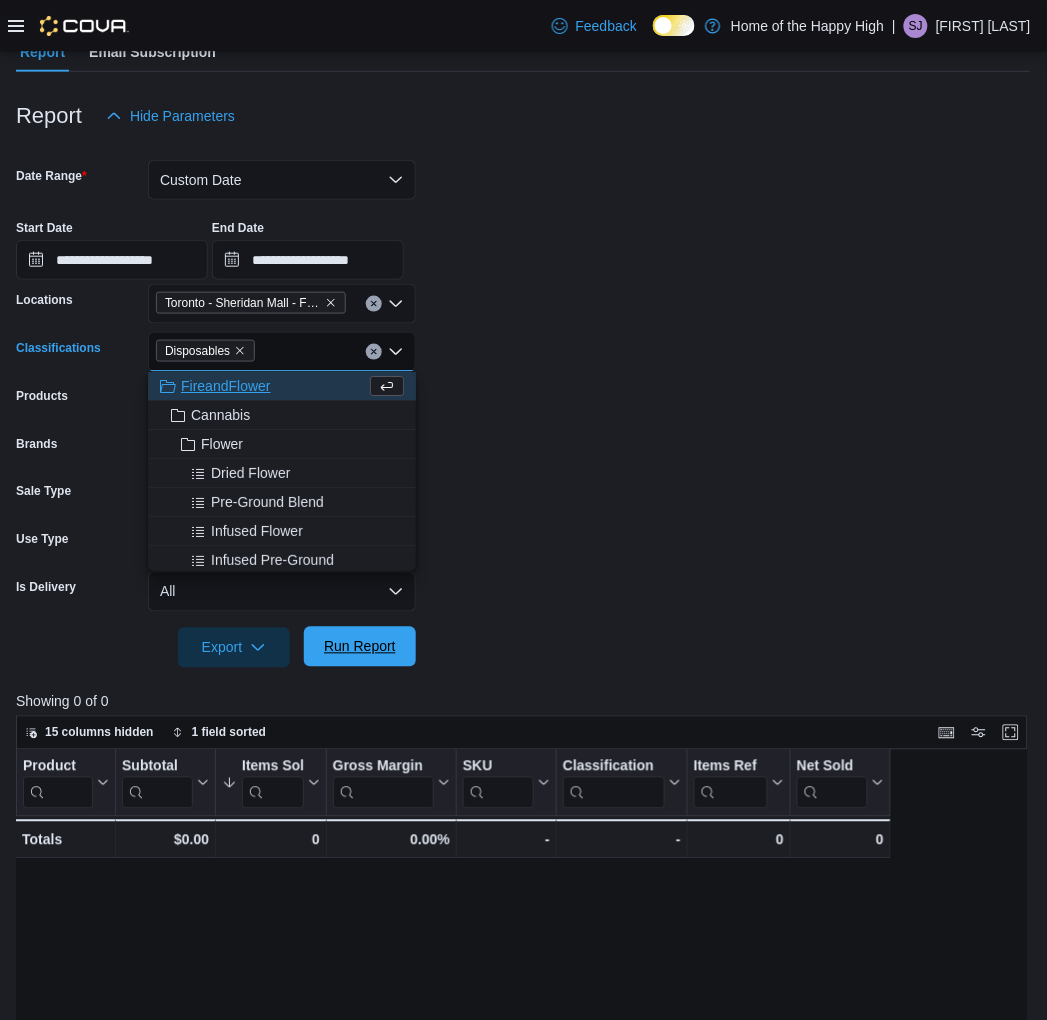 click on "Run Report" at bounding box center [360, 647] 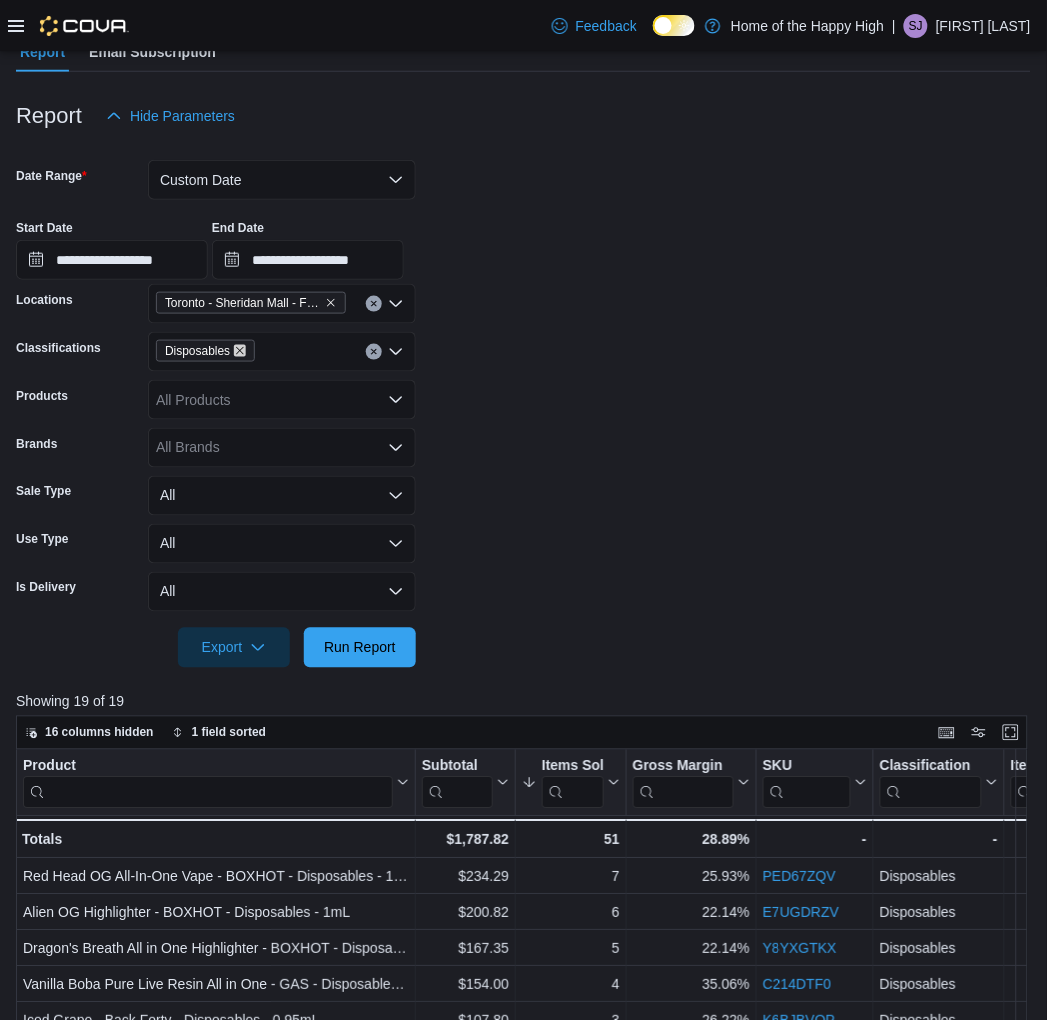 click 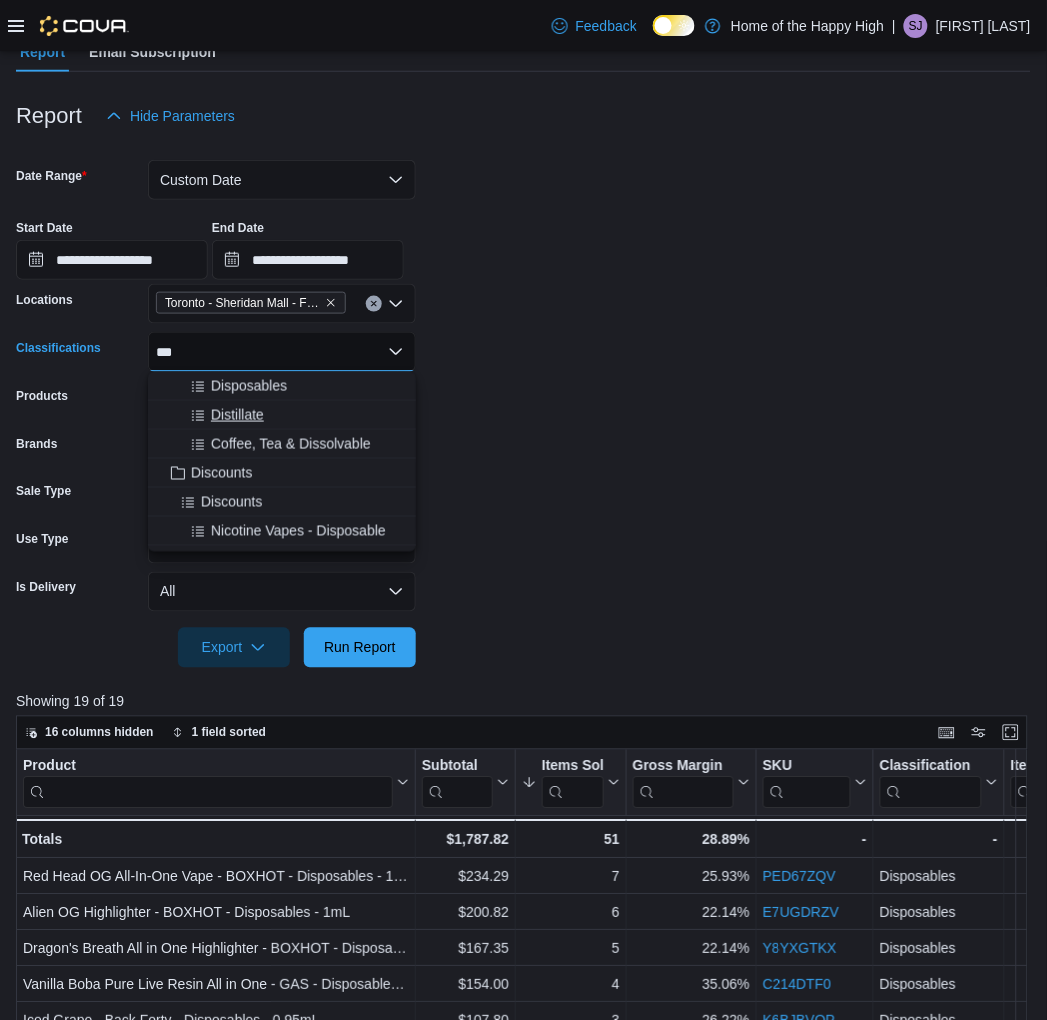 type on "***" 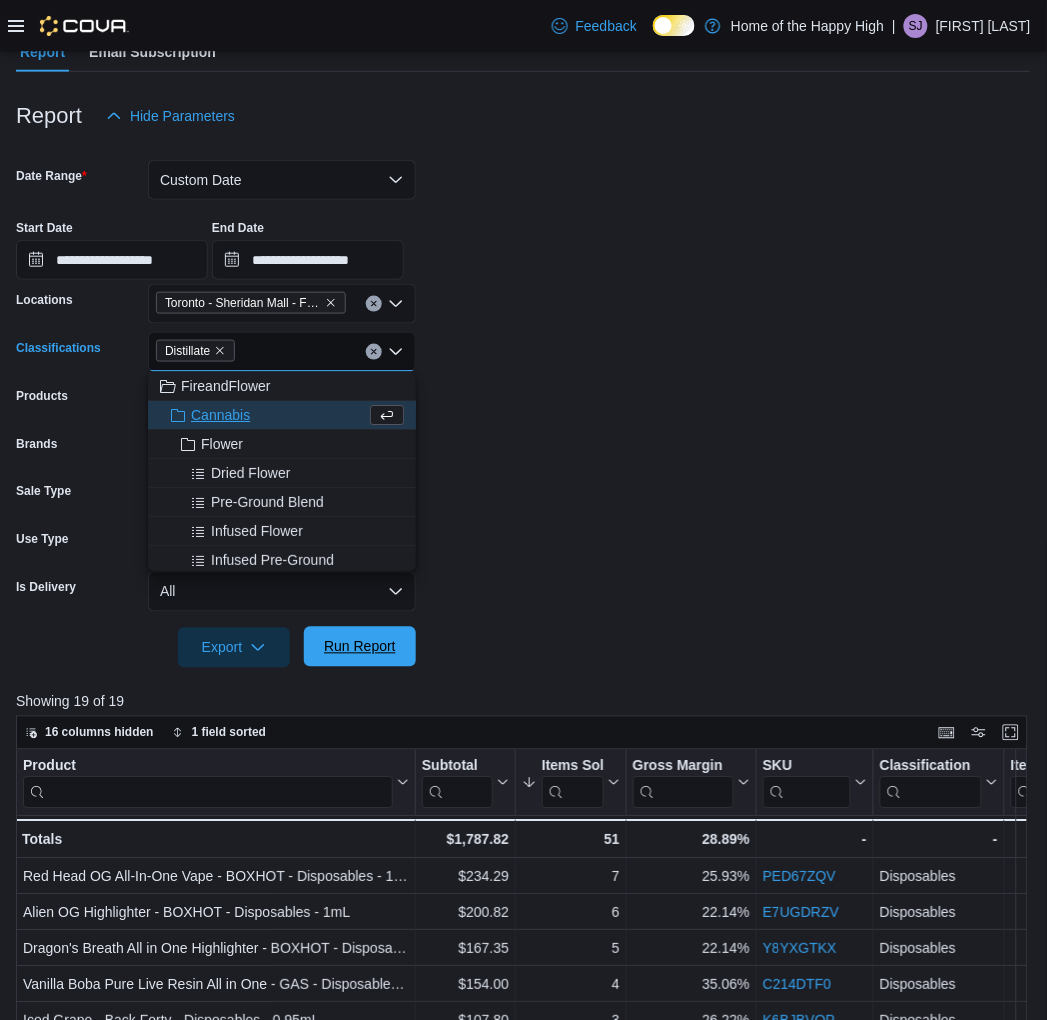 click on "Run Report" at bounding box center [360, 647] 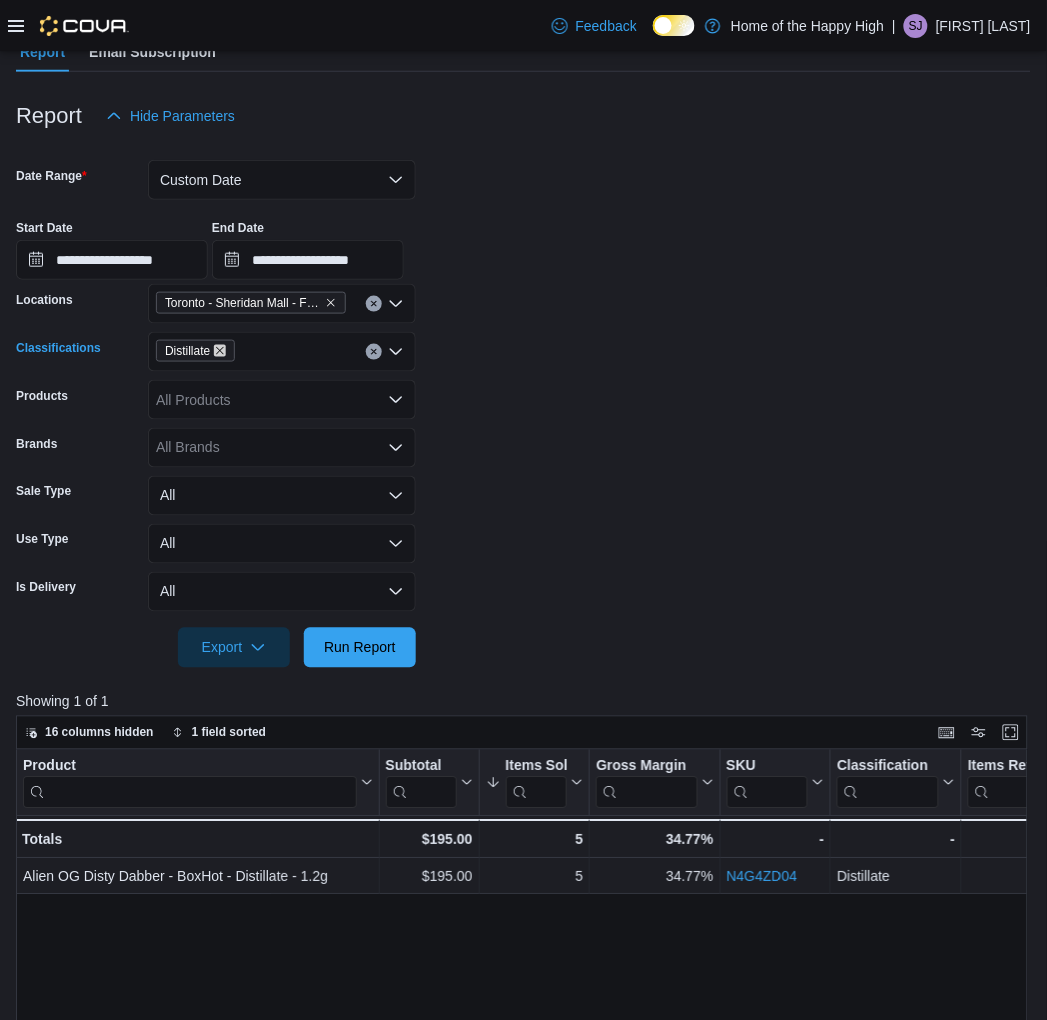 click 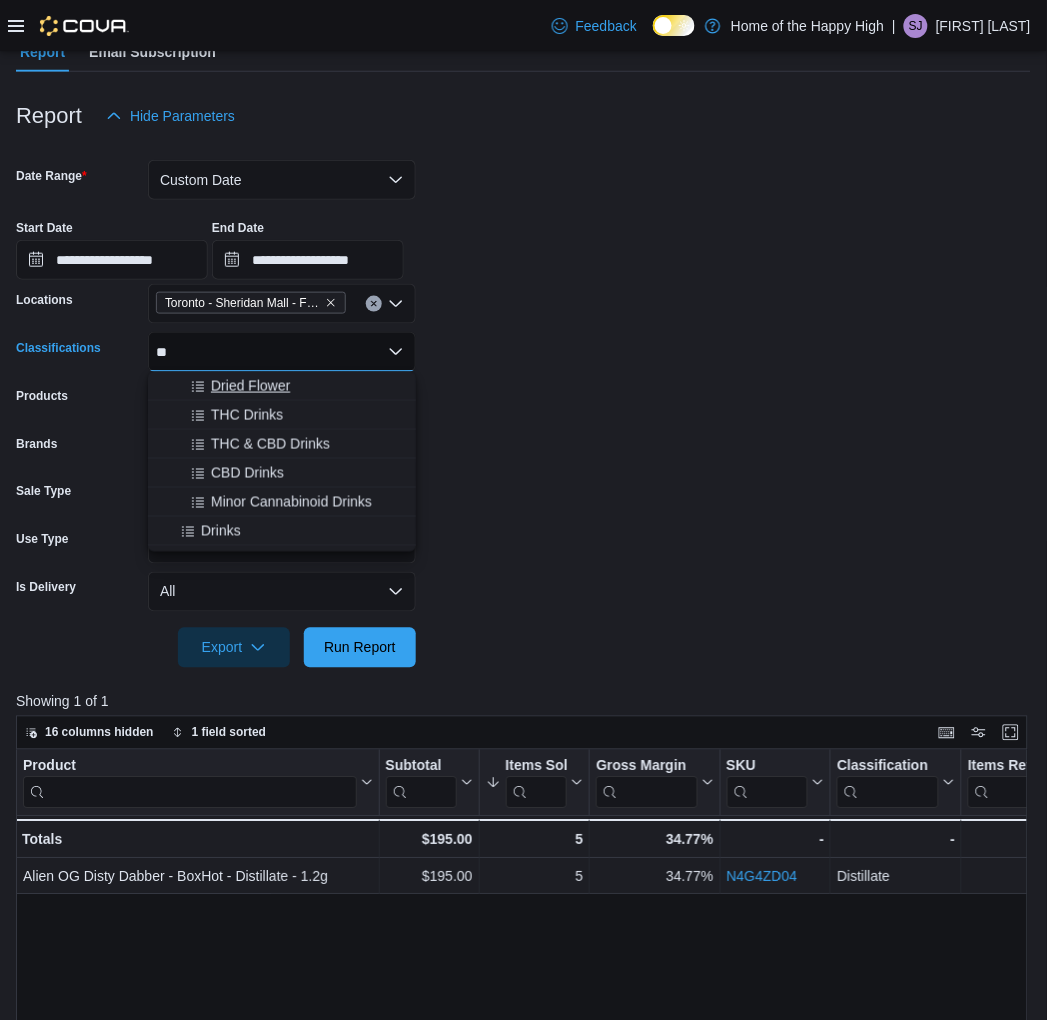 type on "**" 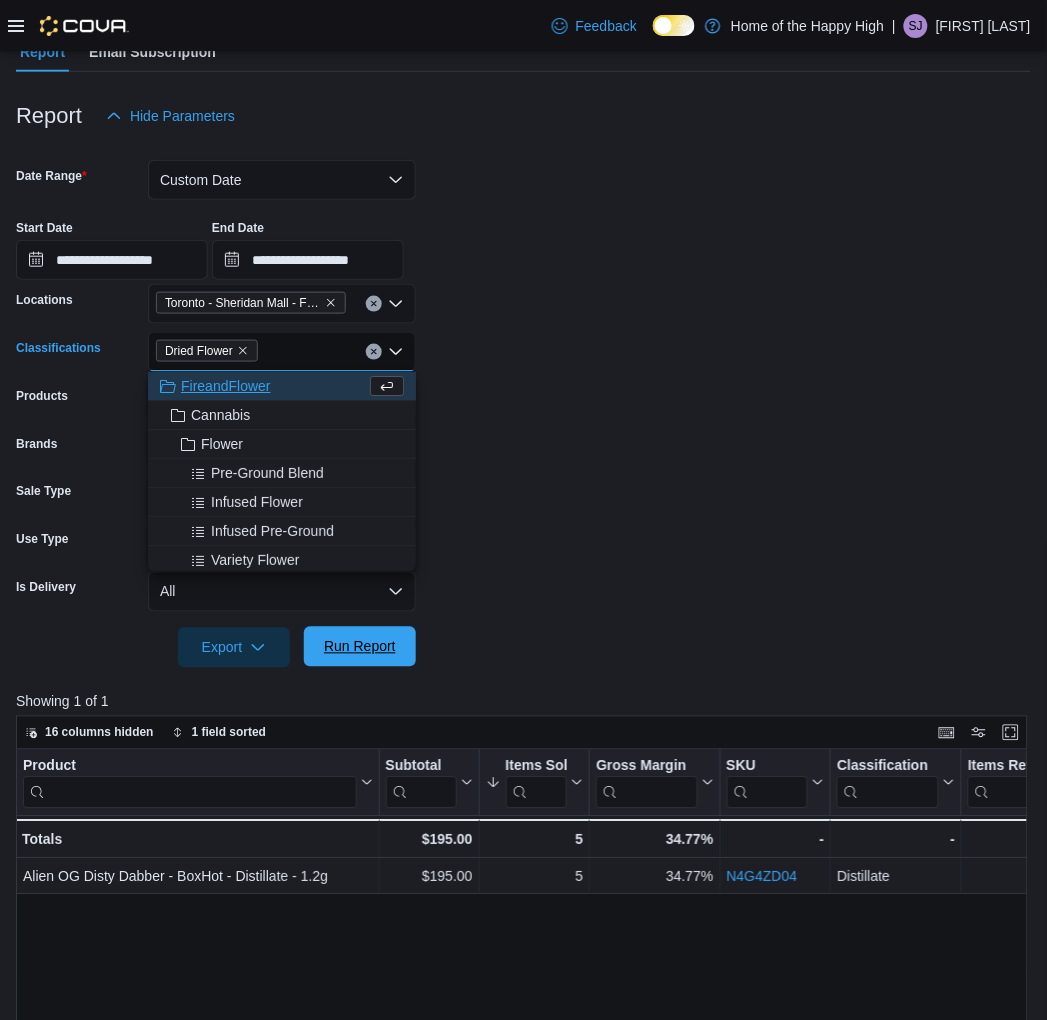 click on "Run Report" at bounding box center (360, 647) 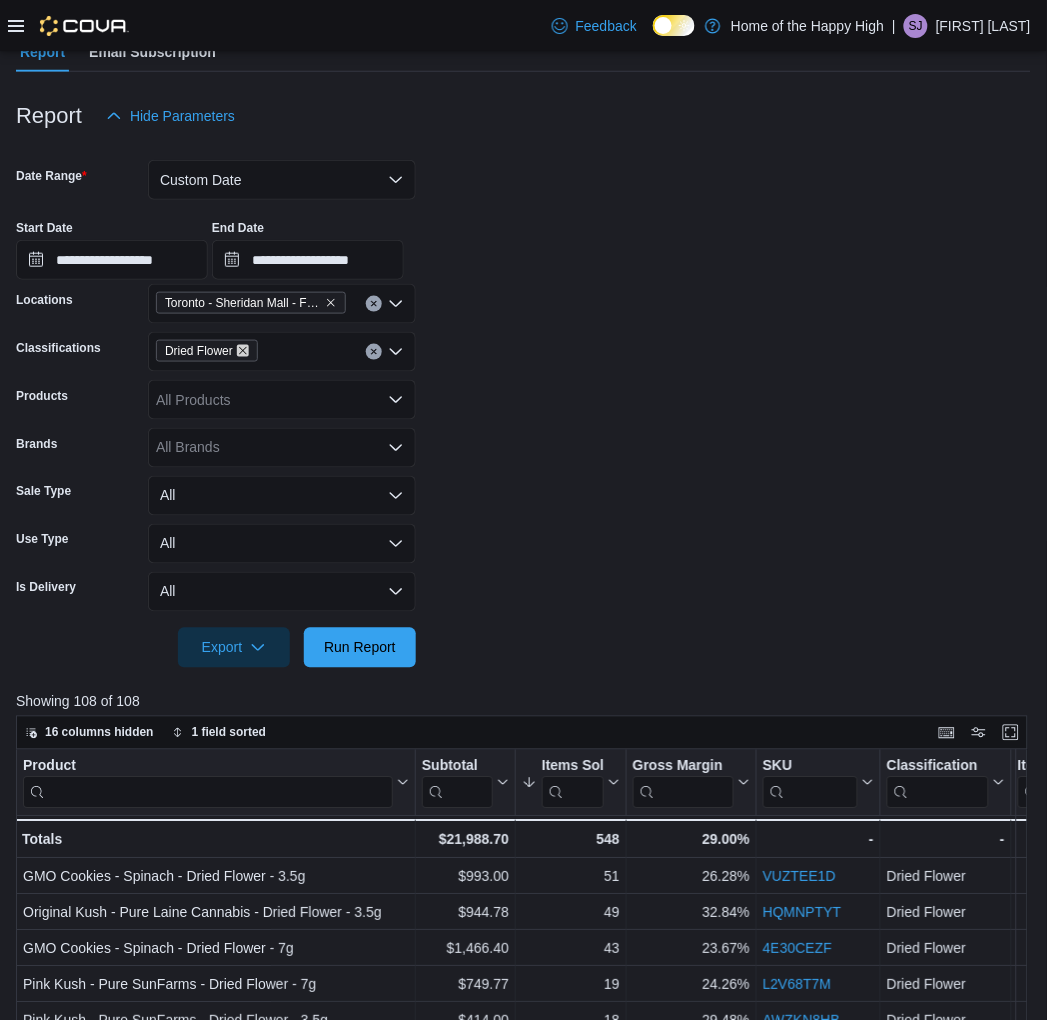 click 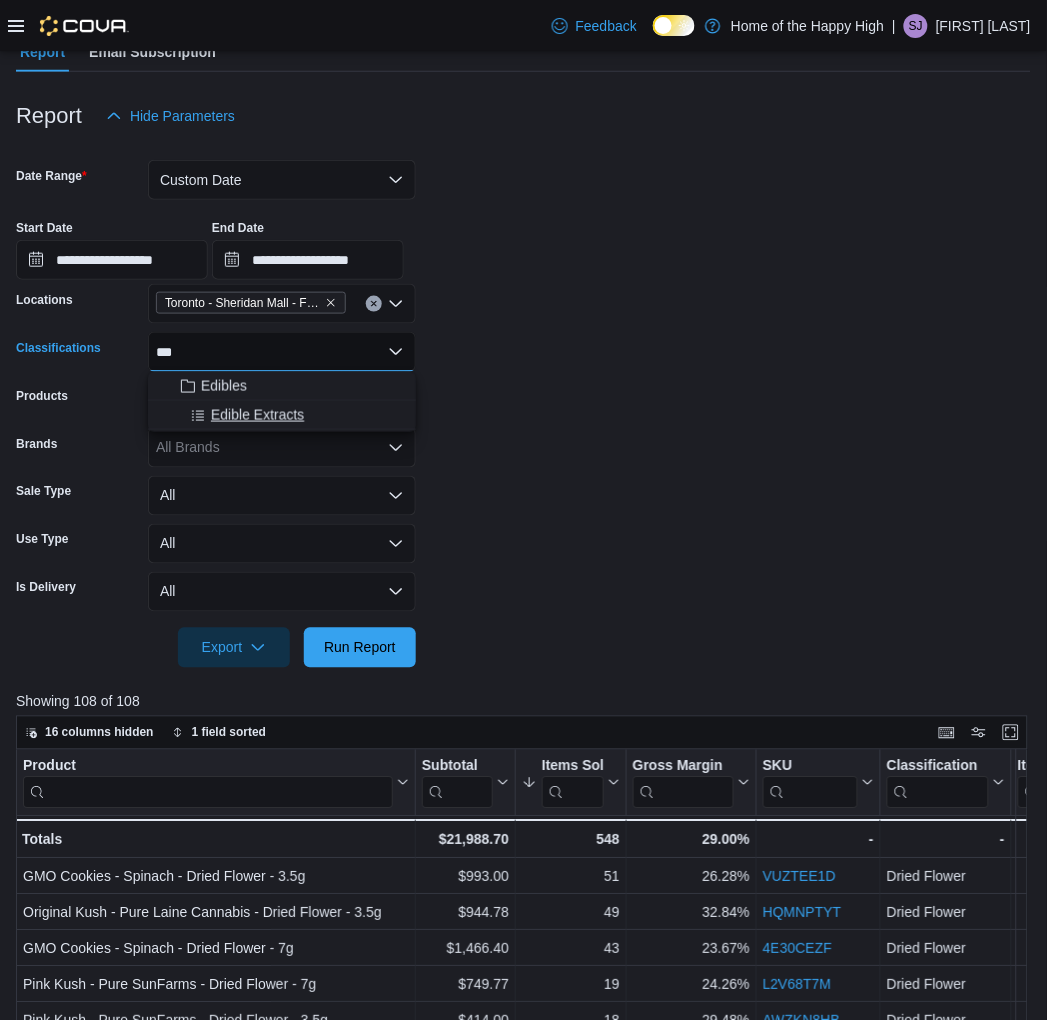 type on "***" 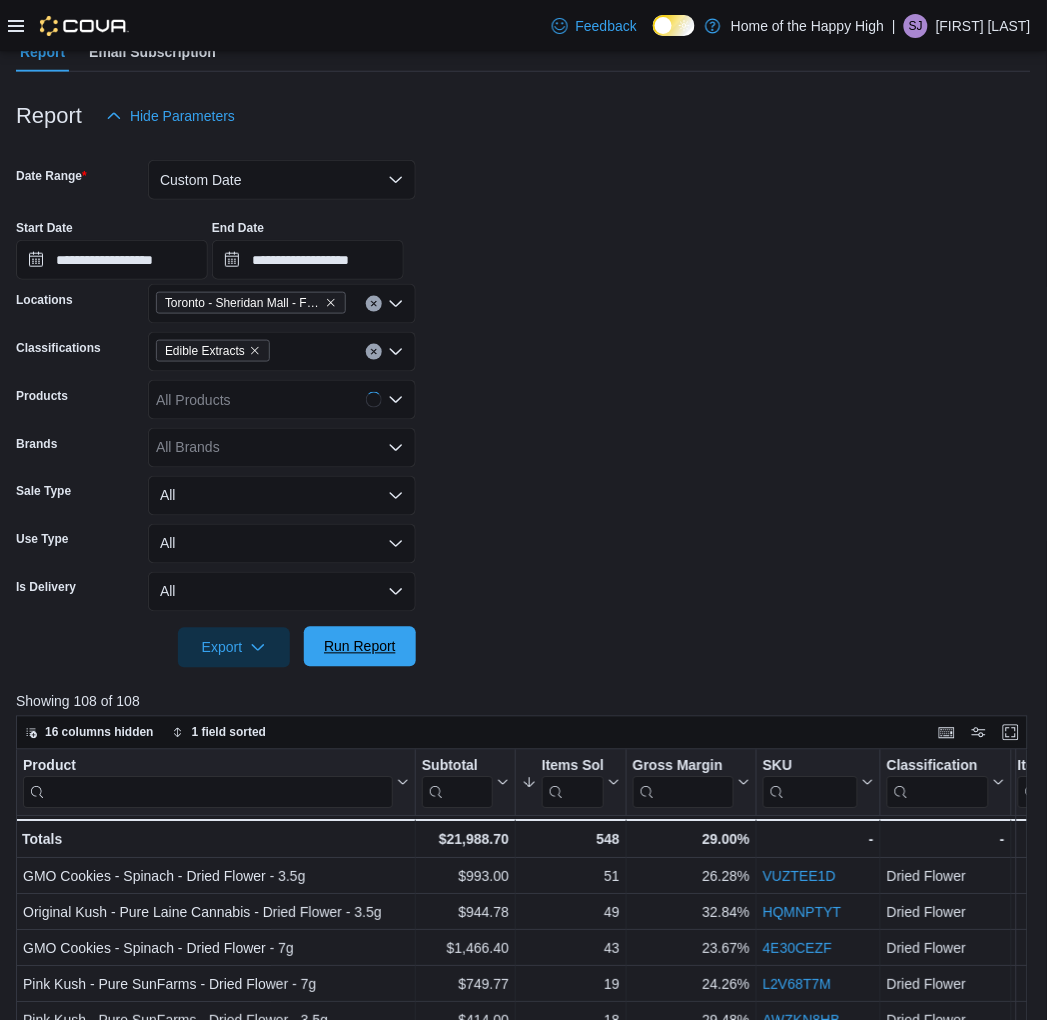 click on "Run Report" at bounding box center (360, 647) 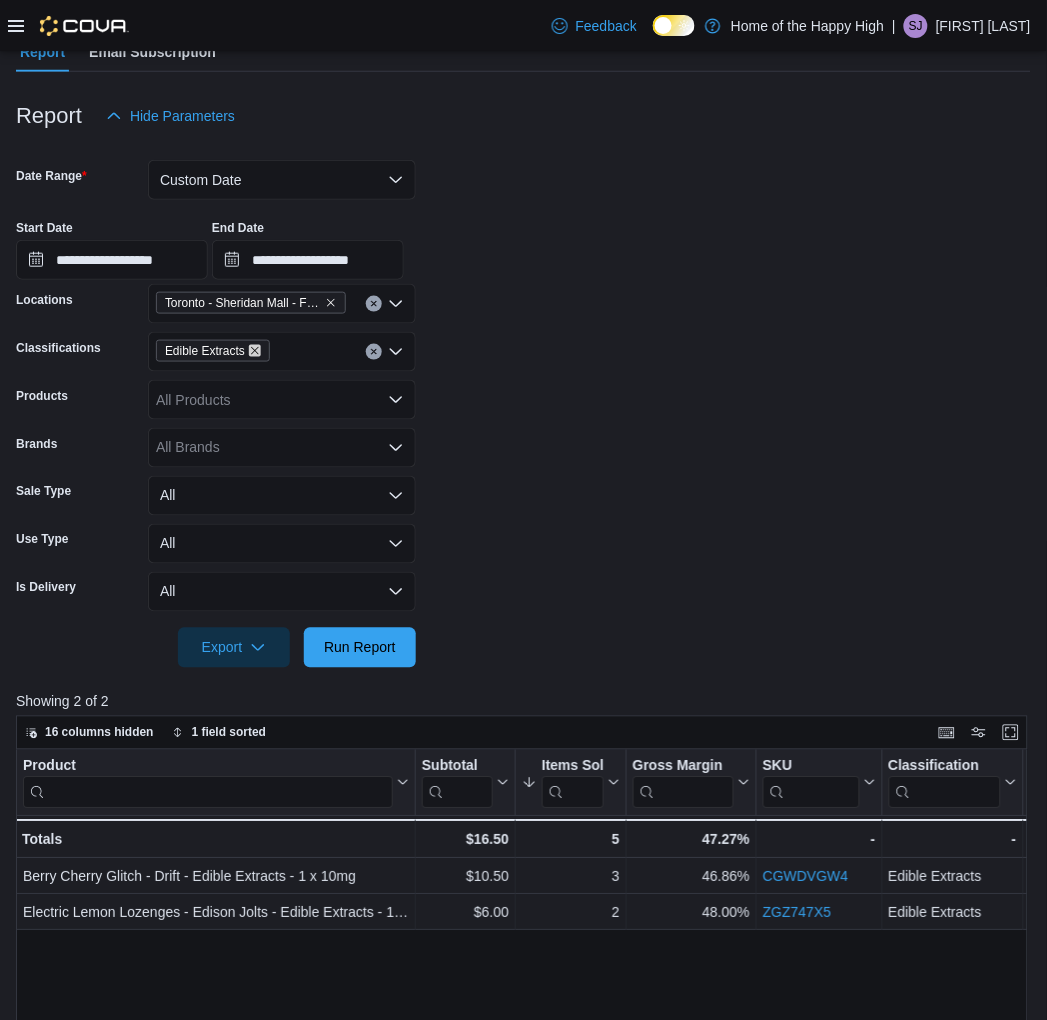 click 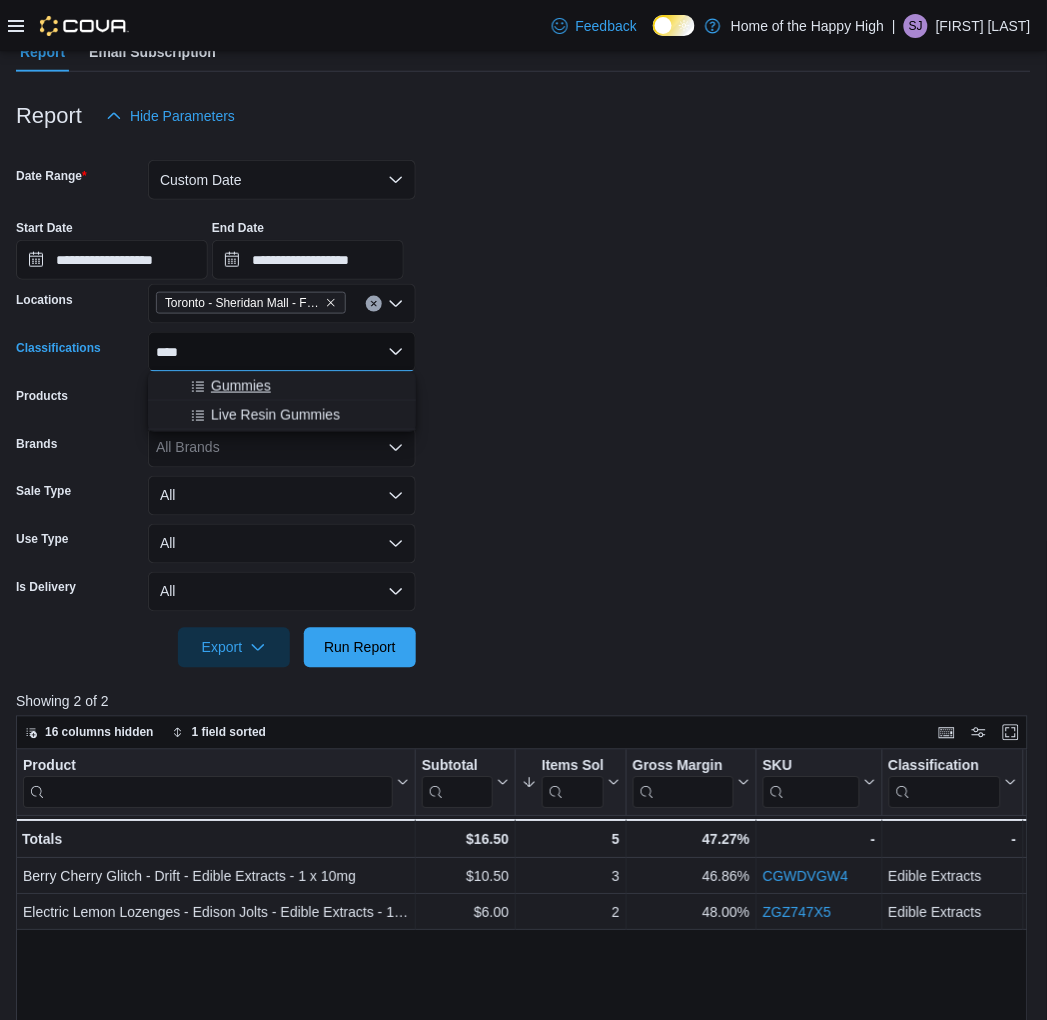 type on "****" 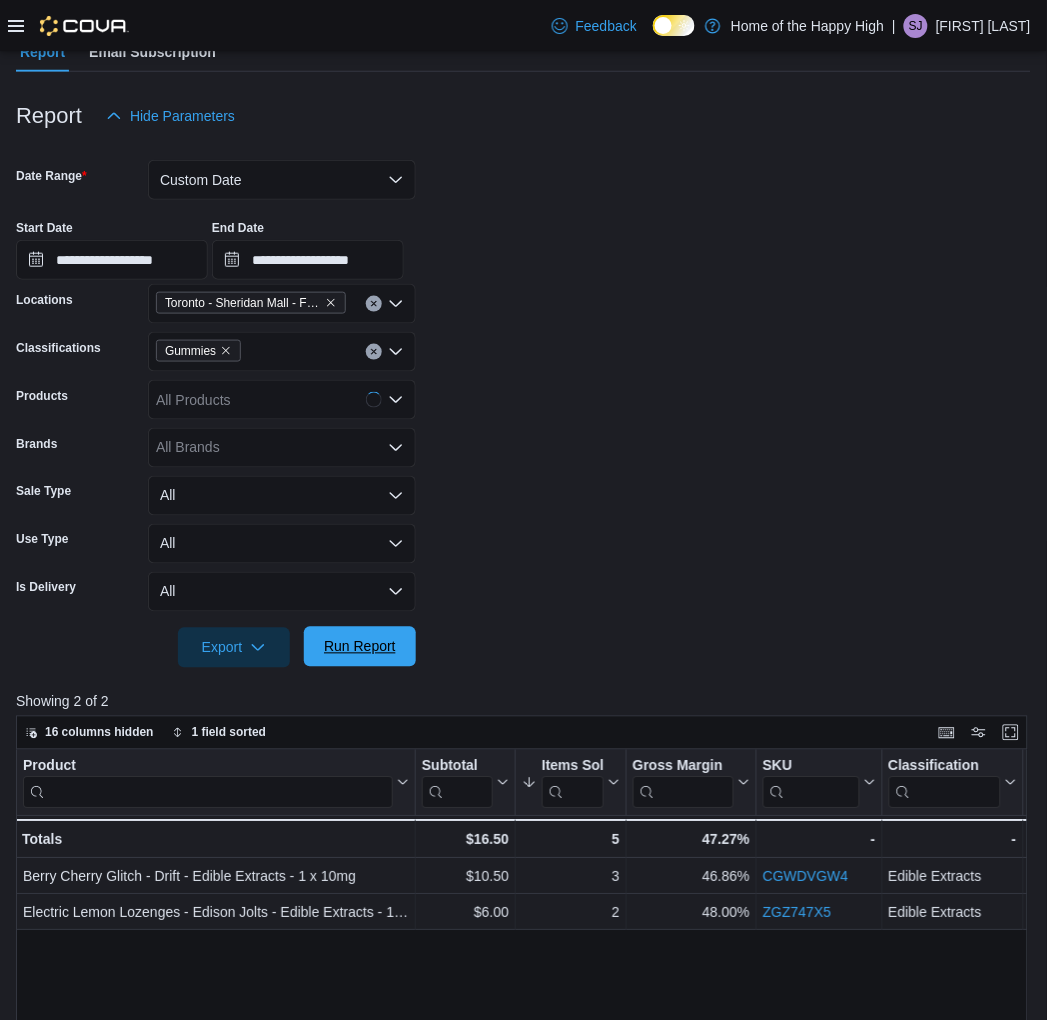 click on "Run Report" at bounding box center [360, 647] 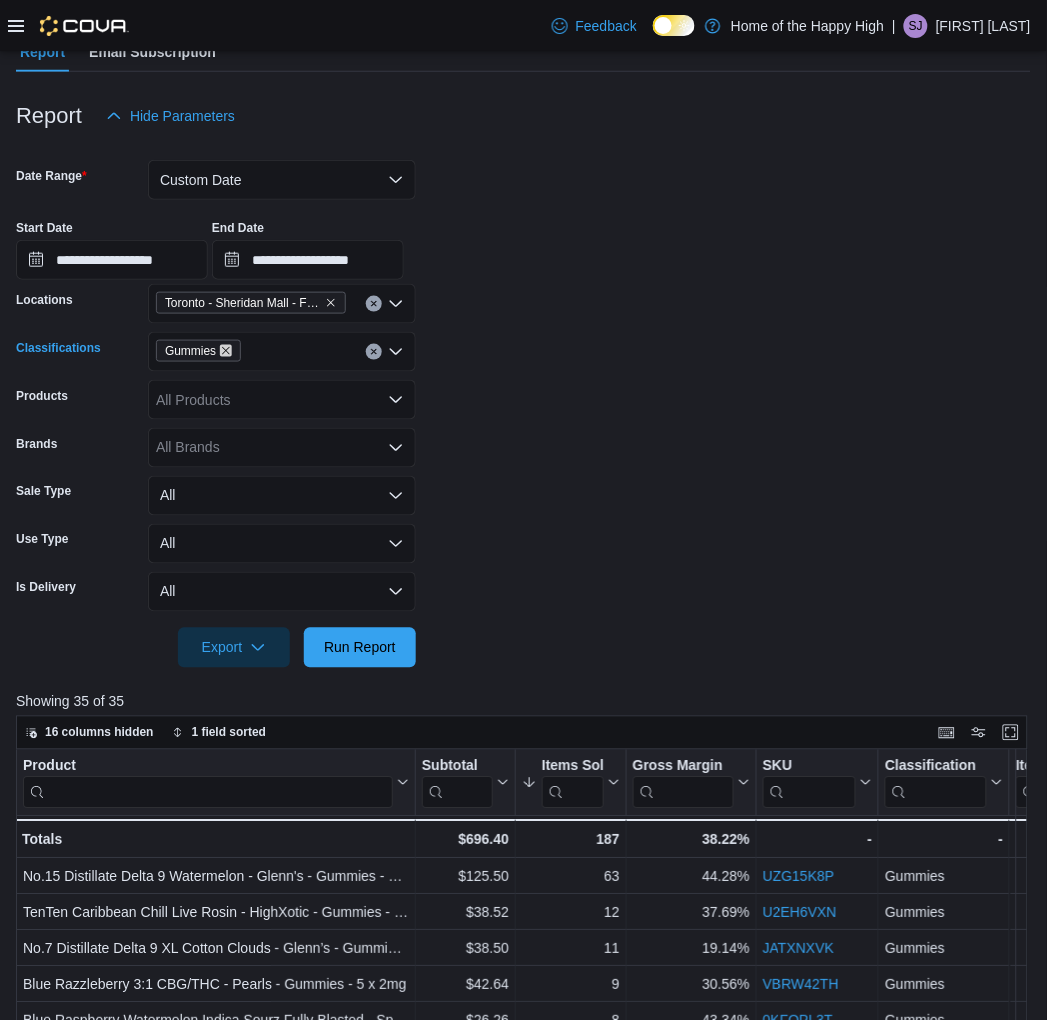 click 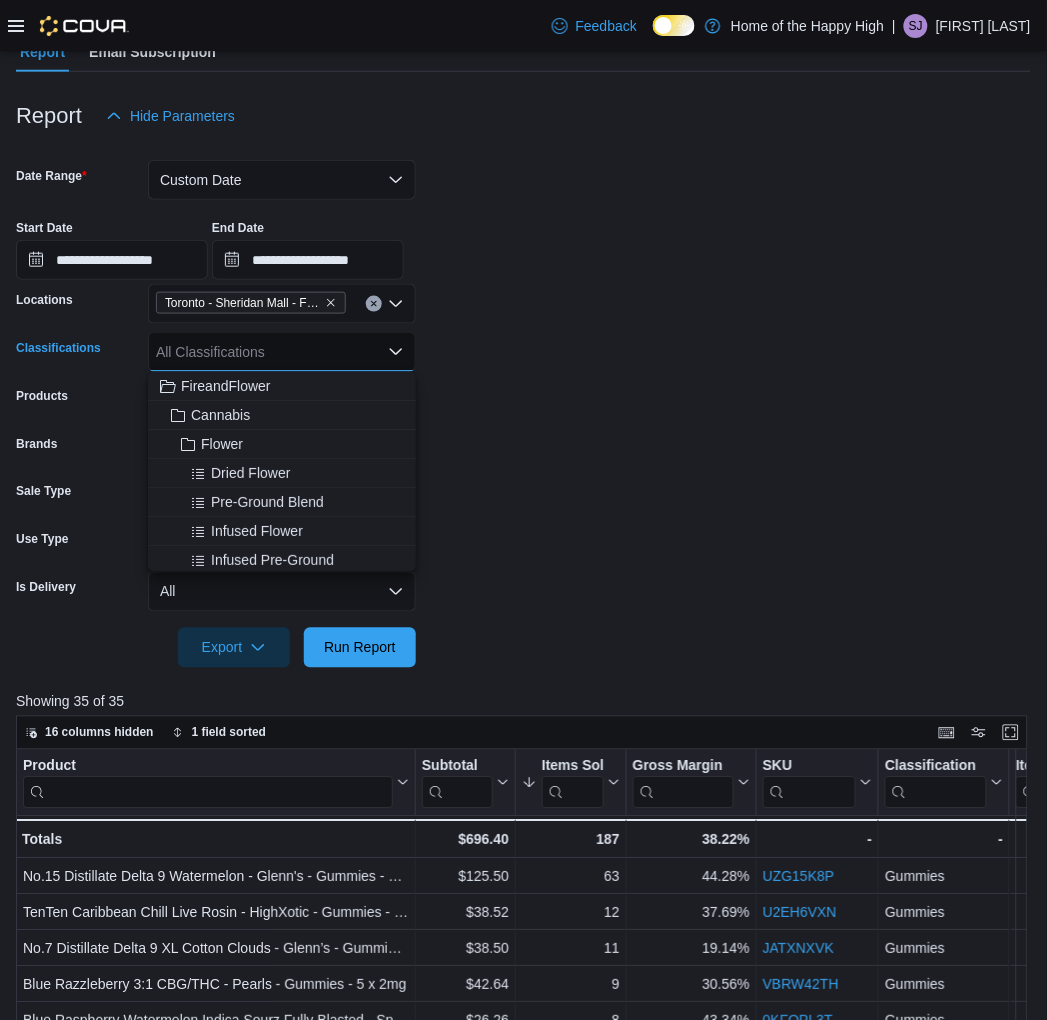 type on "*" 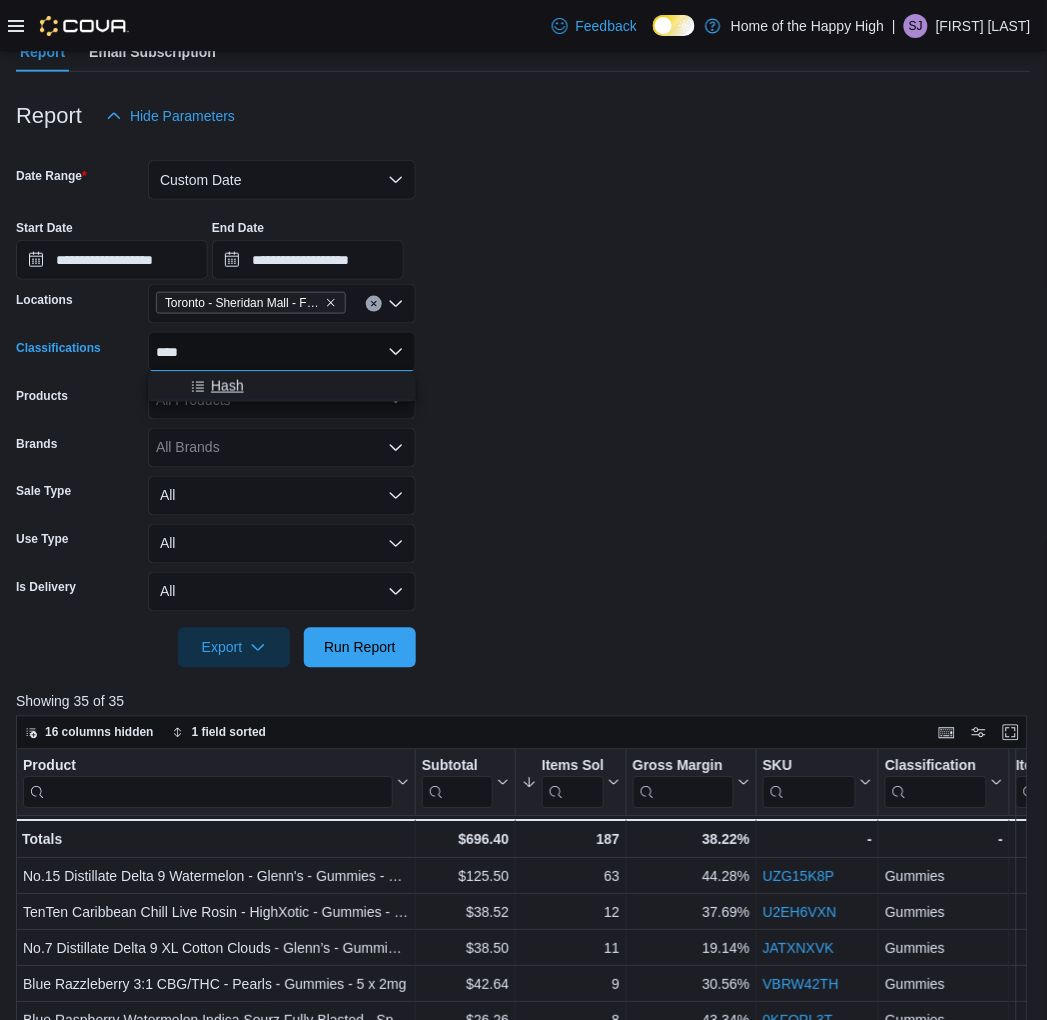 type on "****" 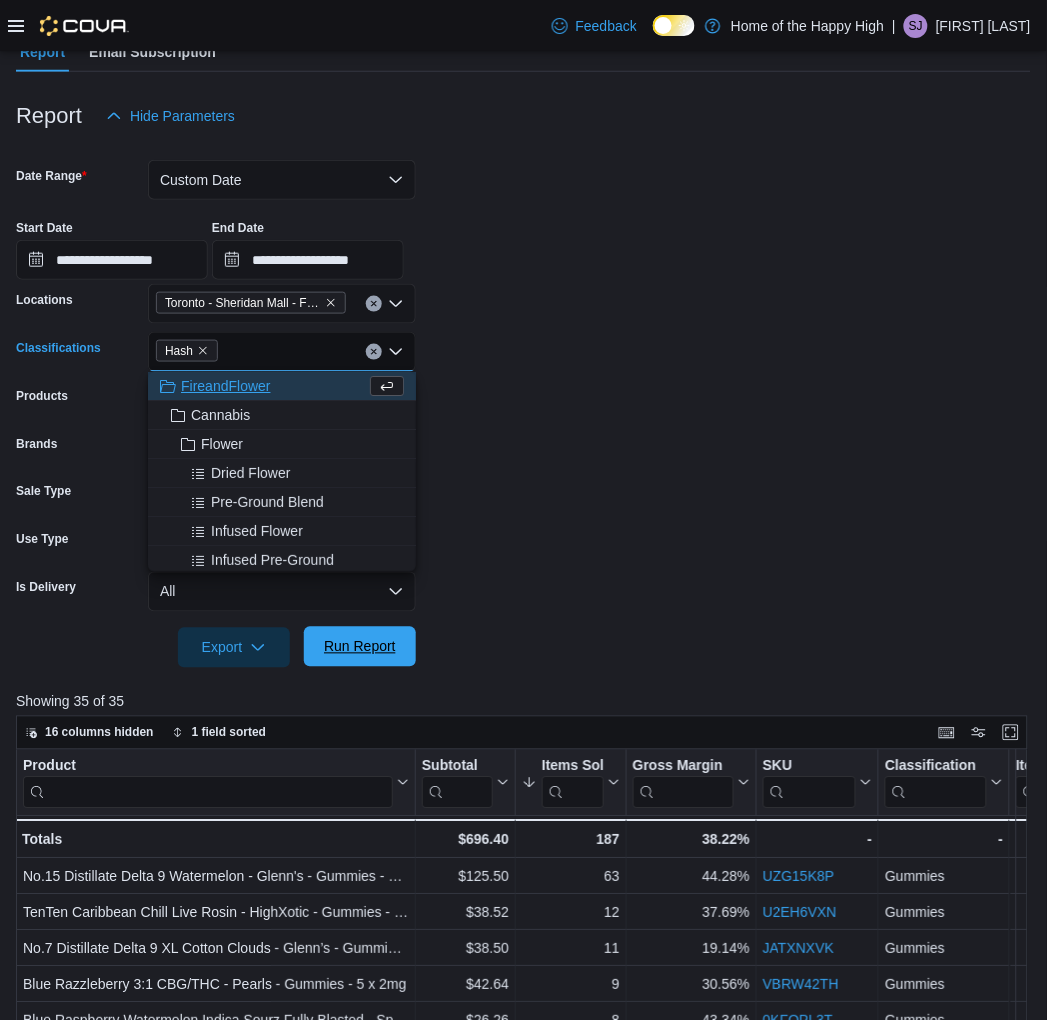 click on "Run Report" at bounding box center (360, 647) 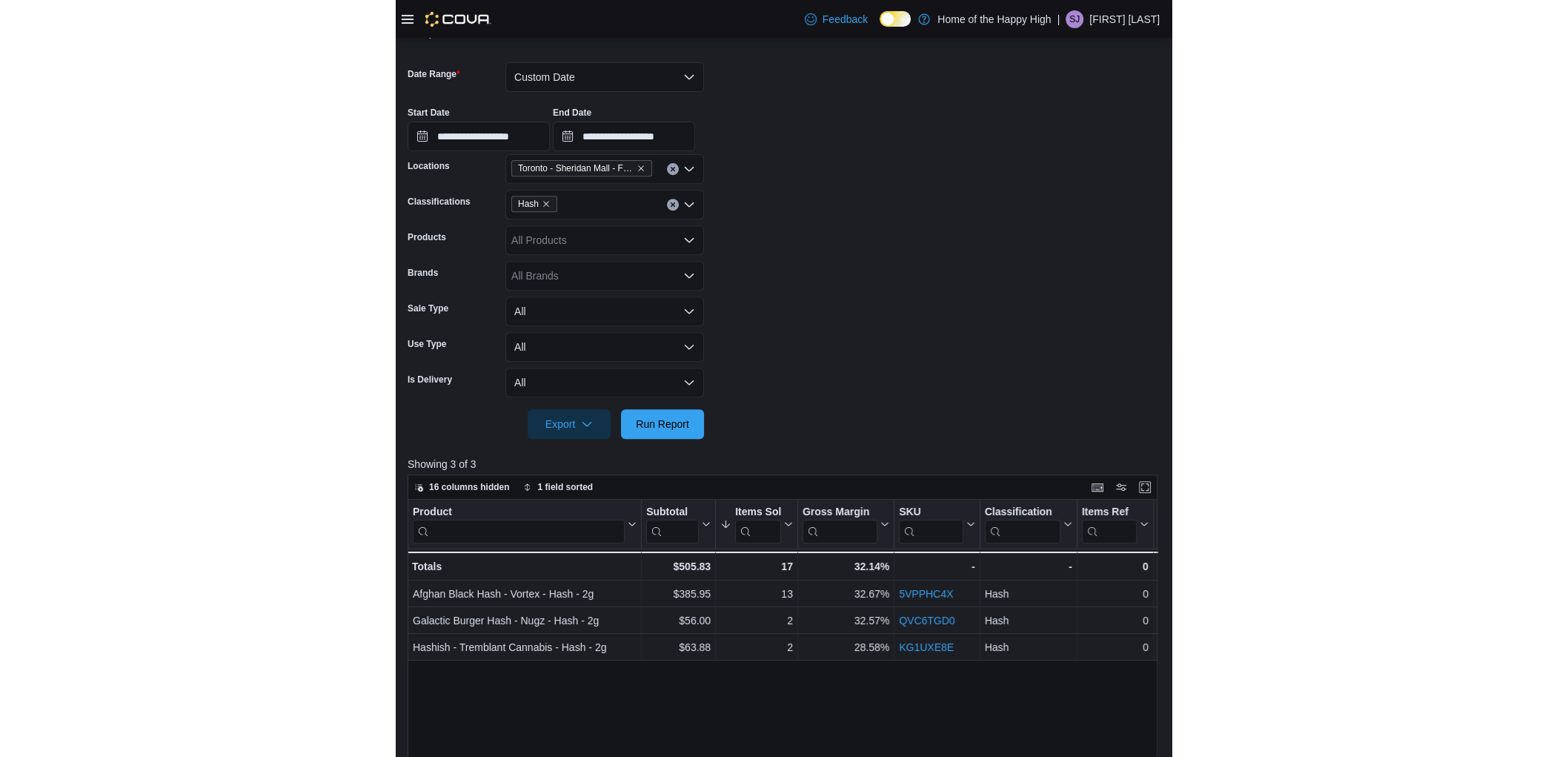 scroll, scrollTop: 247, scrollLeft: 0, axis: vertical 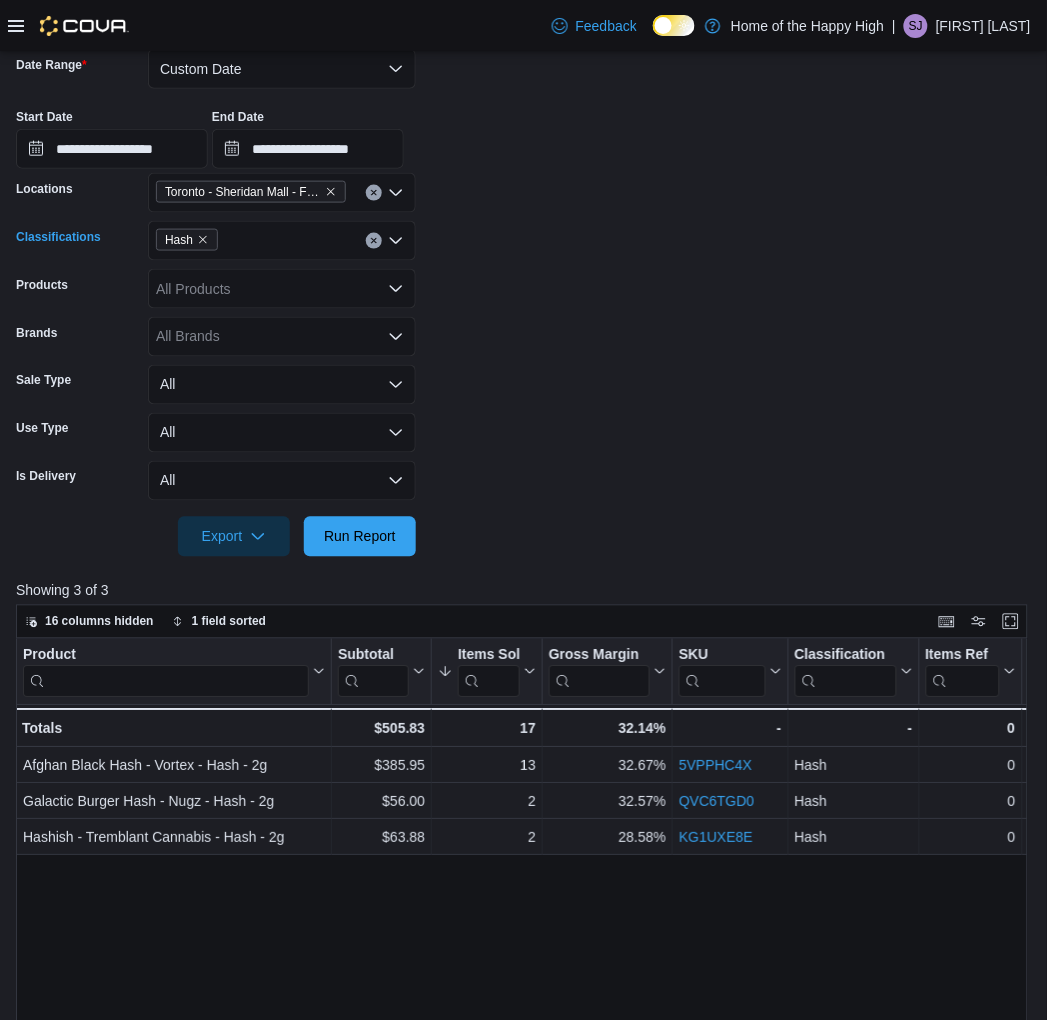 click on "Hash" at bounding box center [187, 240] 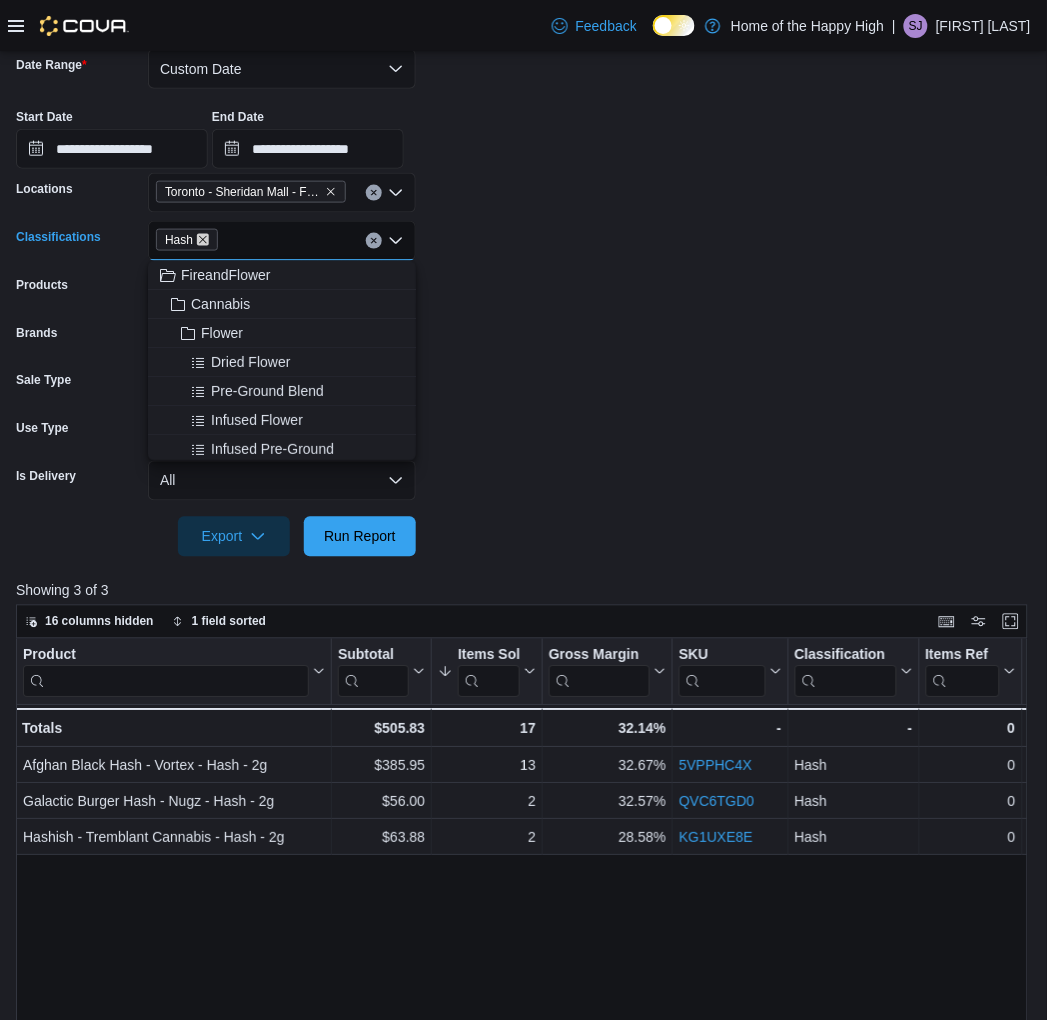 click 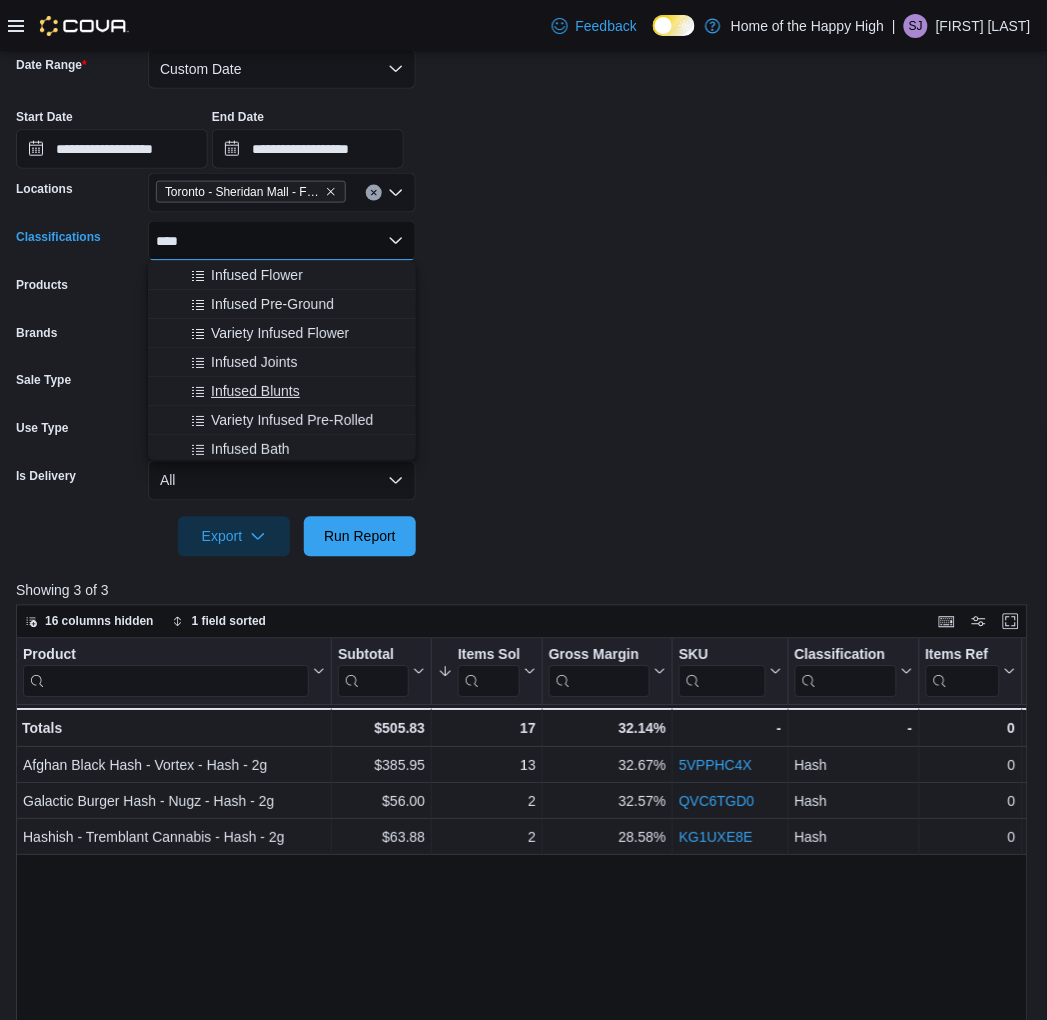 type on "****" 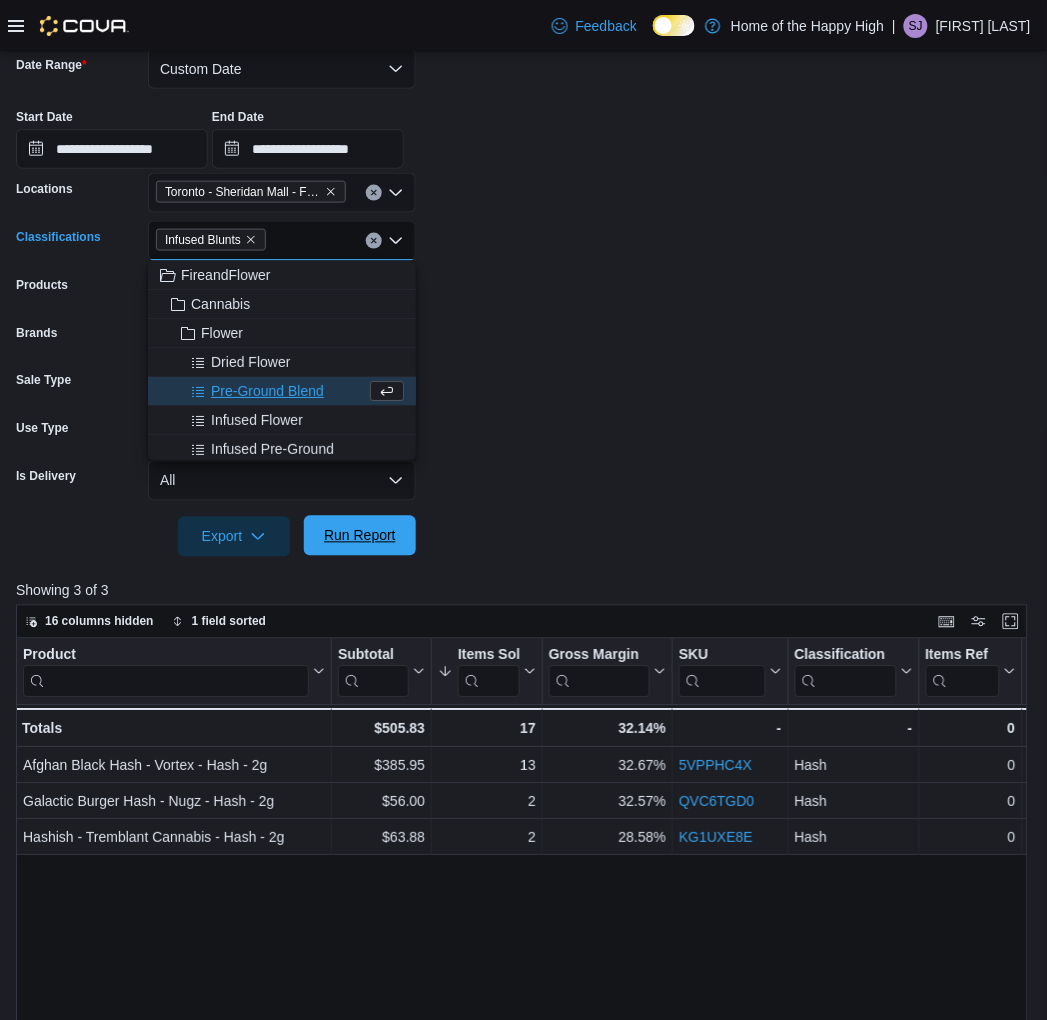 click on "Run Report" at bounding box center (360, 536) 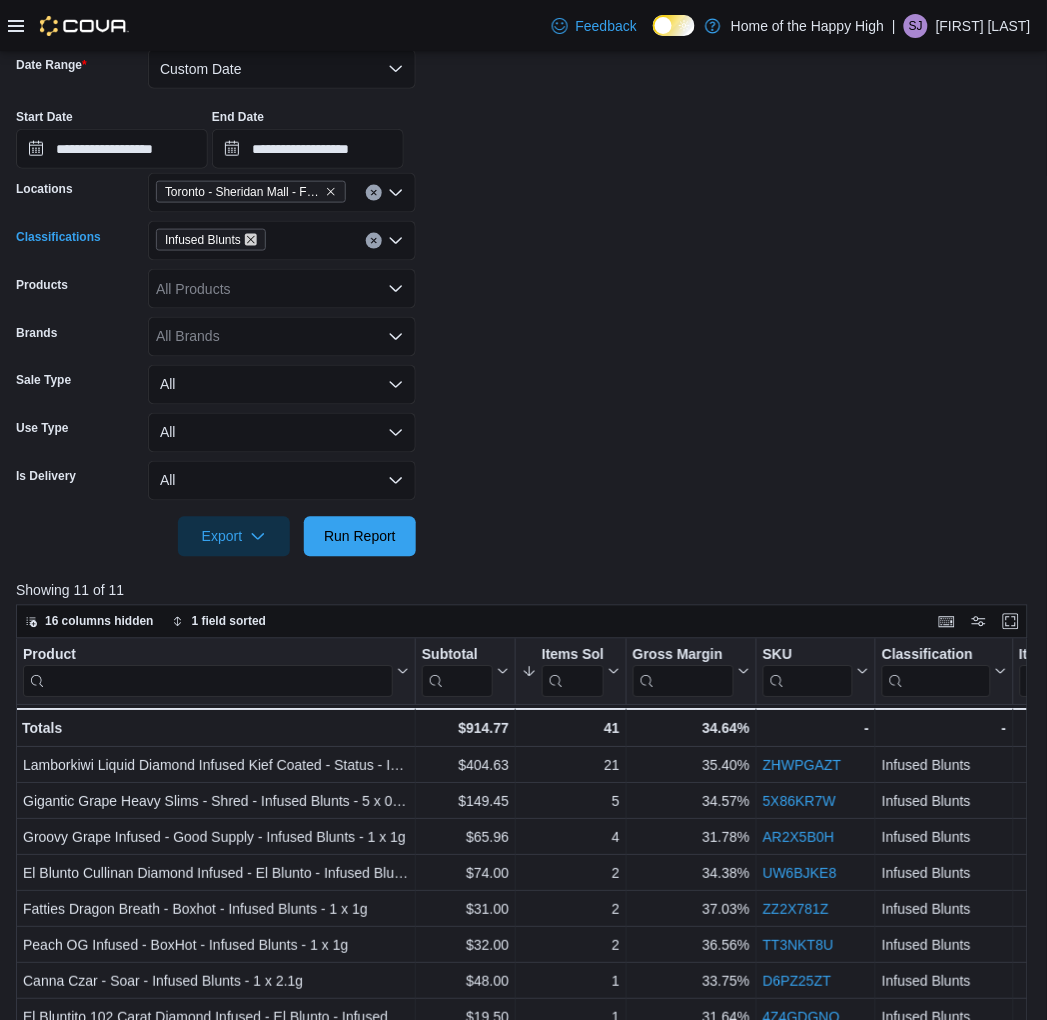 click 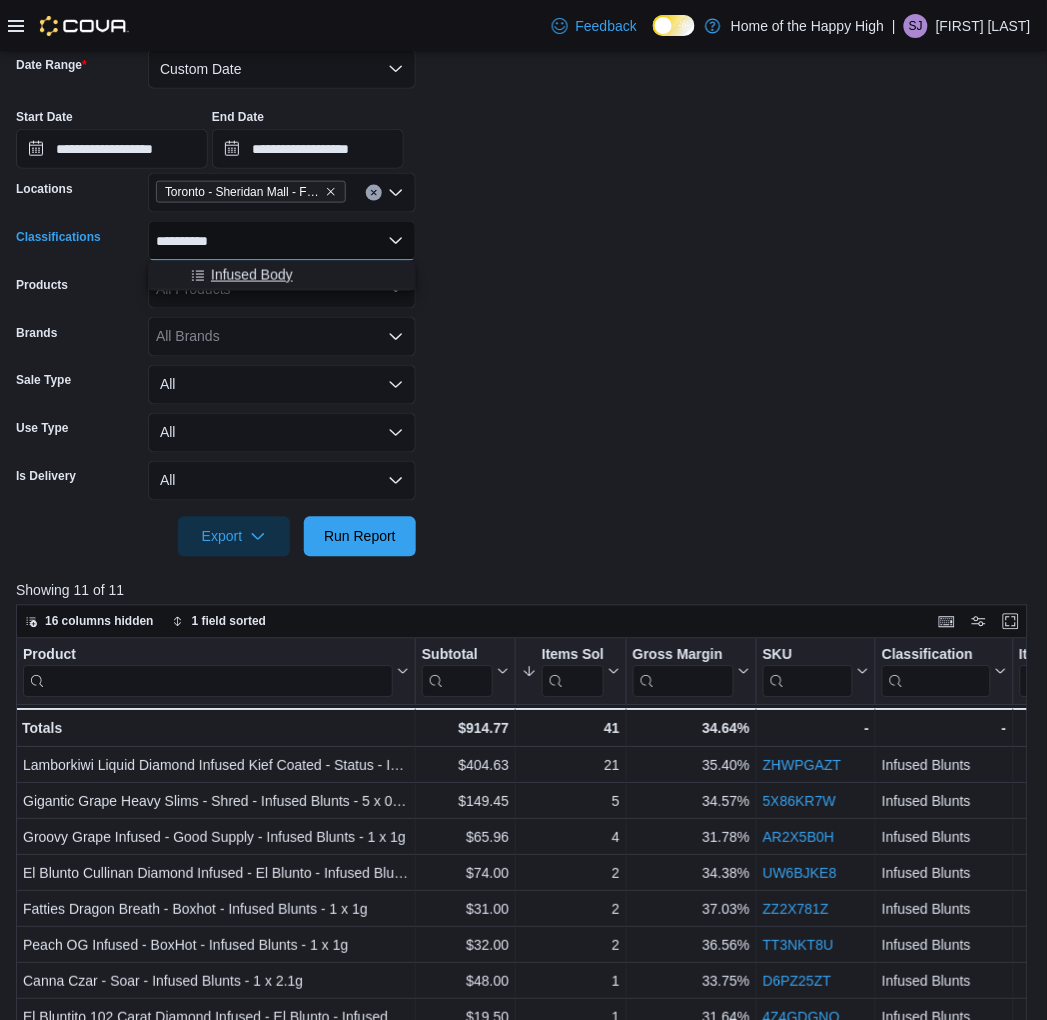 type on "**********" 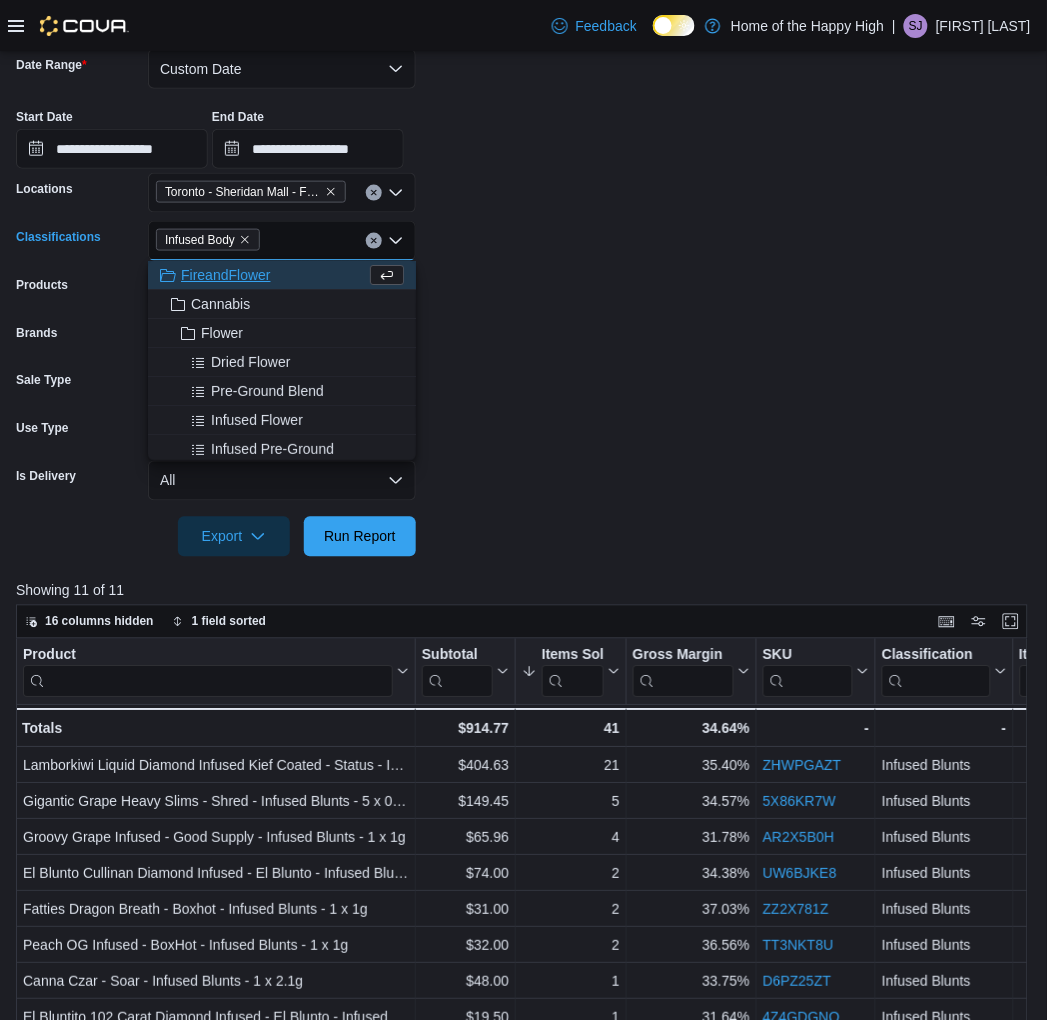 click at bounding box center [523, 569] 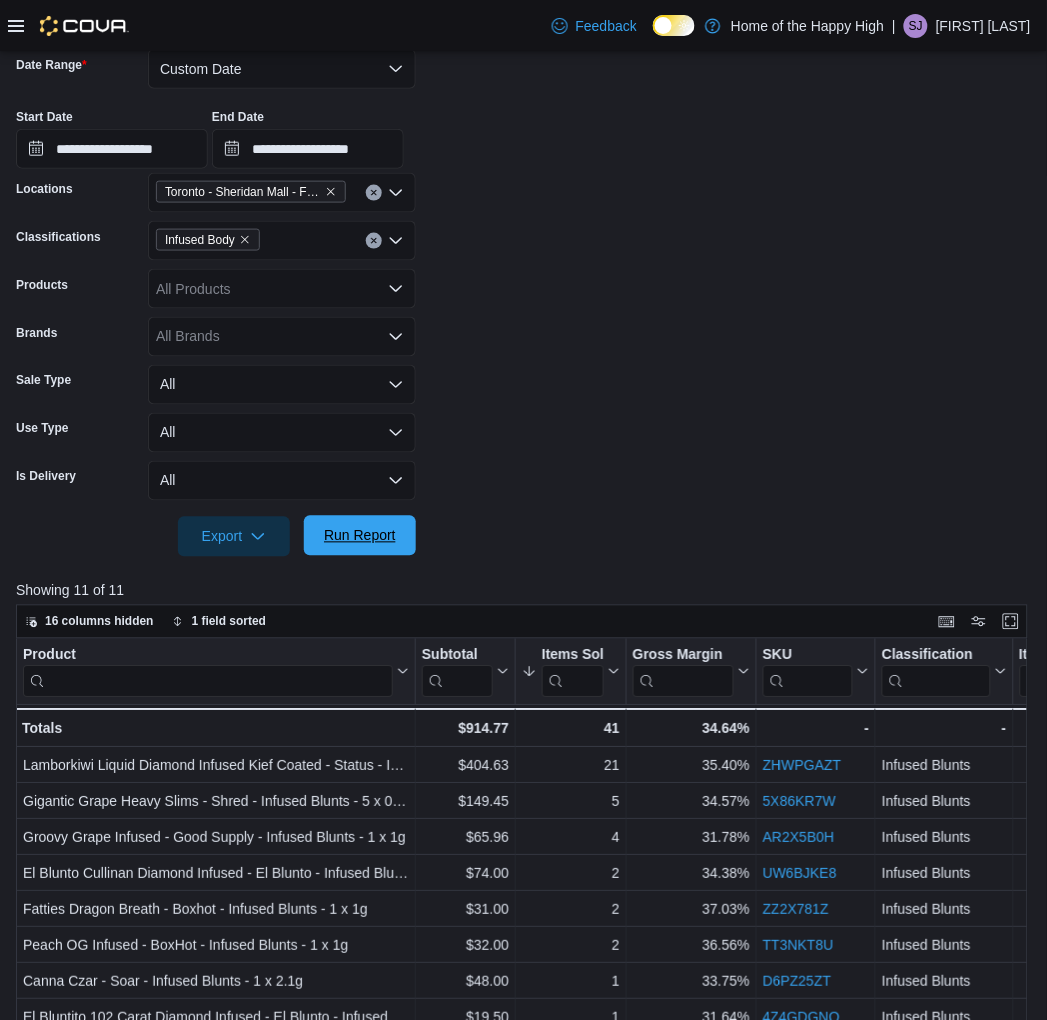 click on "Run Report" at bounding box center [360, 536] 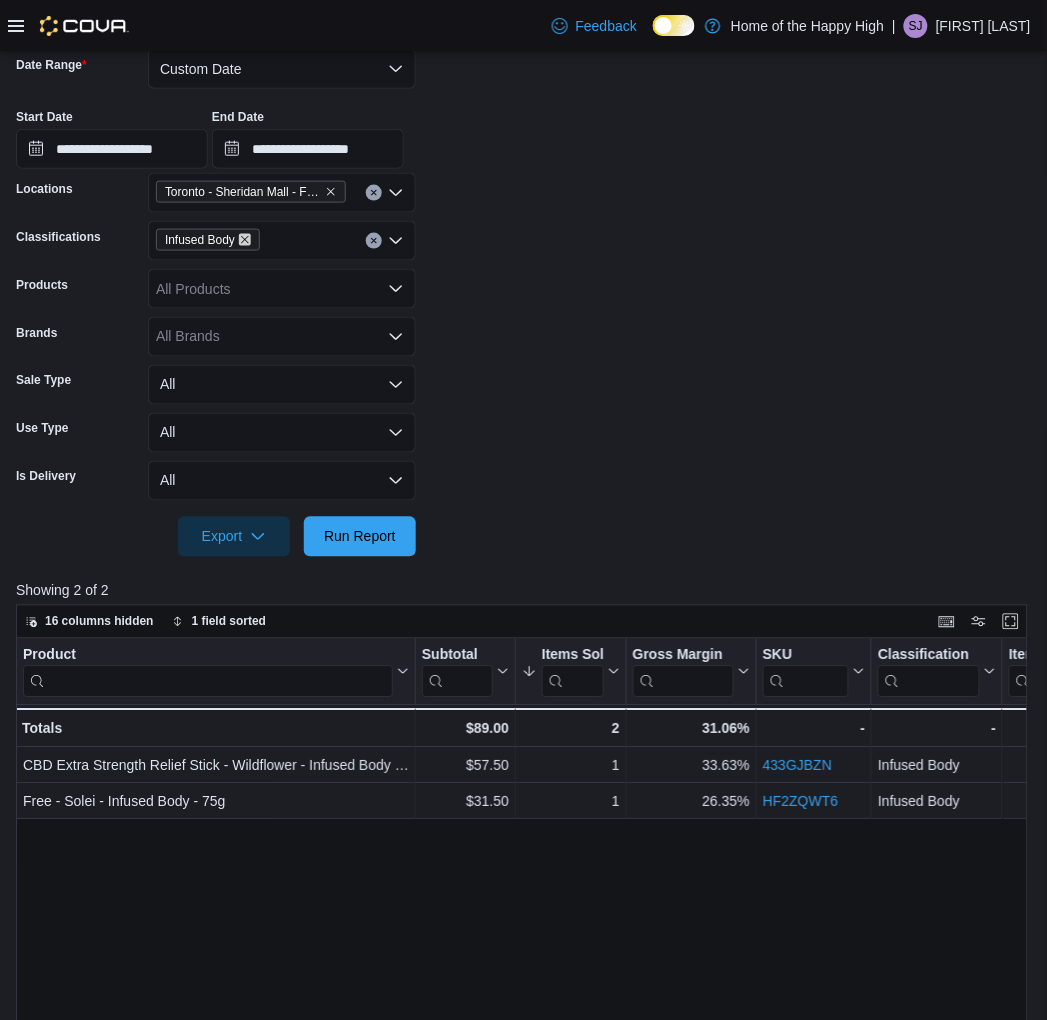 click 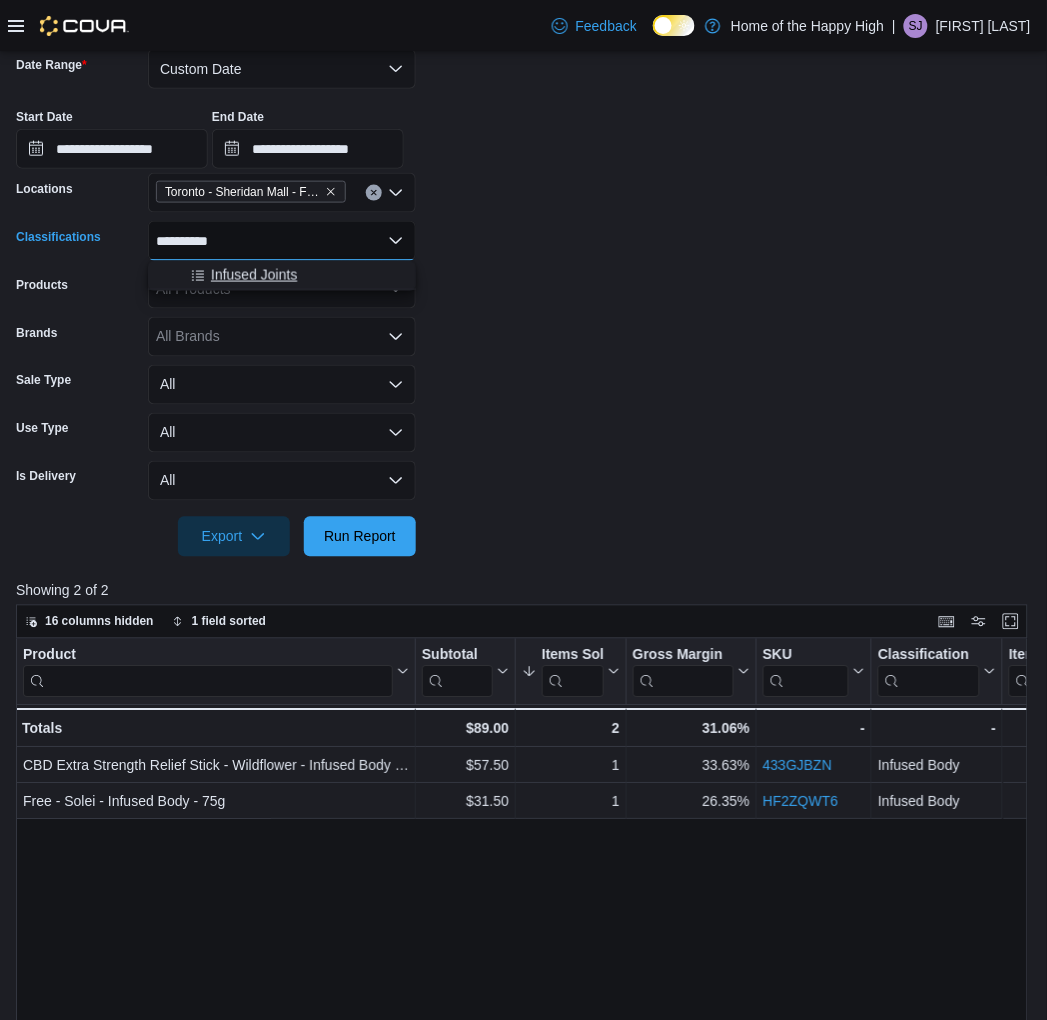 type on "**********" 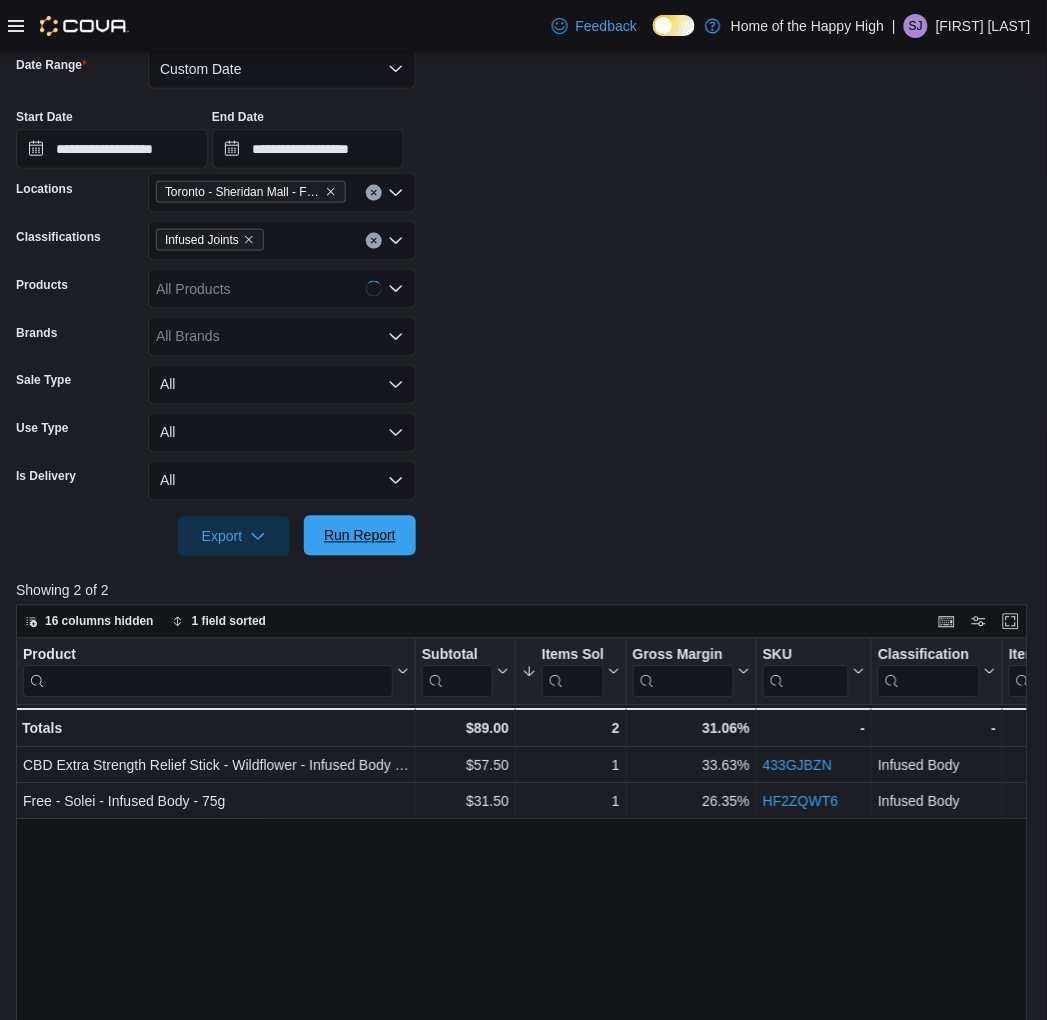 click on "Run Report" at bounding box center (360, 536) 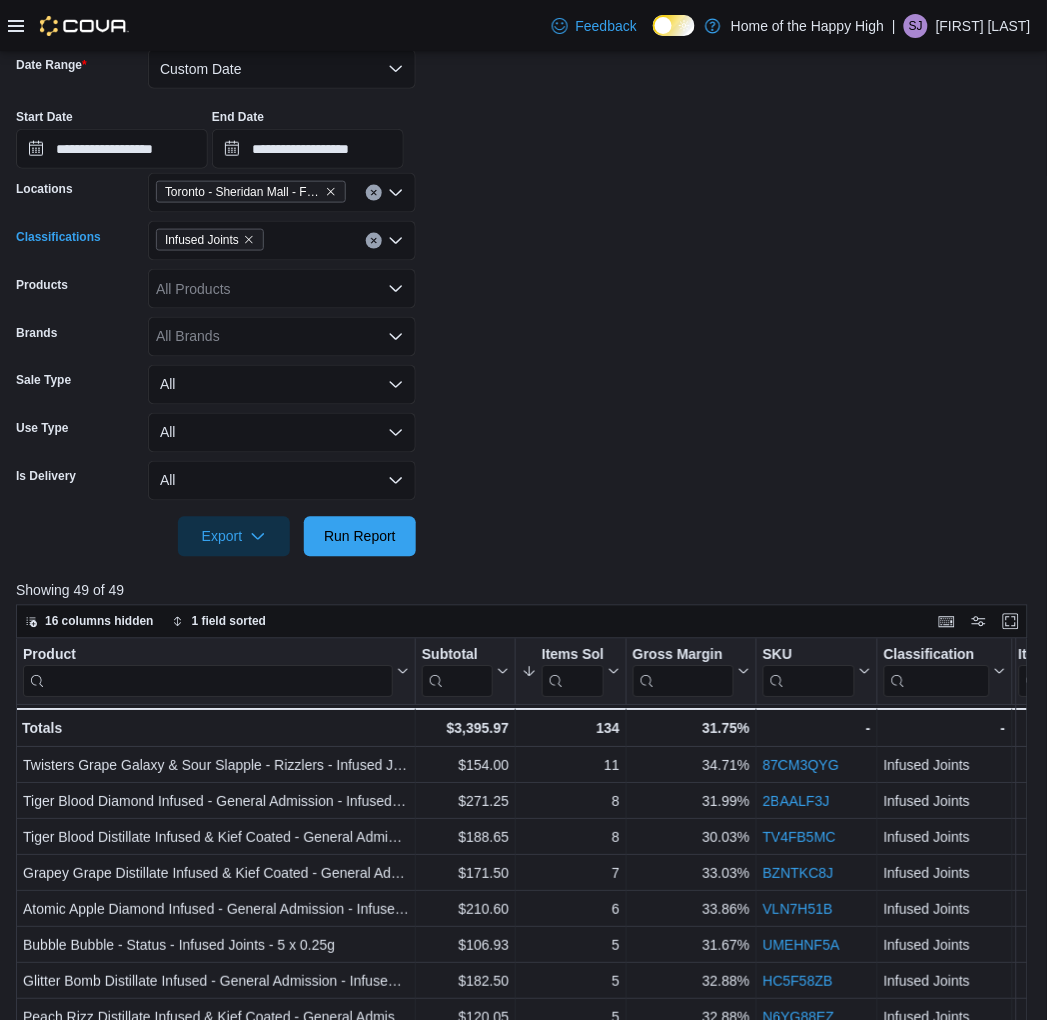click on "Infused Joints" at bounding box center (282, 241) 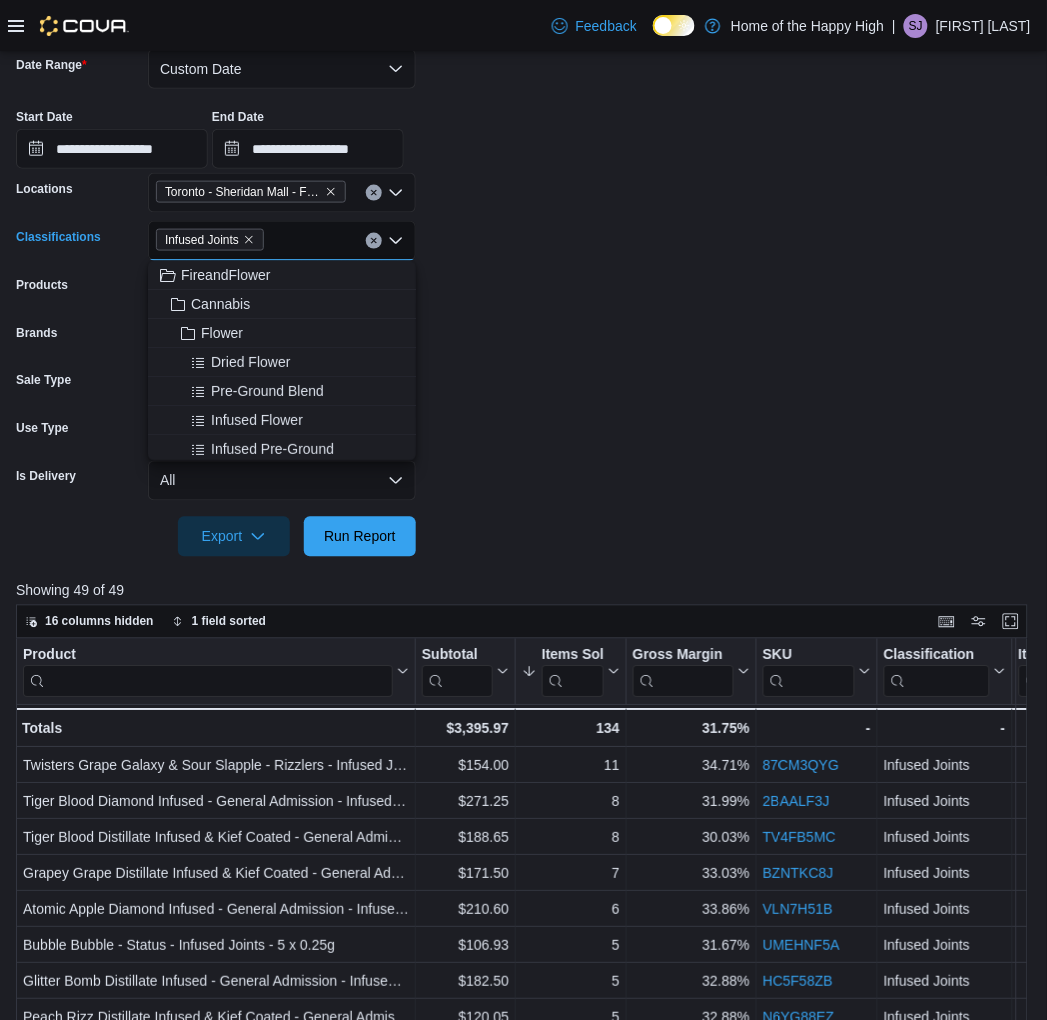 click on "Infused Joints" at bounding box center (210, 240) 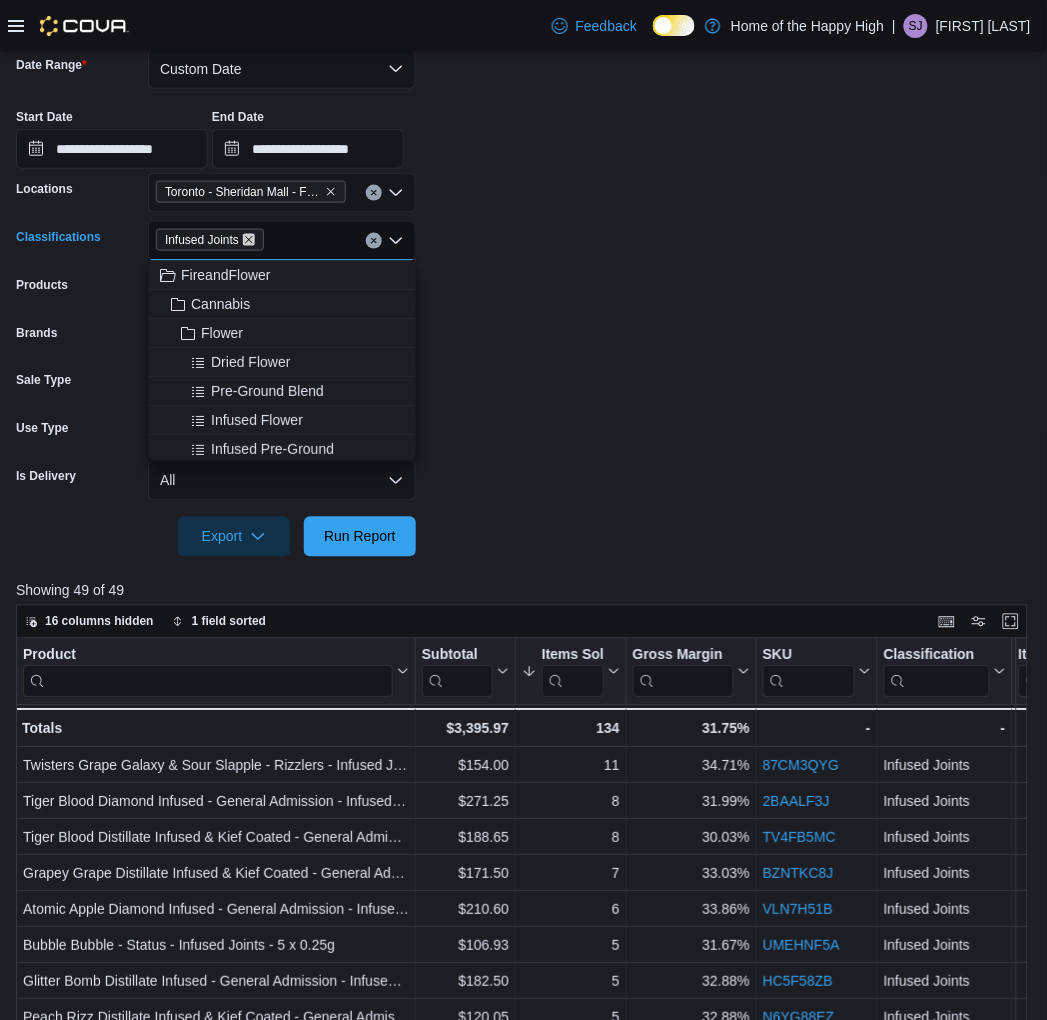 click 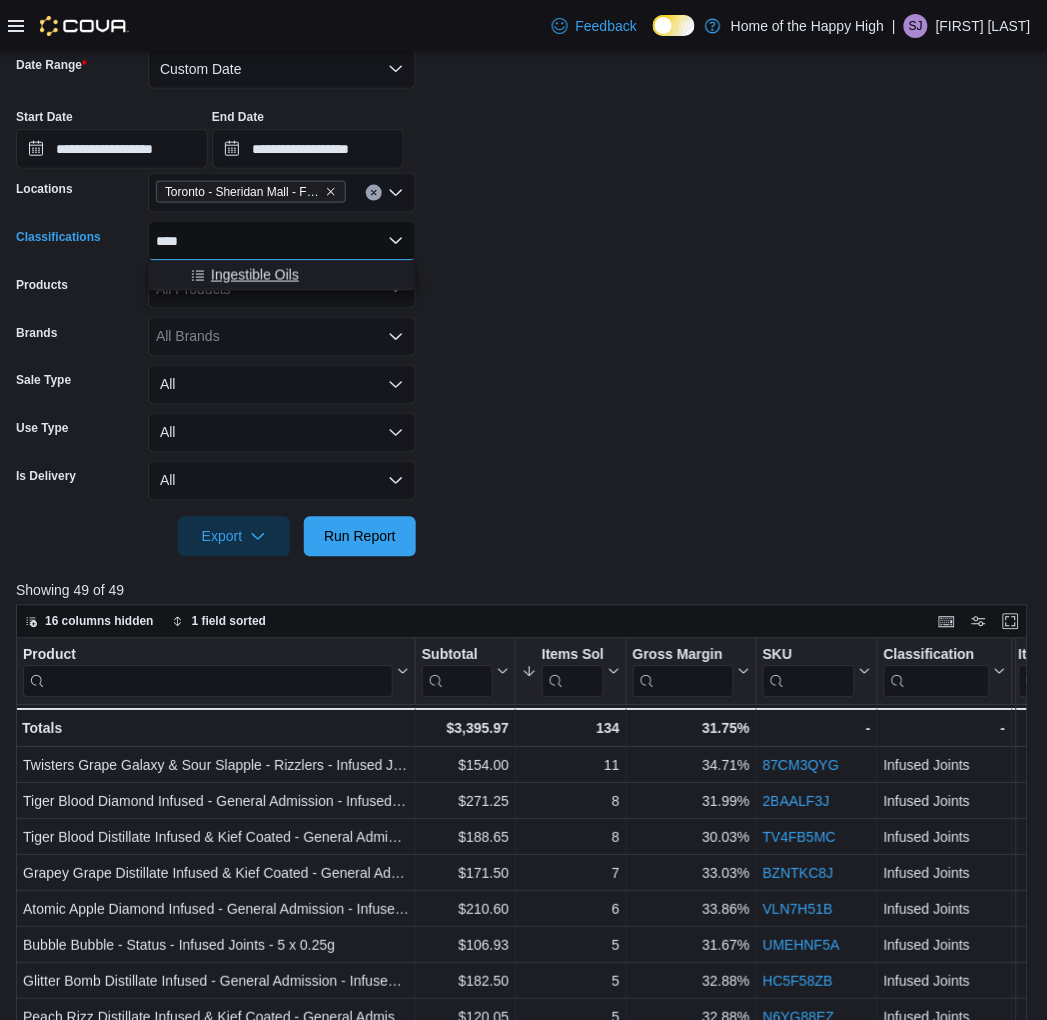 type on "****" 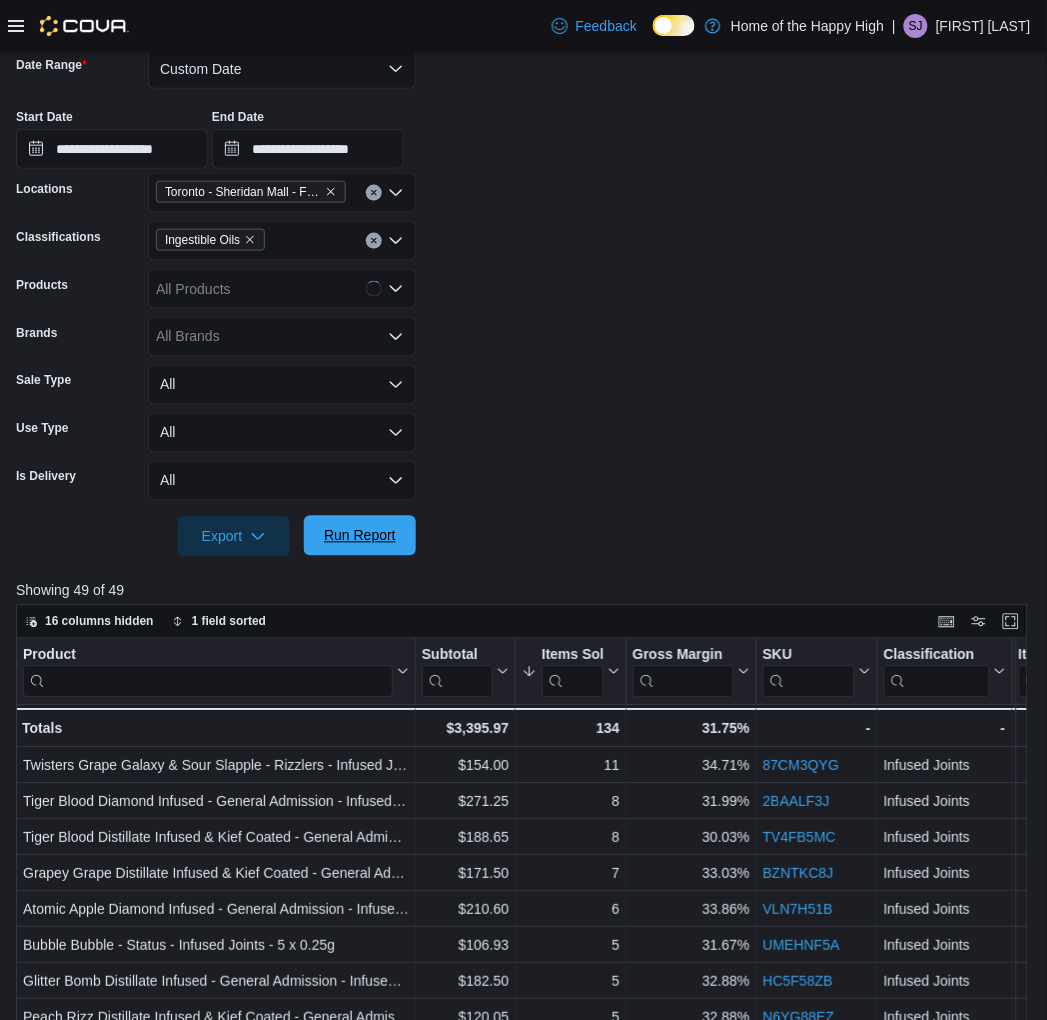 click on "Run Report" at bounding box center (360, 536) 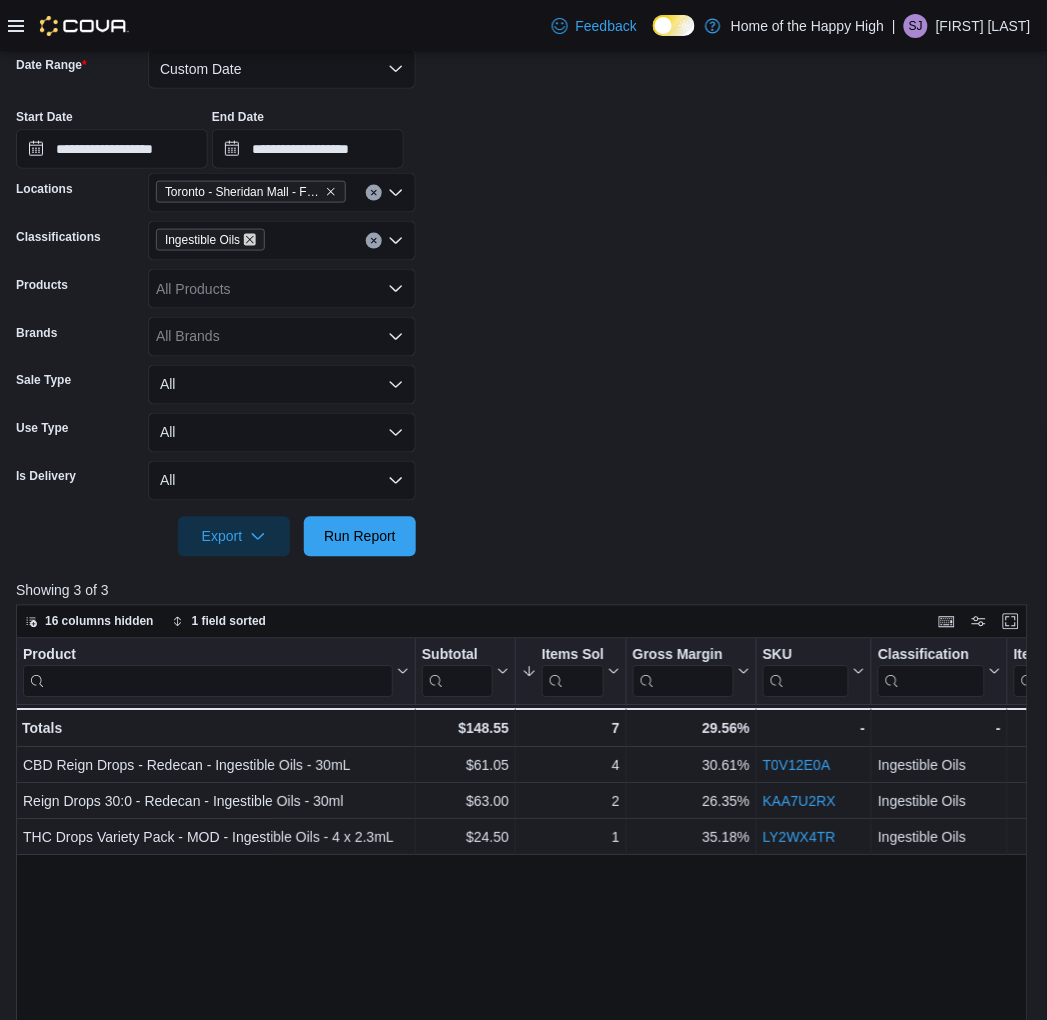 click 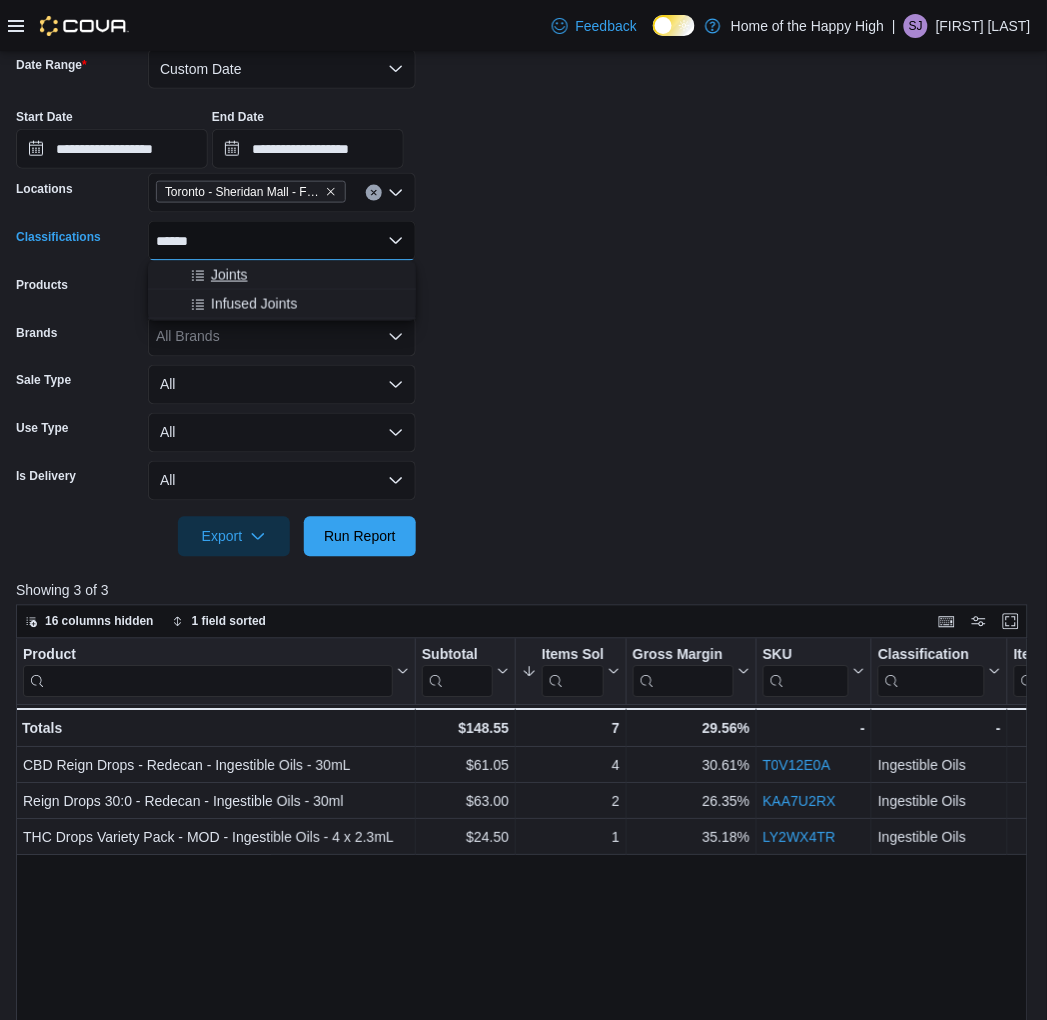 type on "******" 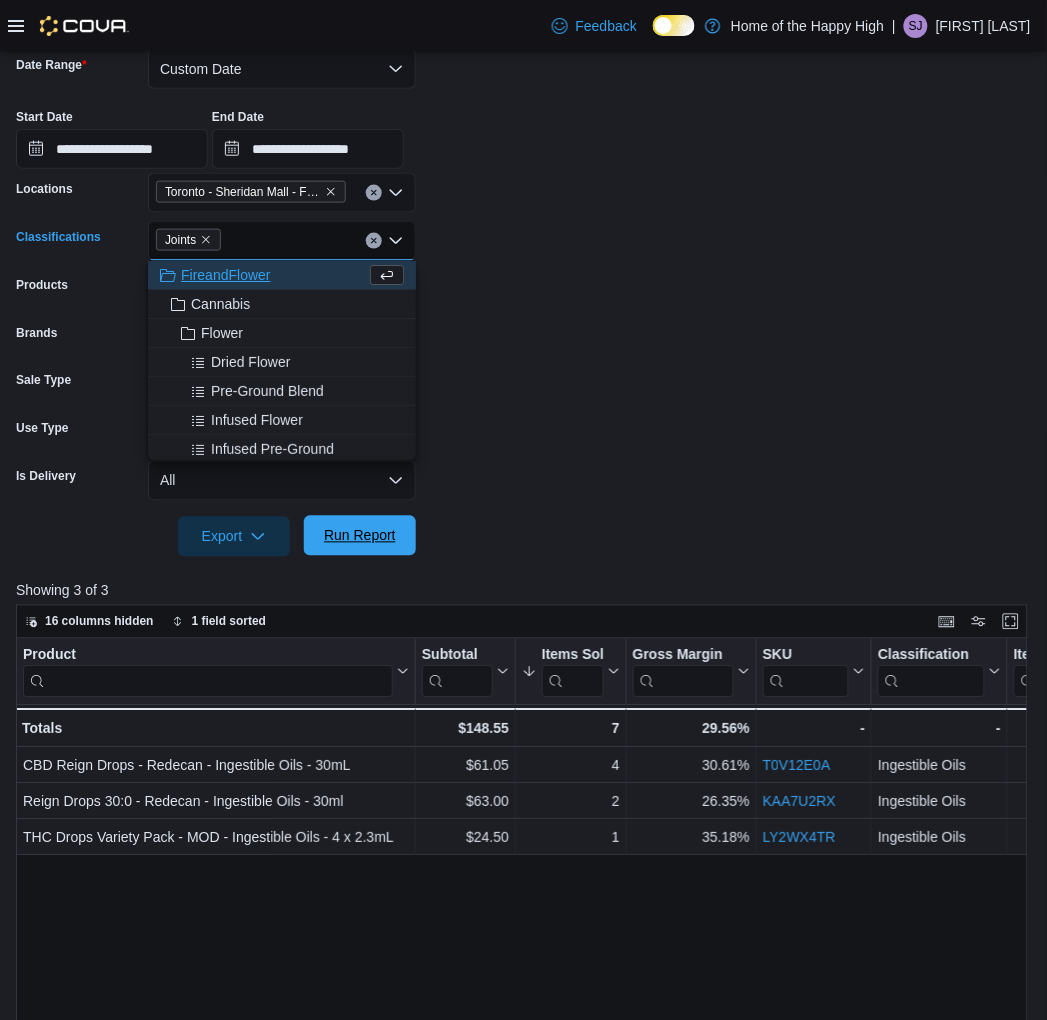 click on "Run Report" at bounding box center (360, 536) 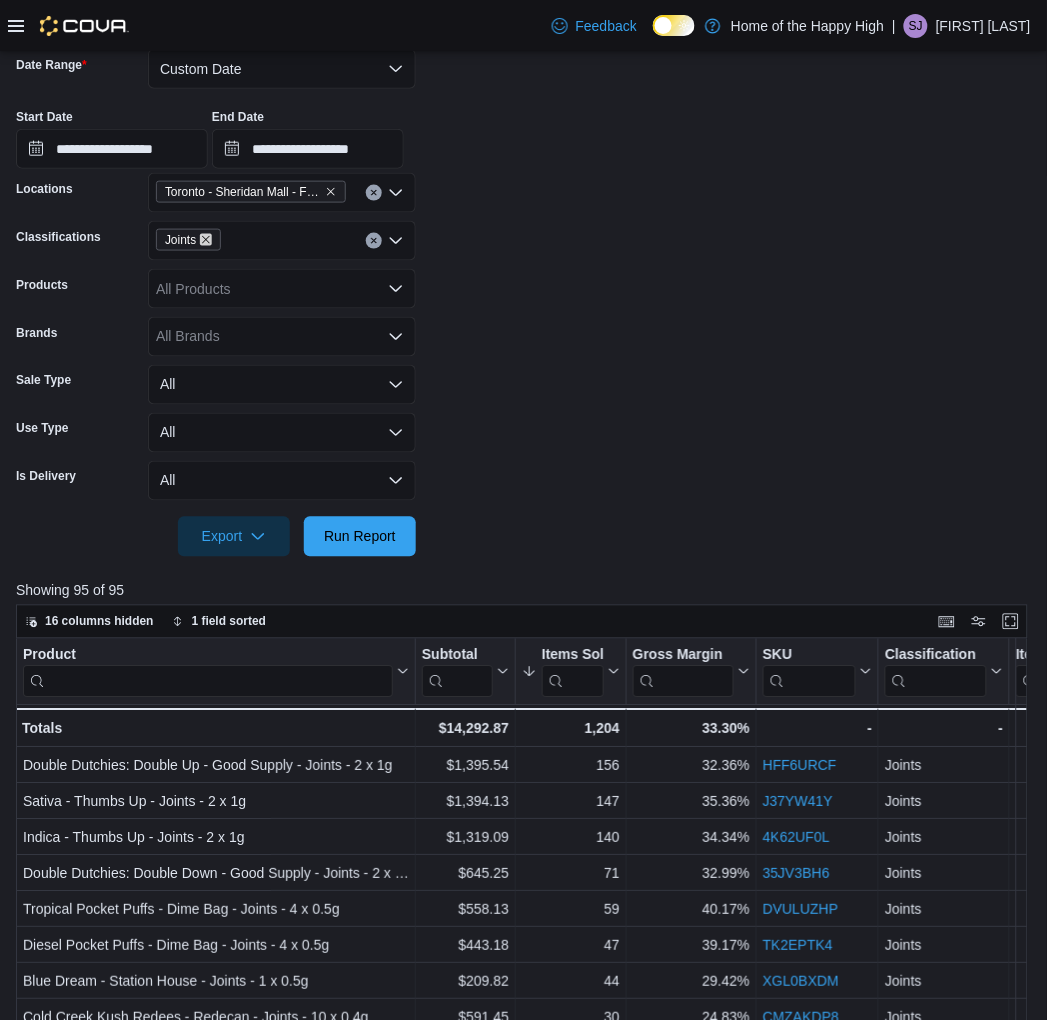 click 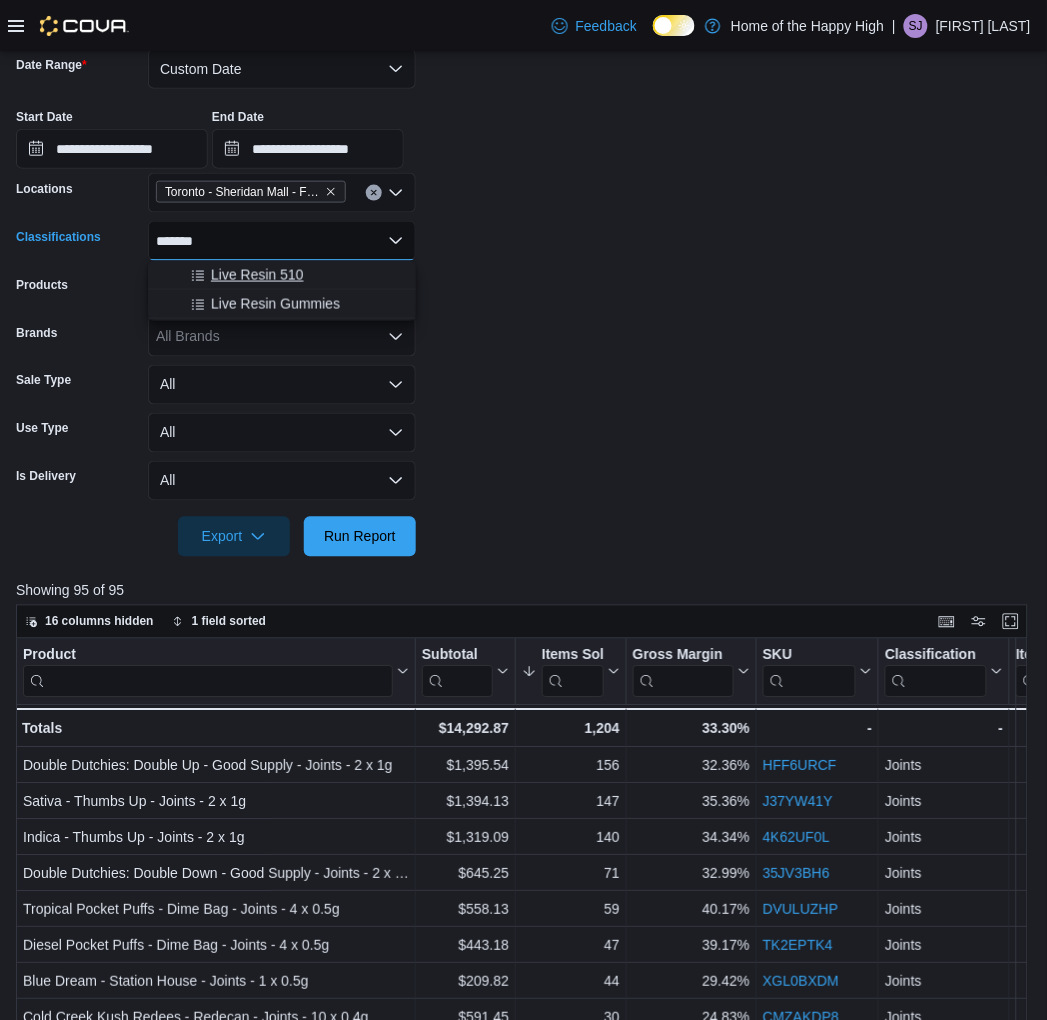 type on "*******" 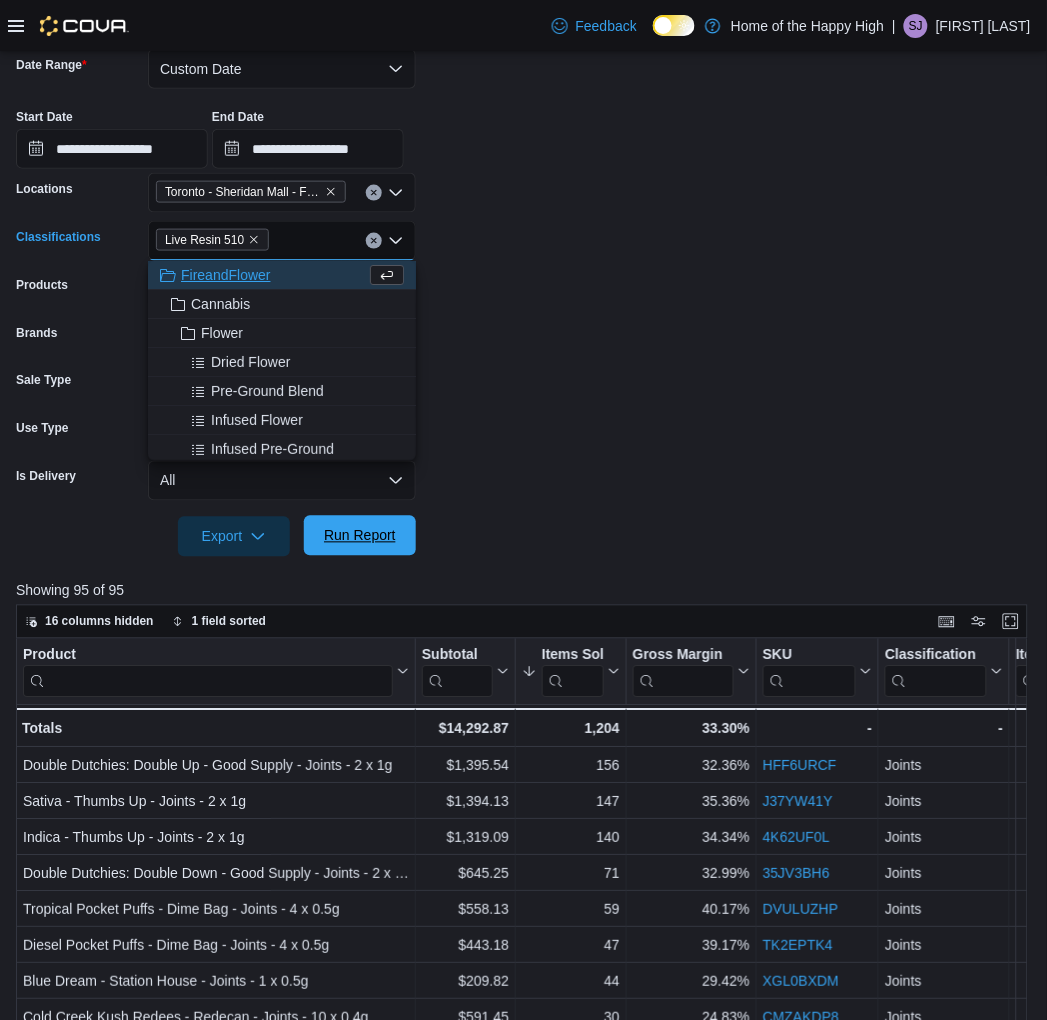 click on "Run Report" at bounding box center [360, 536] 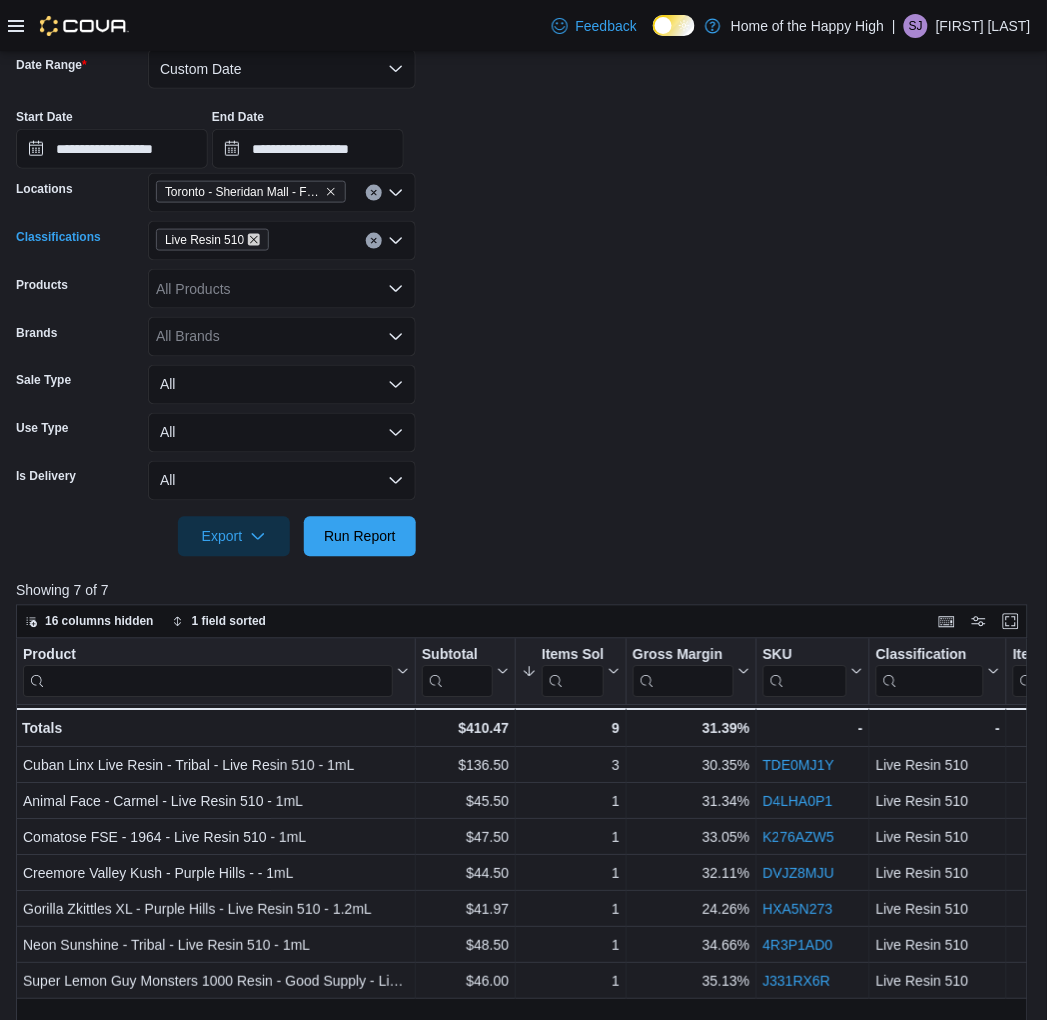 click 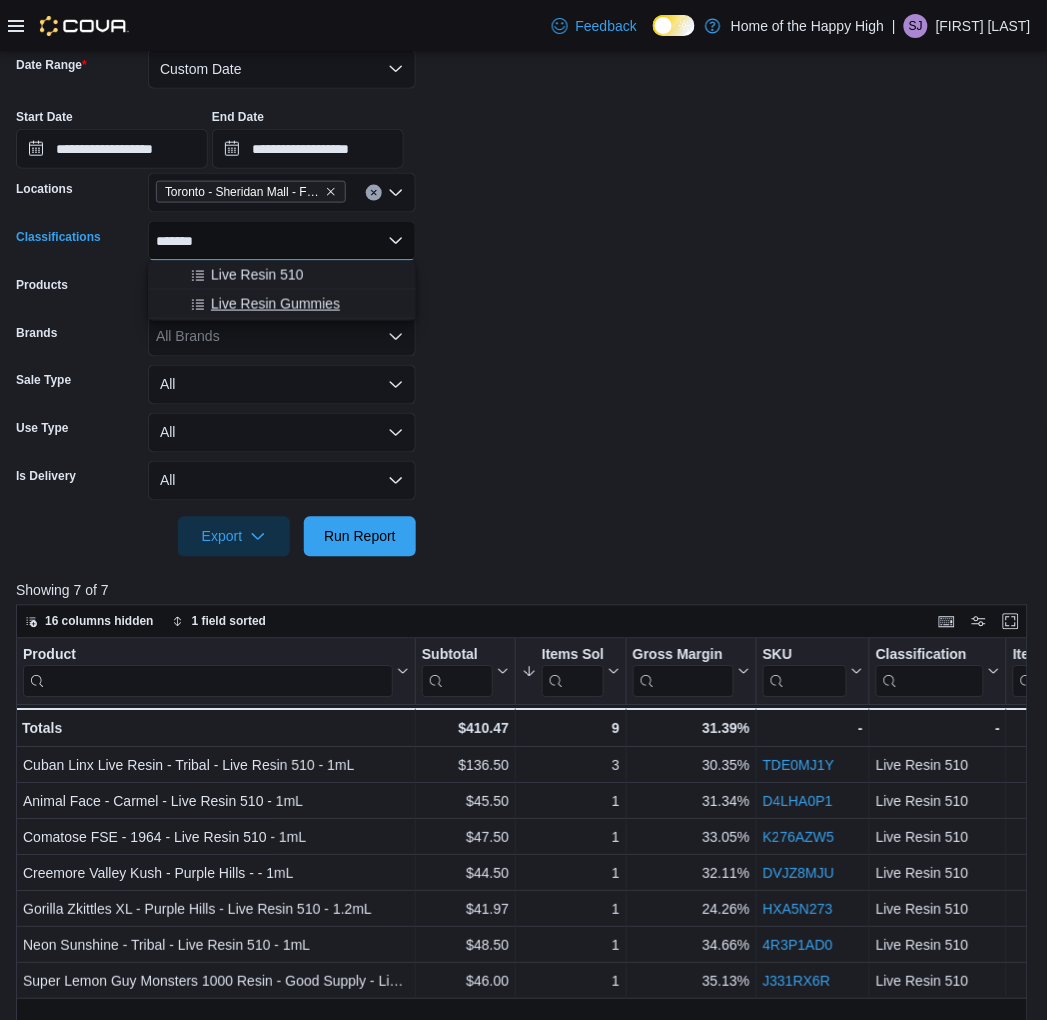 type on "*******" 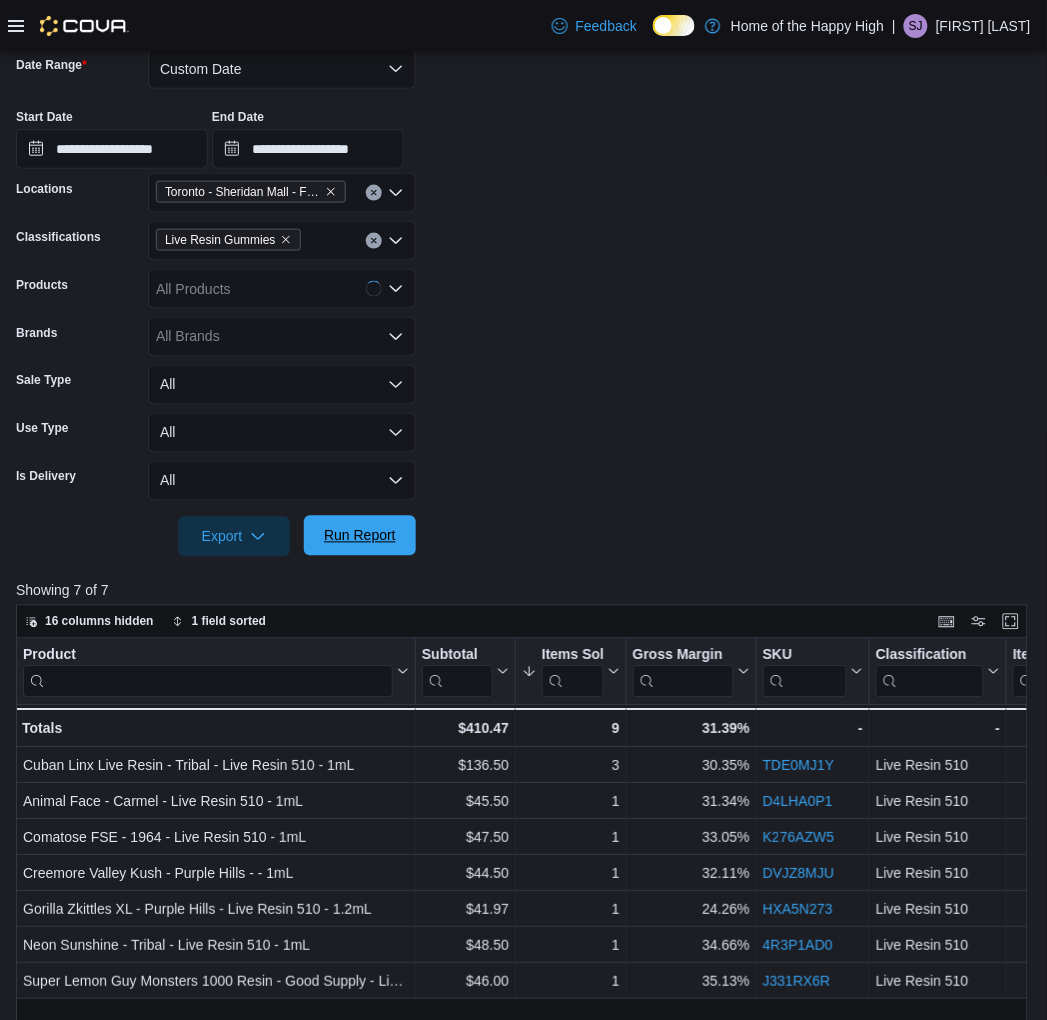 click on "Run Report" at bounding box center [360, 536] 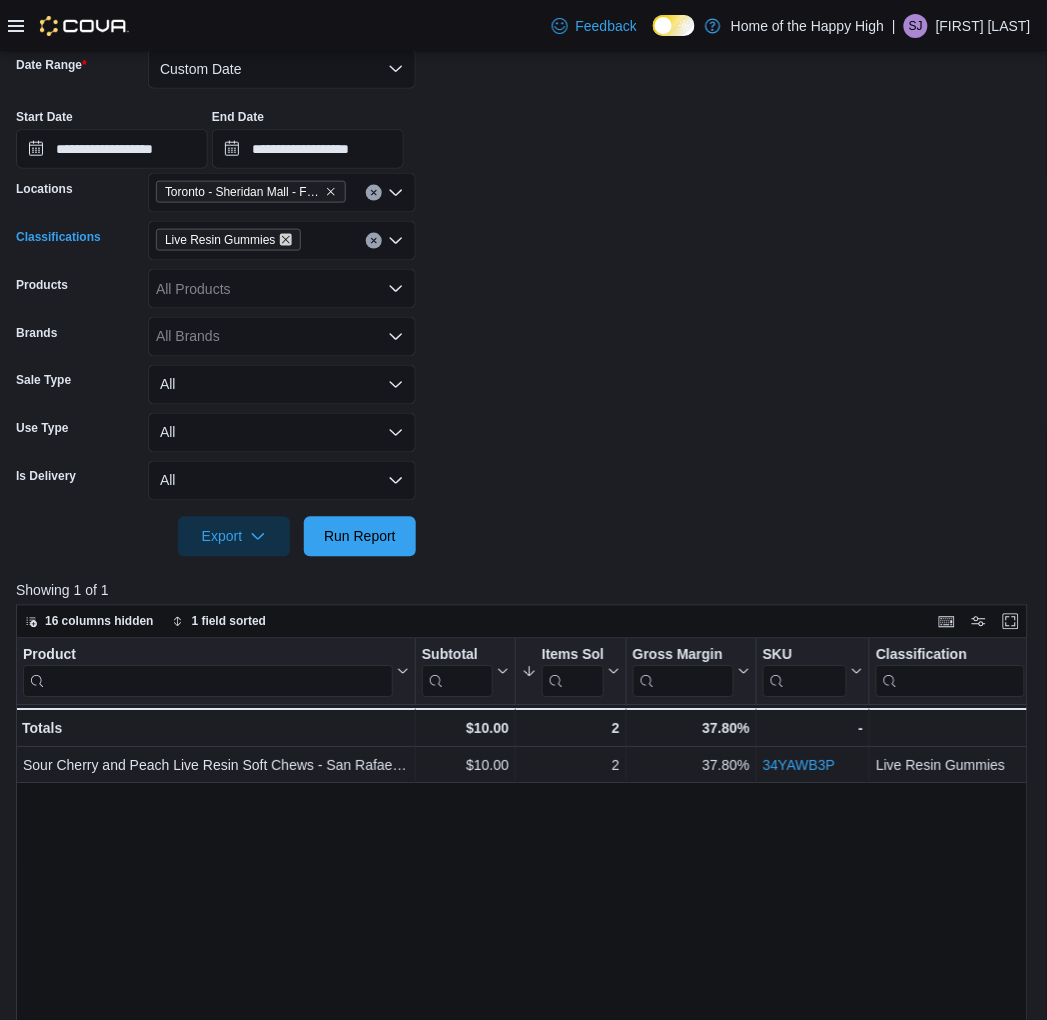 click 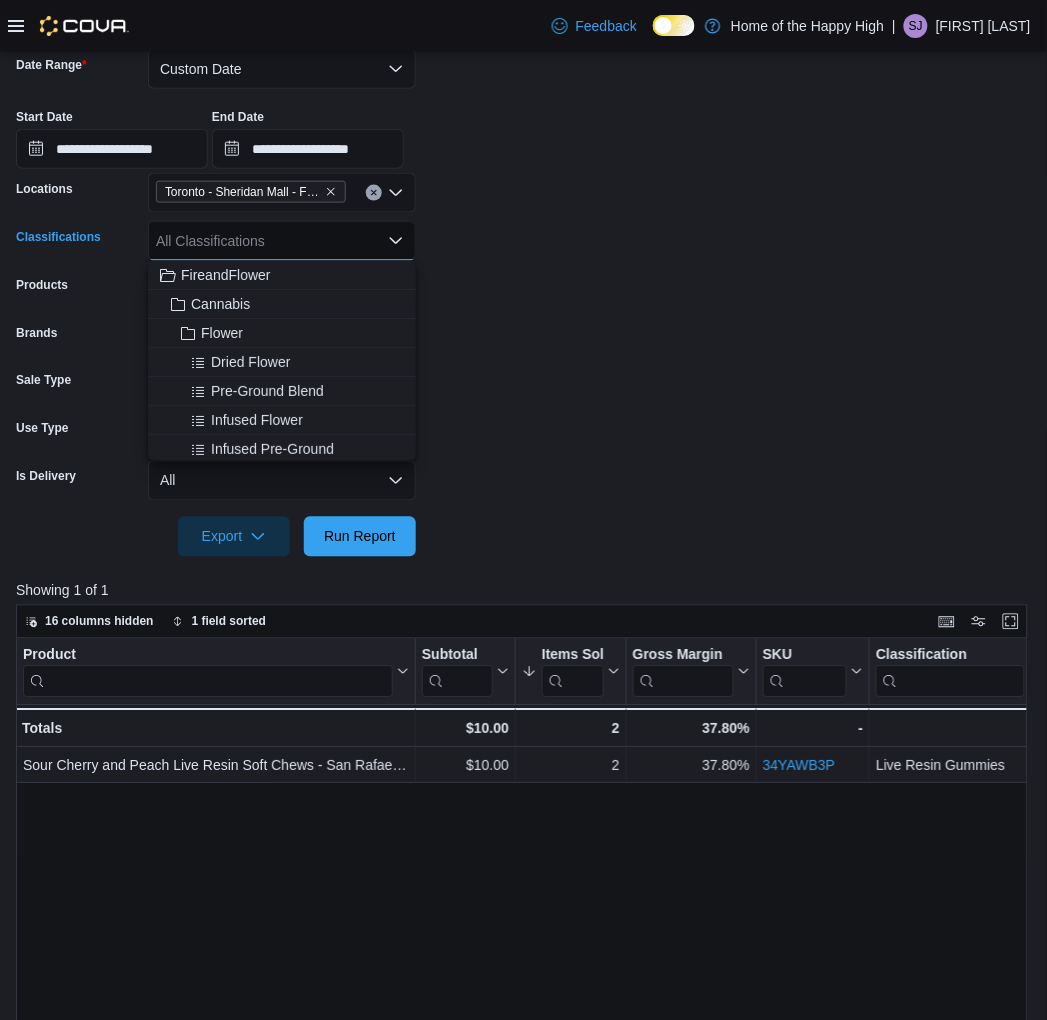 click on "All Classifications Combo box. Selected. Combo box input. All Classifications. Type some text or, to display a list of choices, press Down Arrow. To exit the list of choices, press Escape." at bounding box center (282, 241) 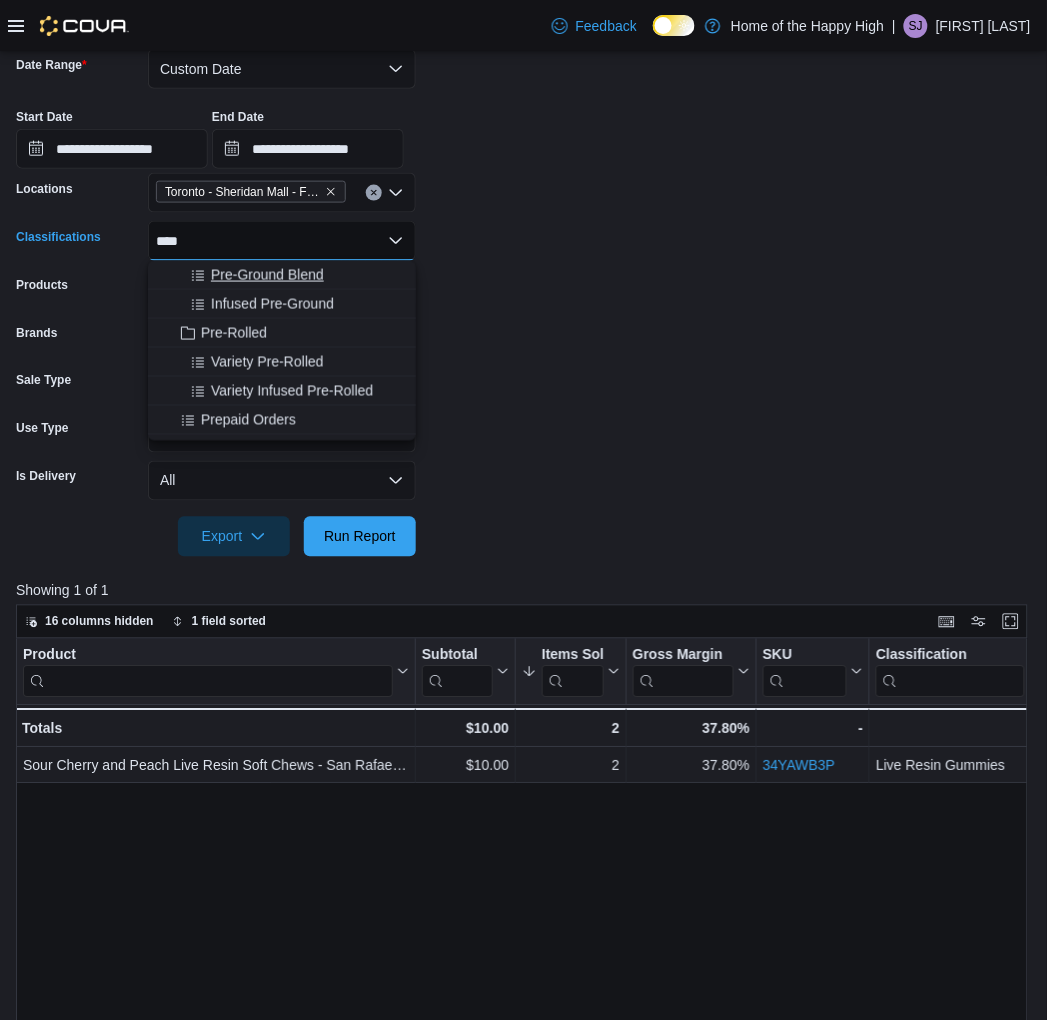 type on "***" 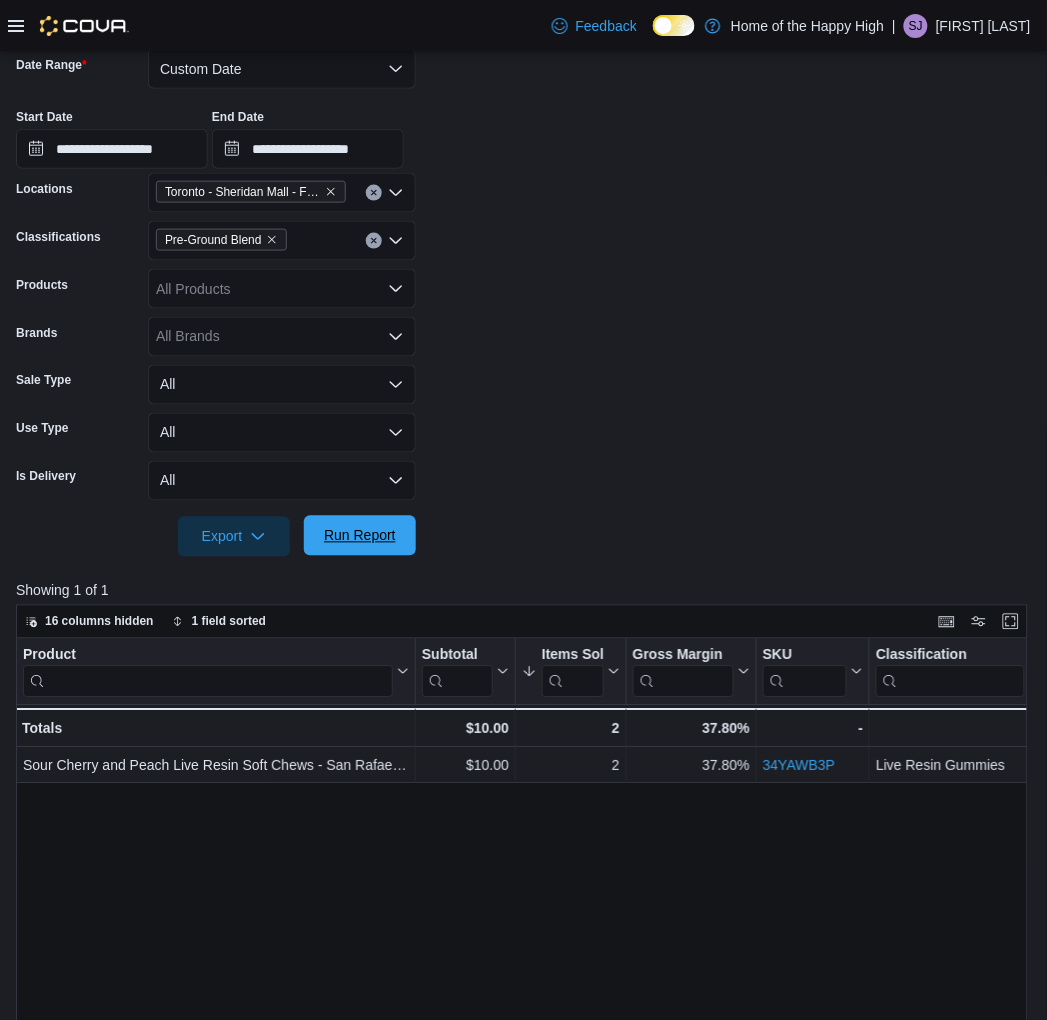 click on "Run Report" at bounding box center [360, 536] 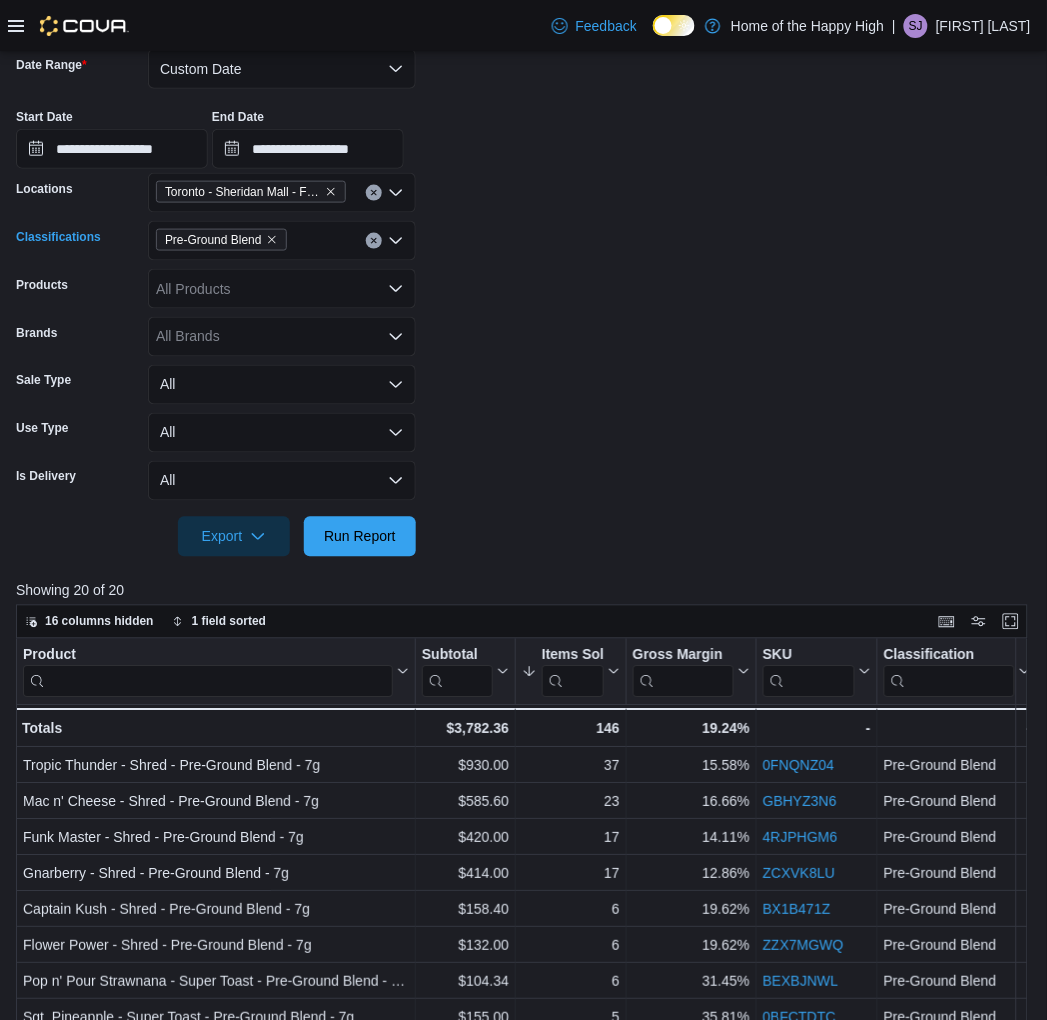 click on "Pre-Ground Blend" at bounding box center [213, 240] 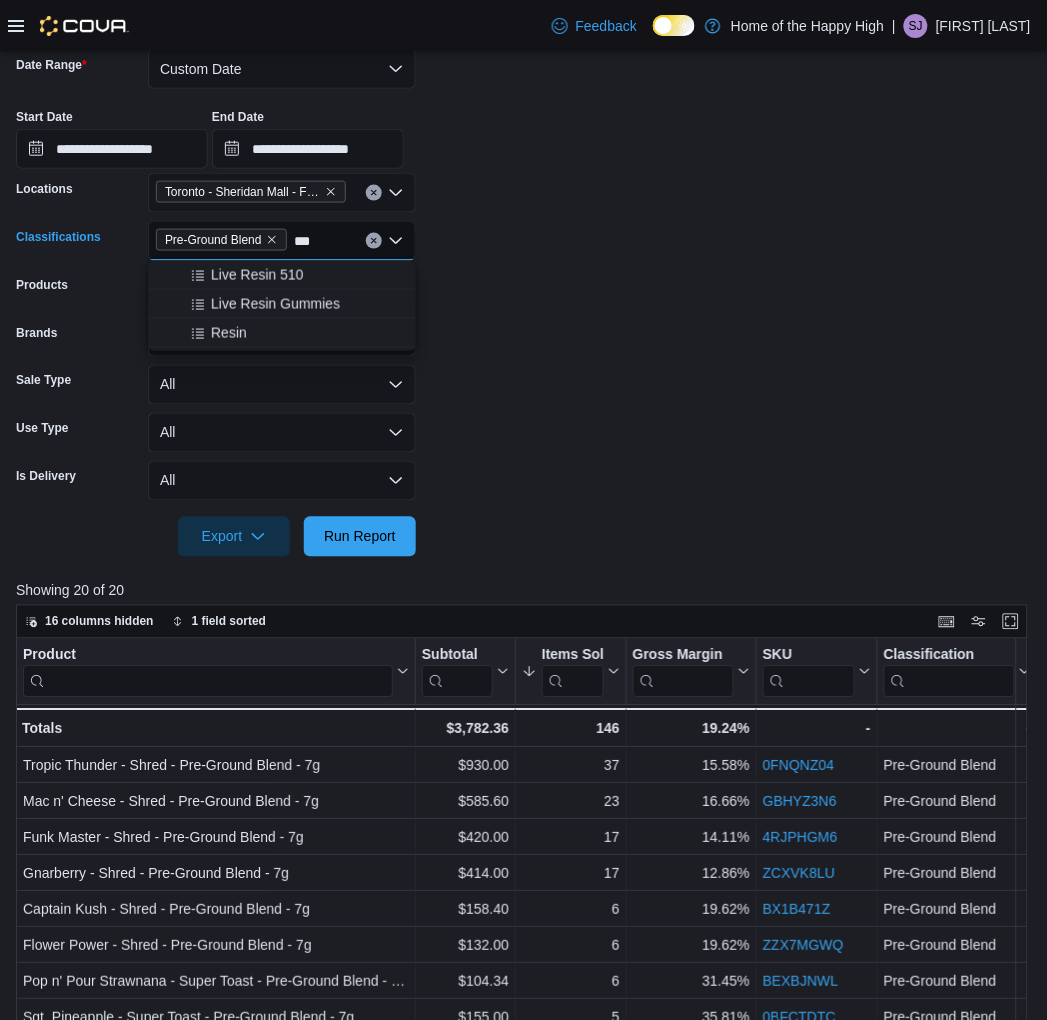 type on "***" 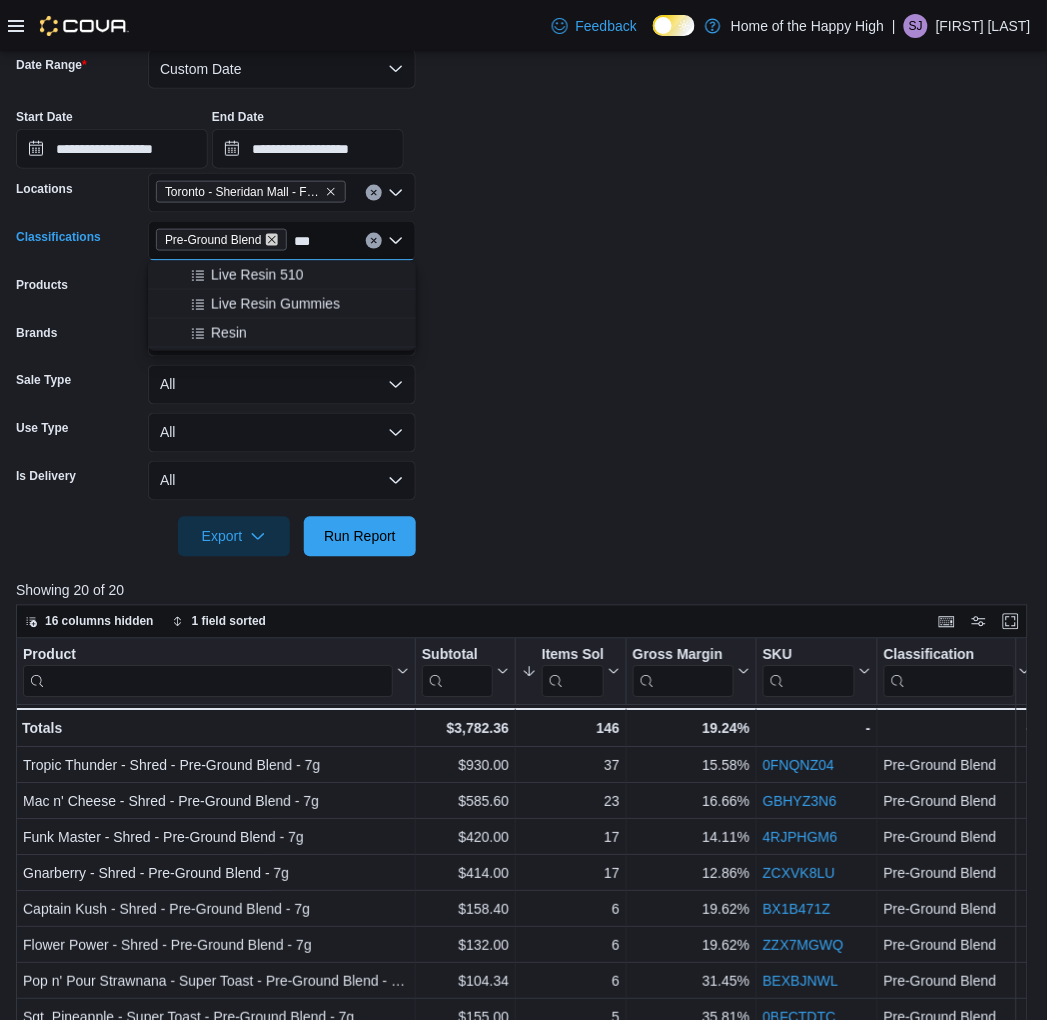 click 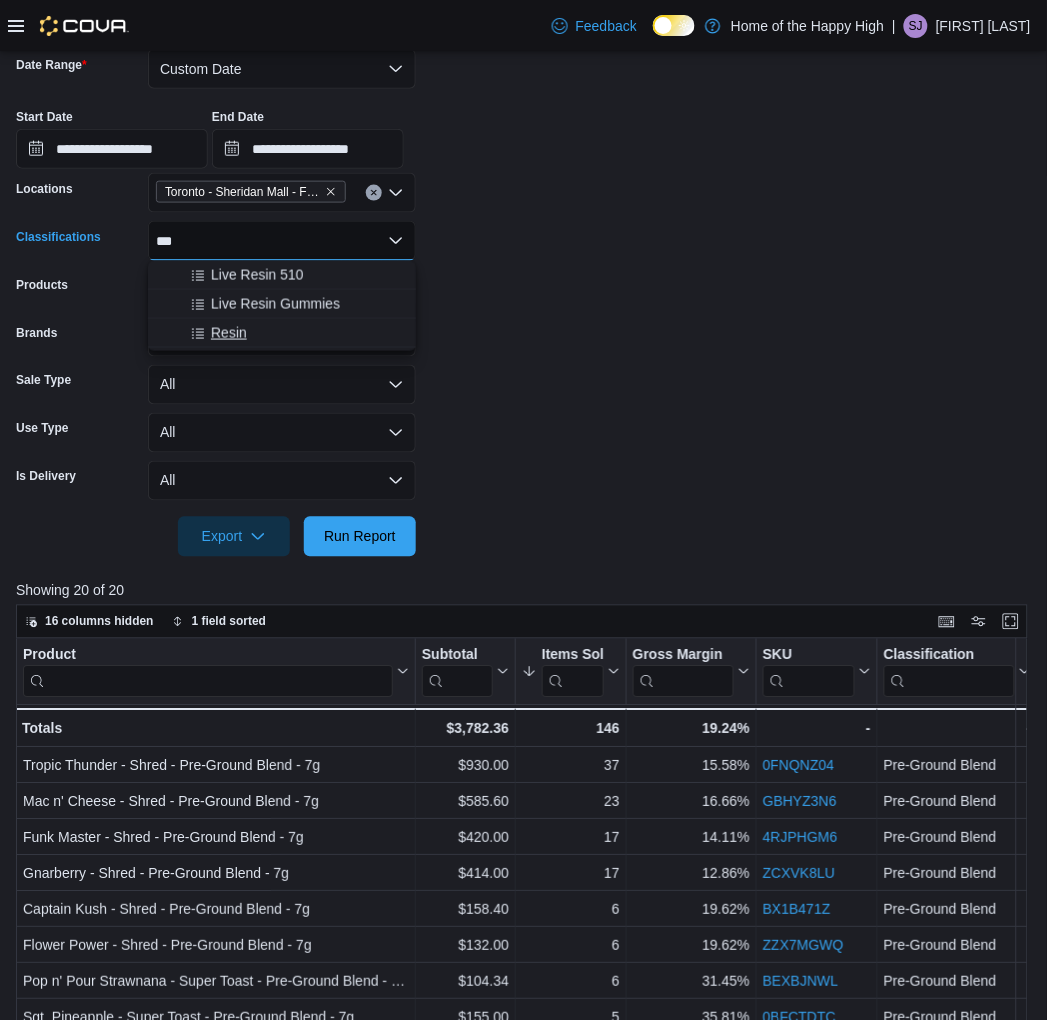 click on "Resin" at bounding box center [229, 333] 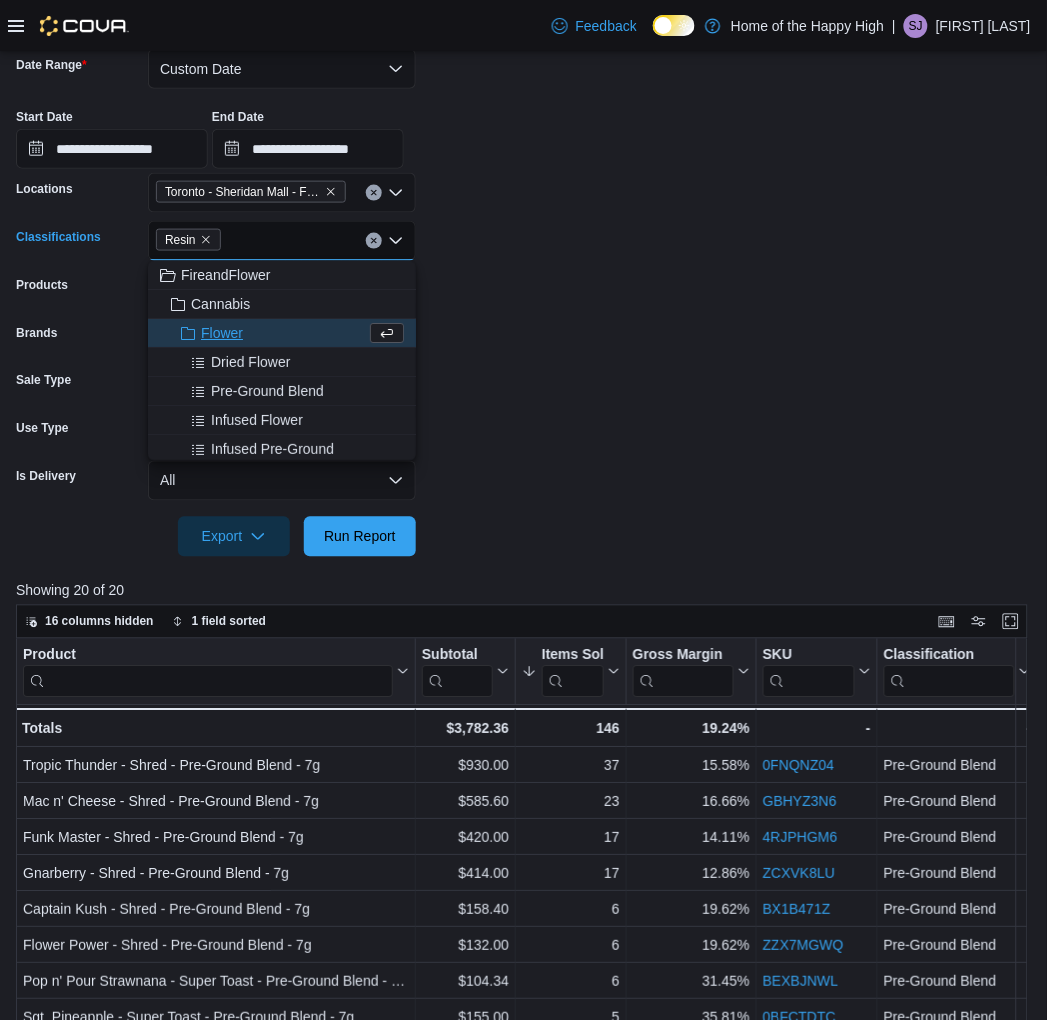 click at bounding box center (523, 509) 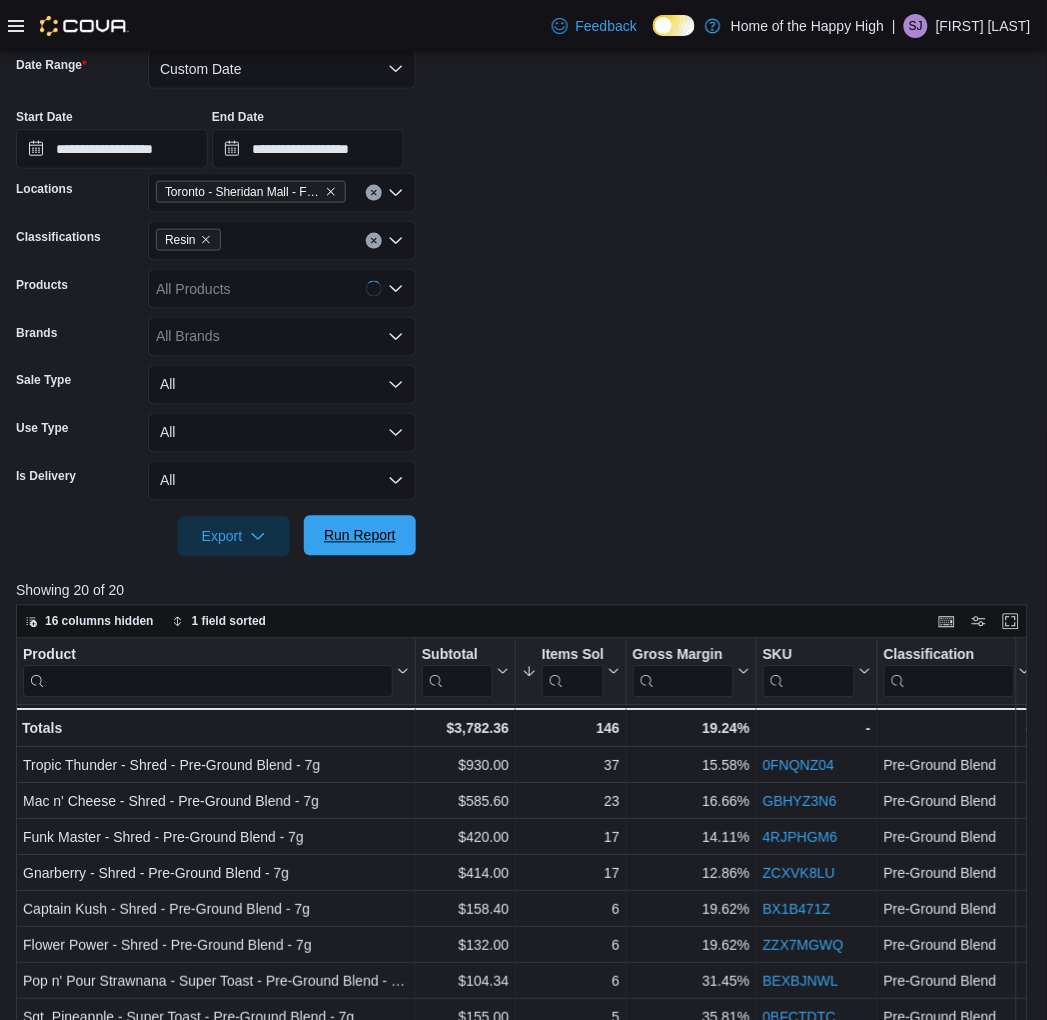click on "Run Report" at bounding box center (360, 536) 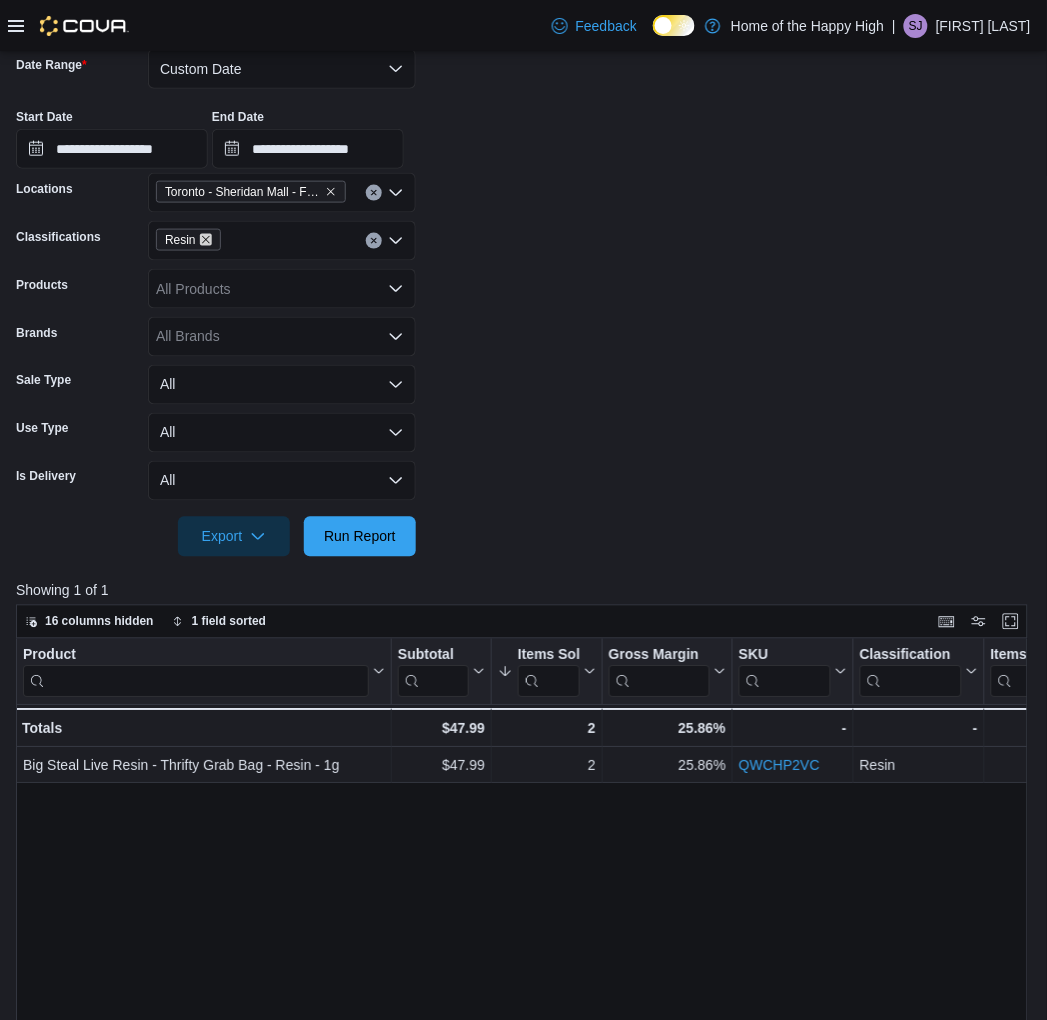 click 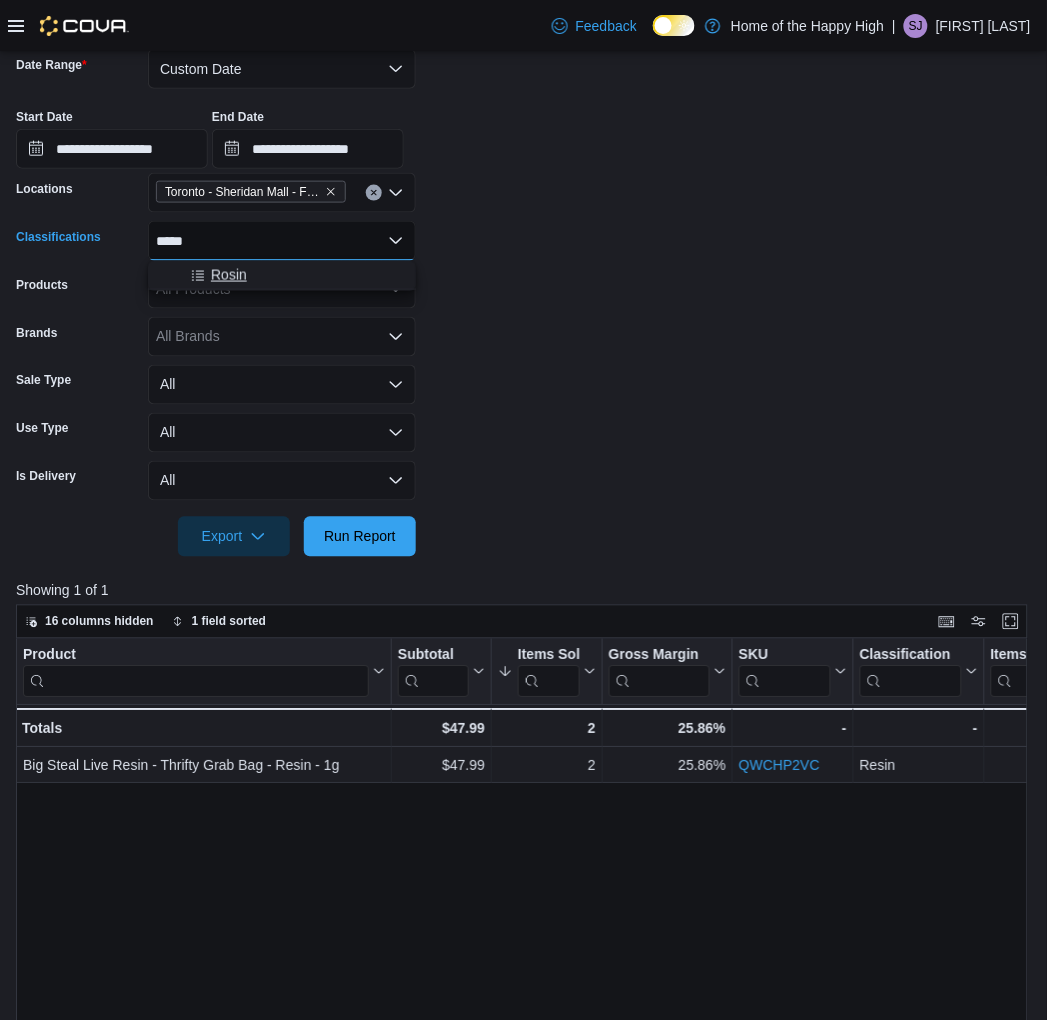 type on "*****" 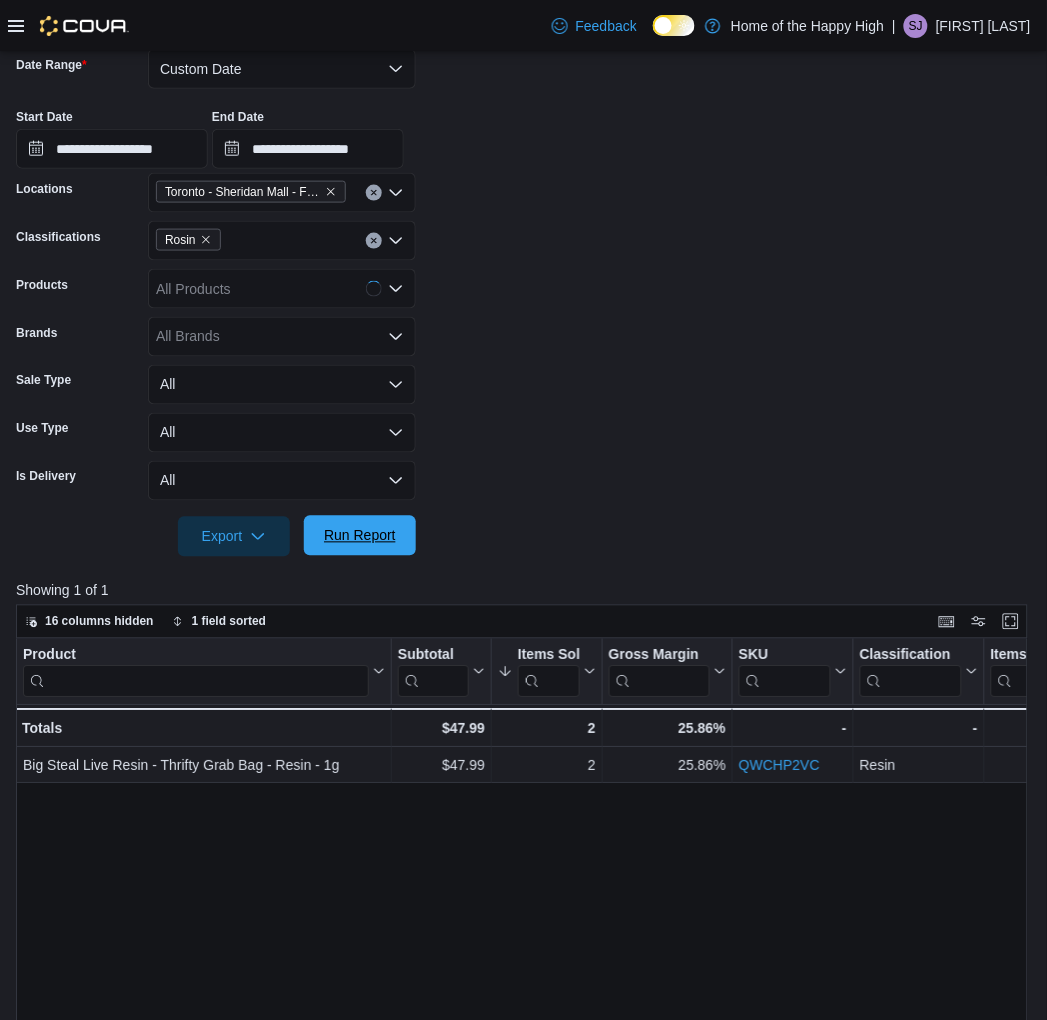 click on "Run Report" at bounding box center (360, 536) 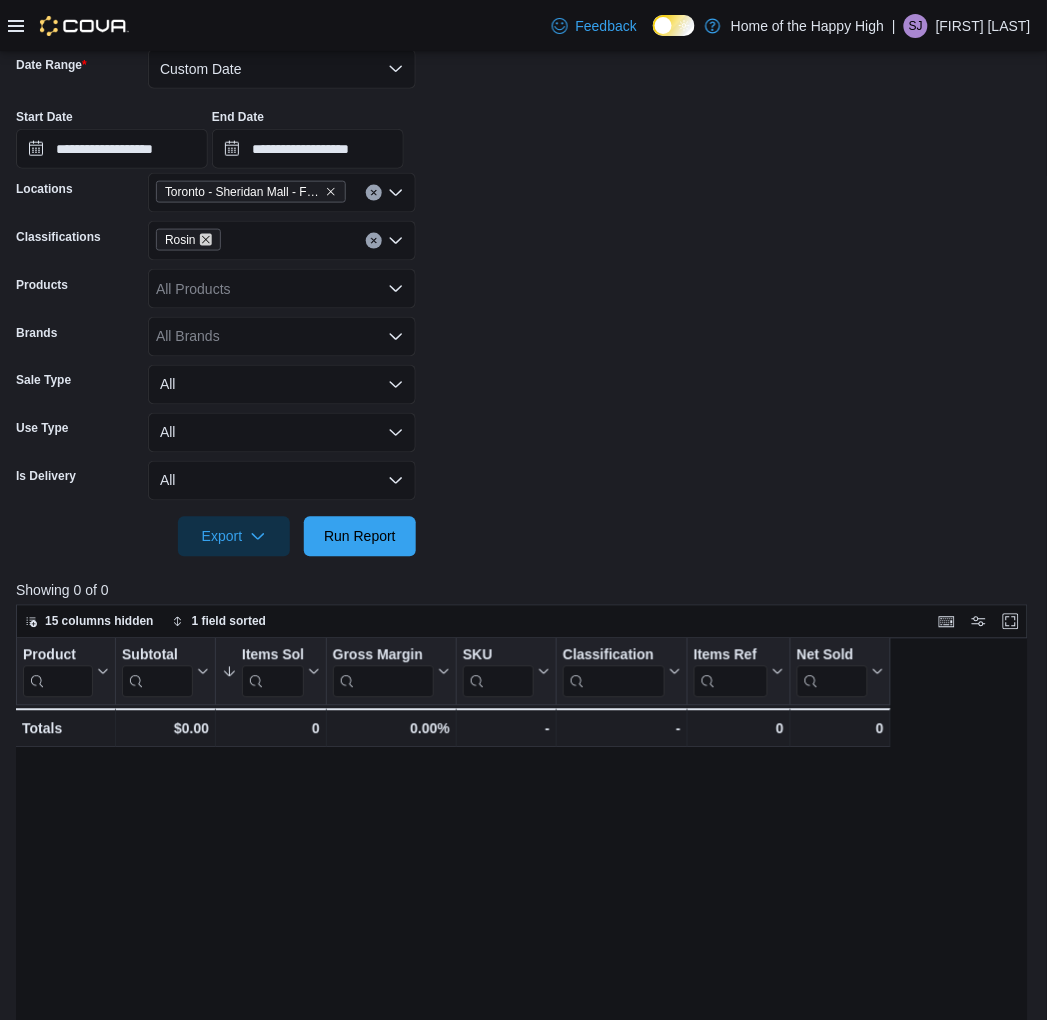 click 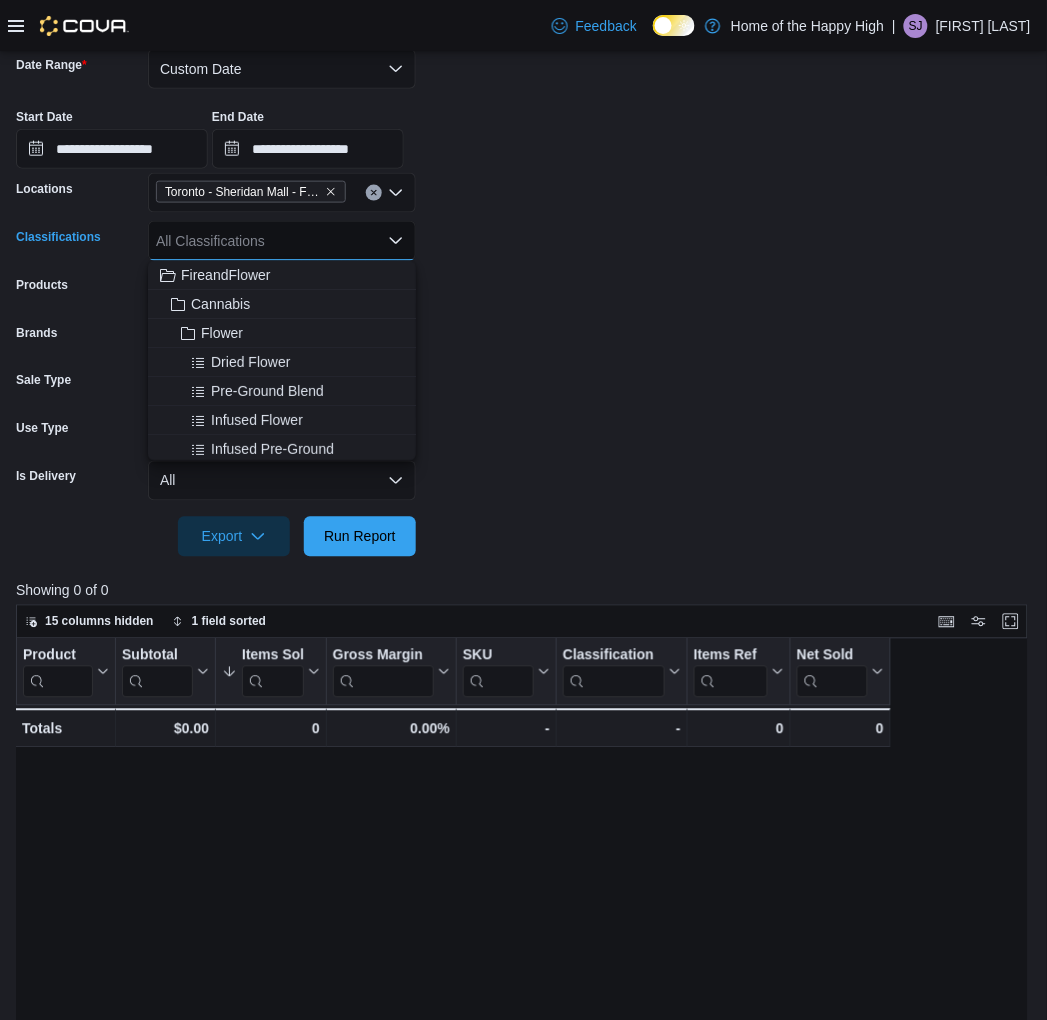 click on "All Classifications Combo box. Selected. Combo box input. All Classifications. Type some text or, to display a list of choices, press Down Arrow. To exit the list of choices, press Escape." at bounding box center [282, 241] 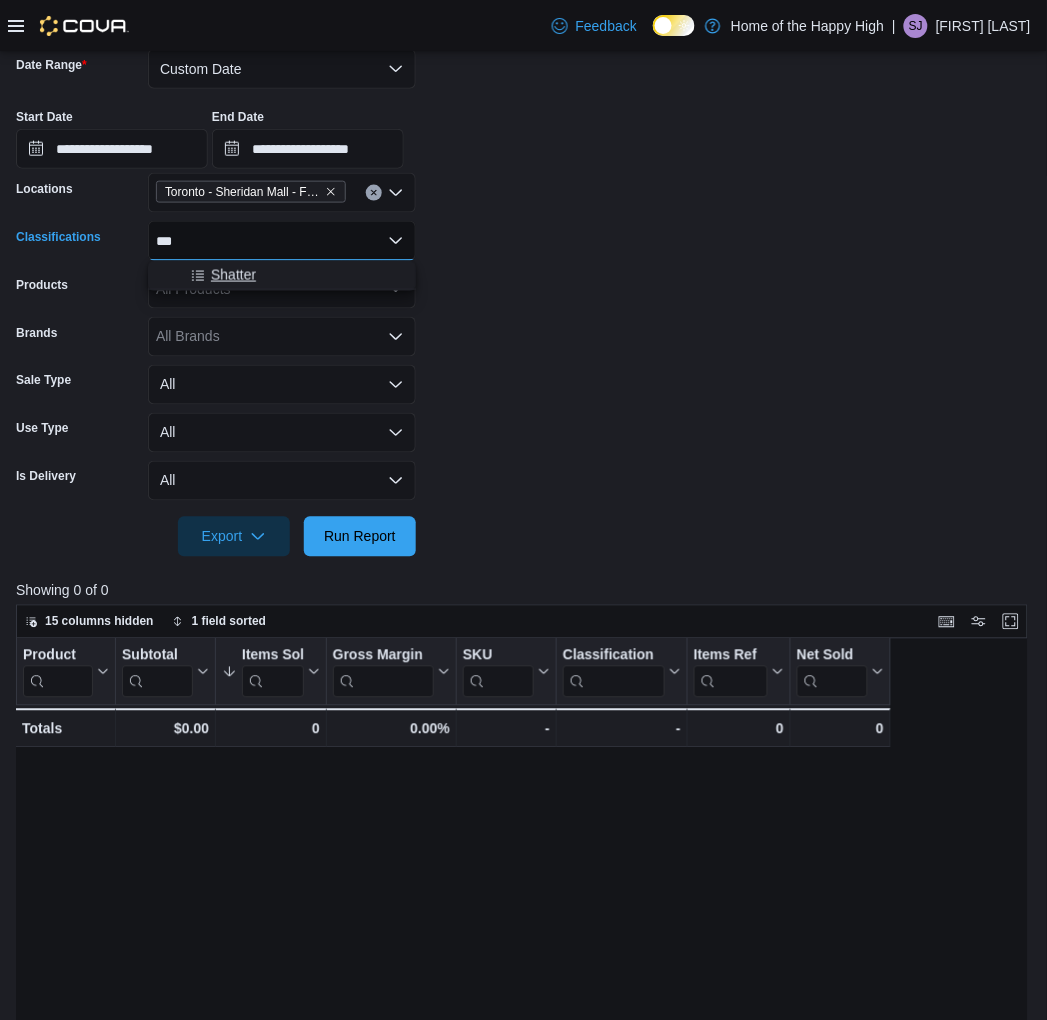 type on "***" 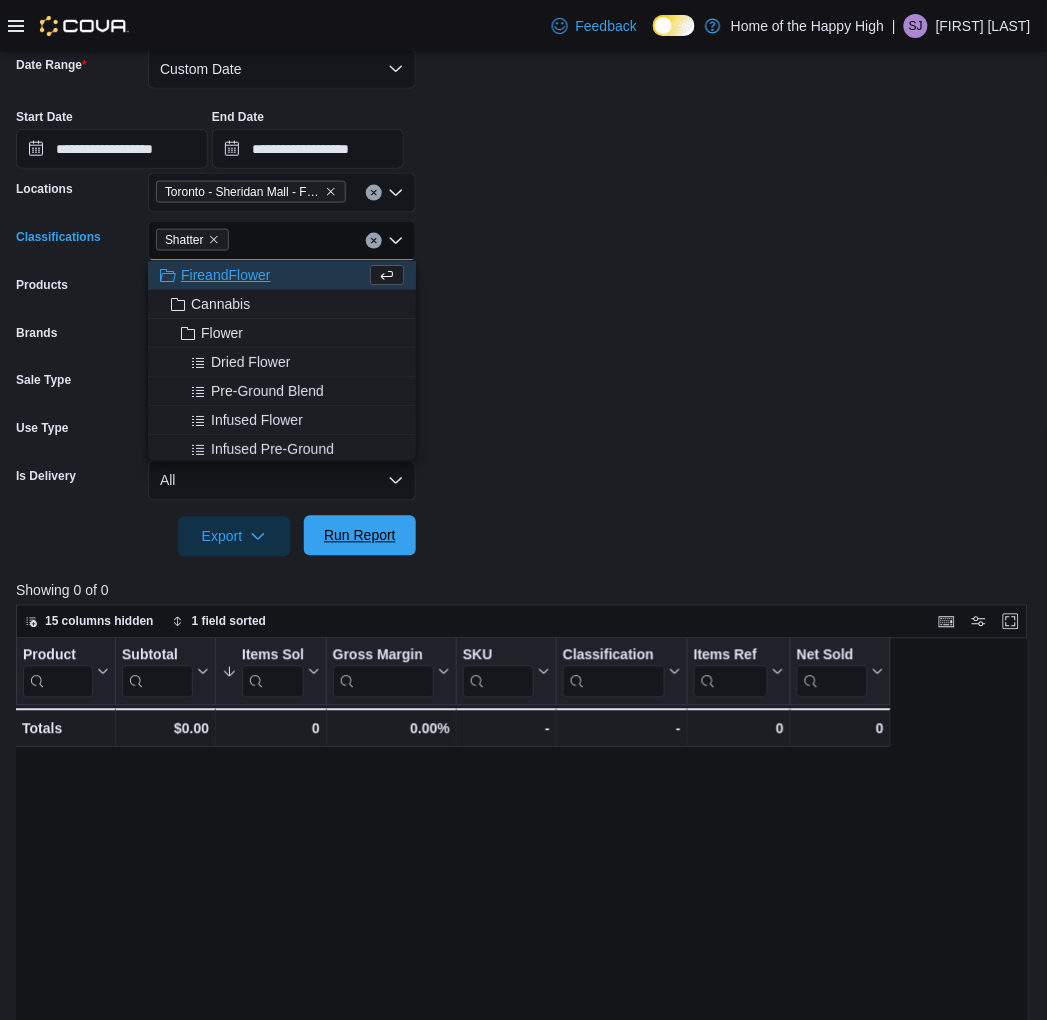 click on "Run Report" at bounding box center [360, 536] 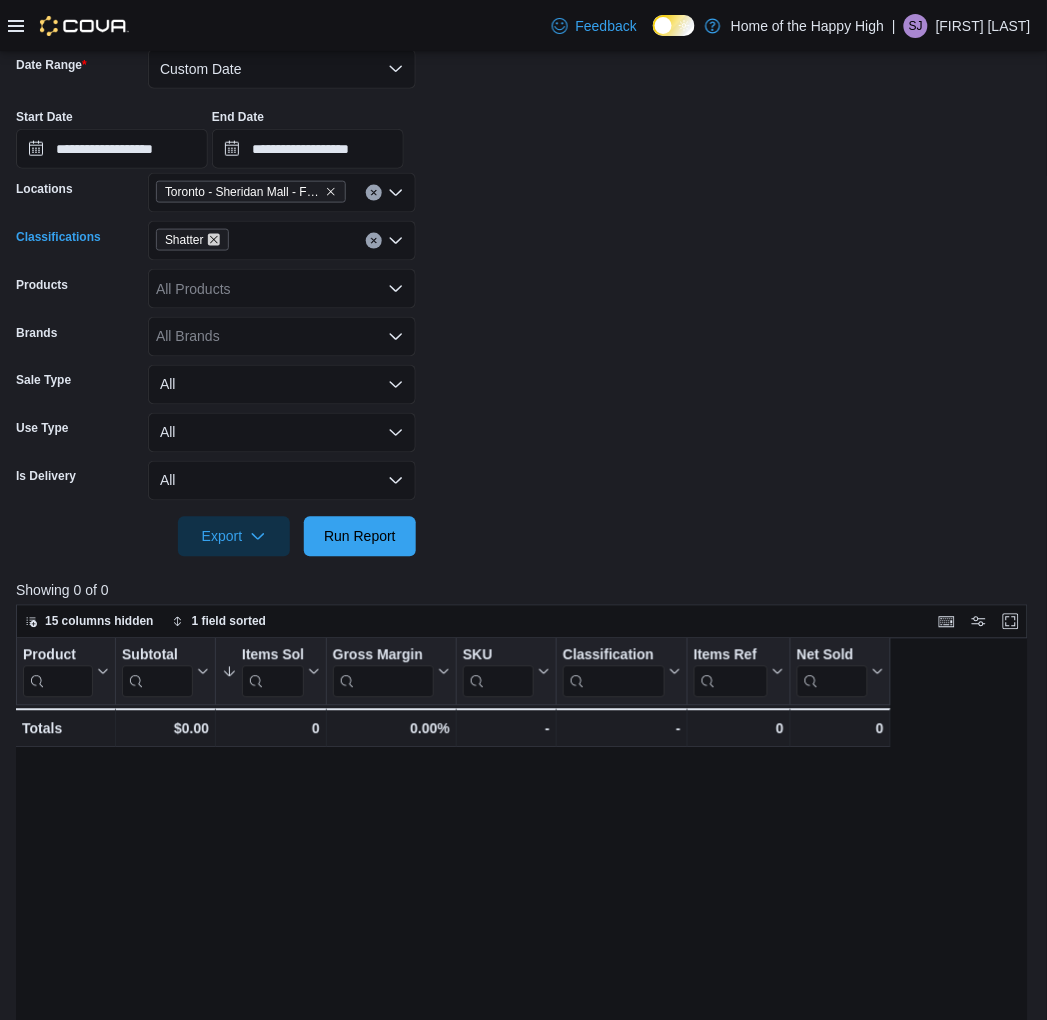 click 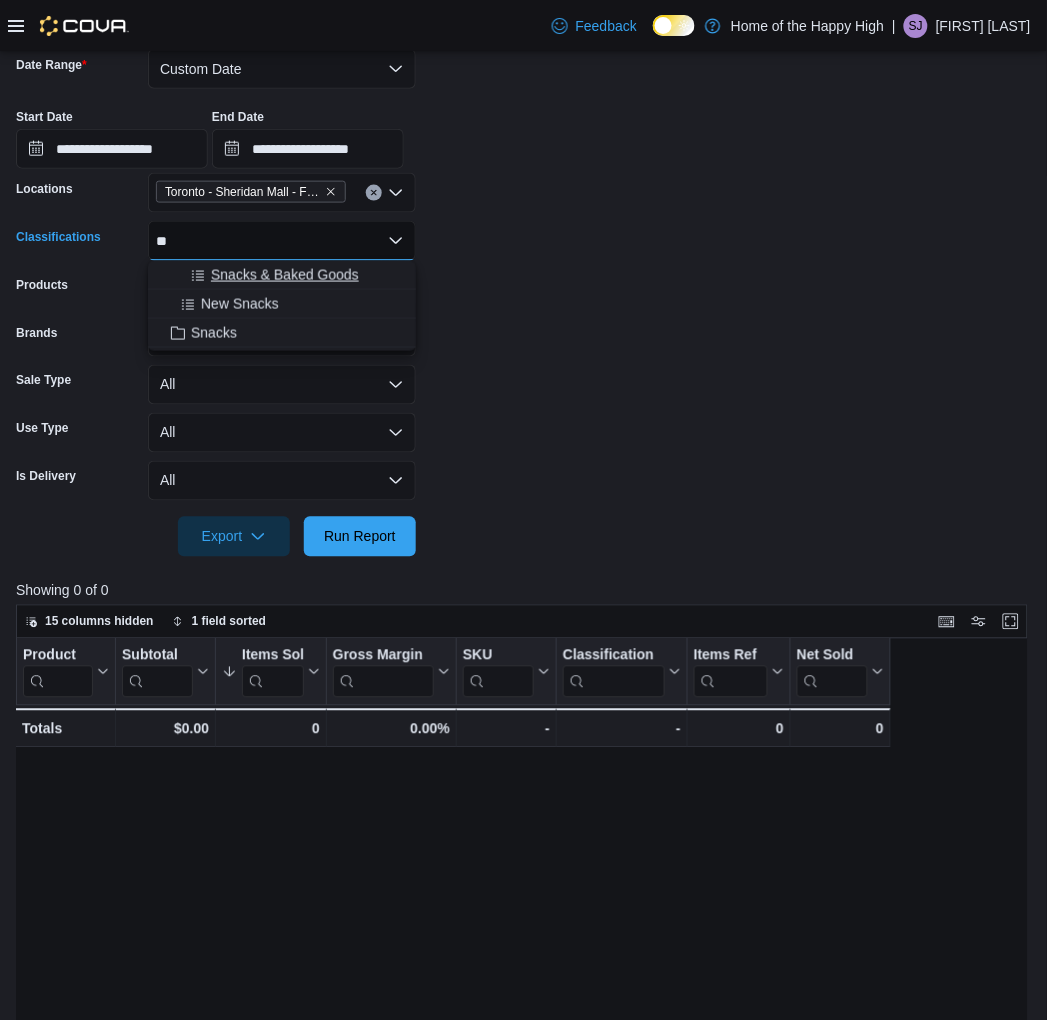 type on "**" 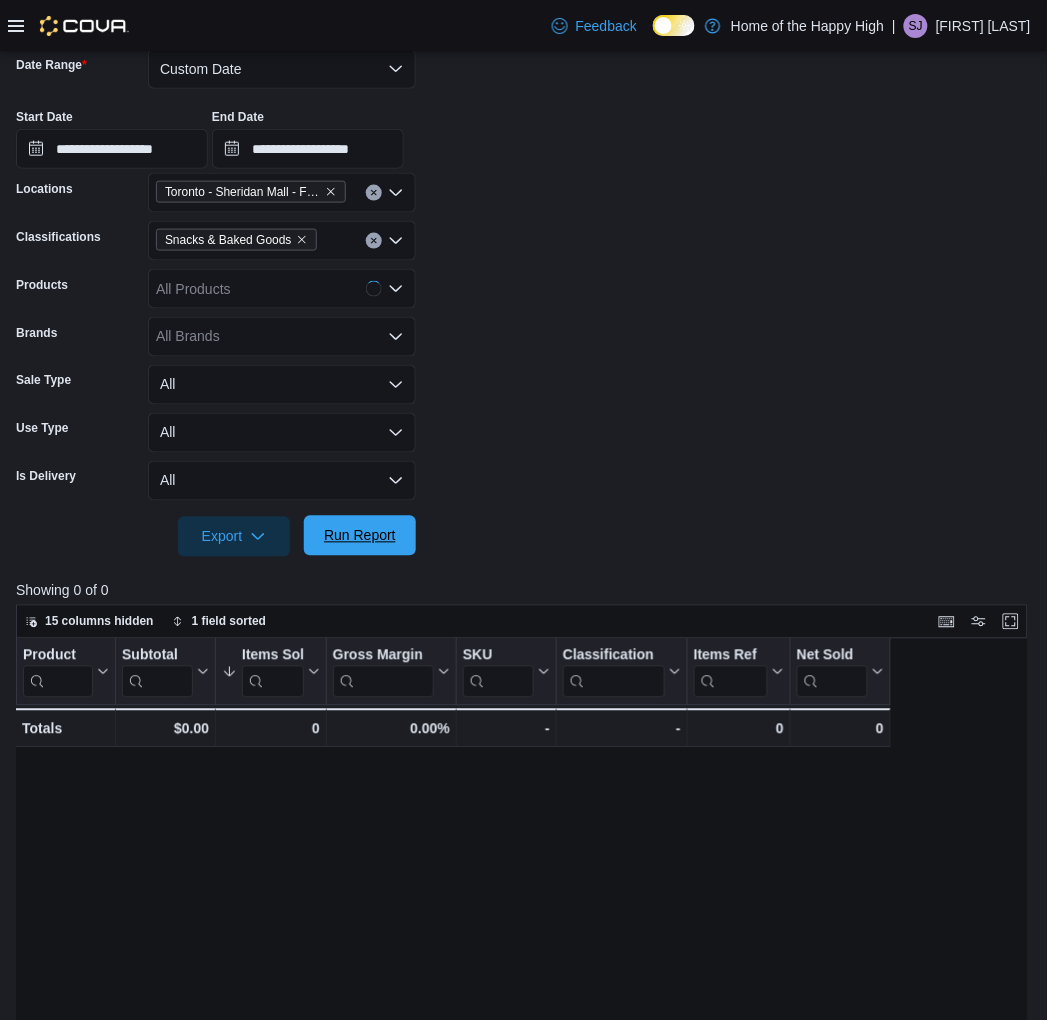 click on "Run Report" at bounding box center [360, 536] 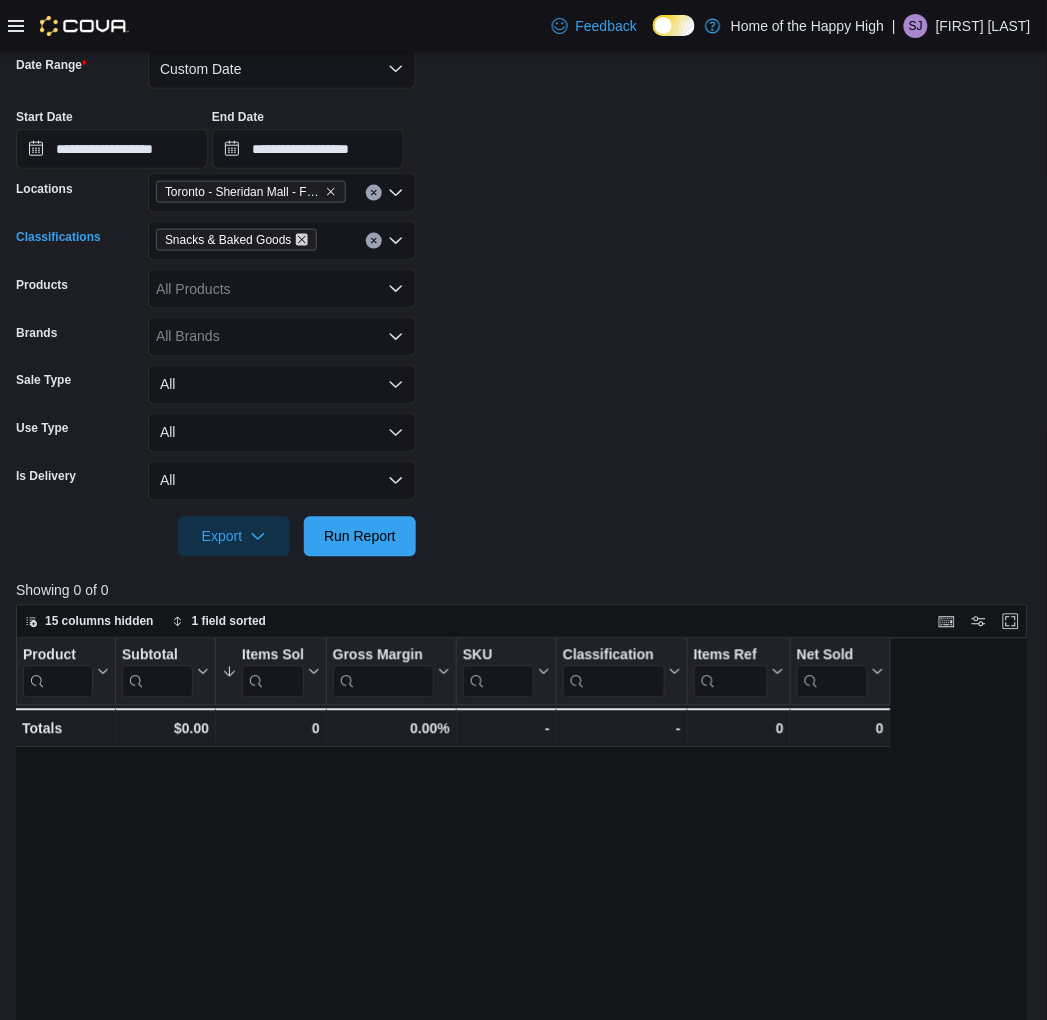 click 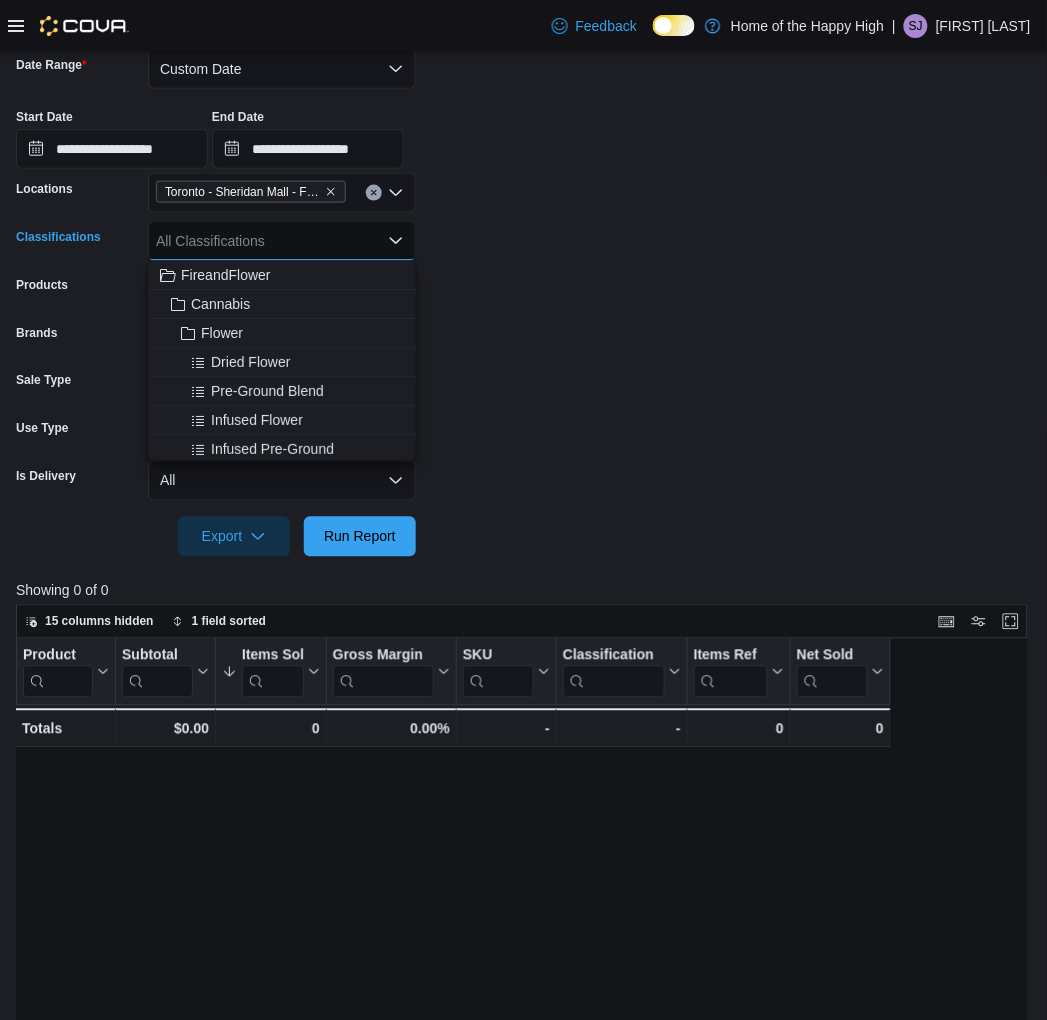 click on "All Classifications Combo box. Selected. Combo box input. All Classifications. Type some text or, to display a list of choices, press Down Arrow. To exit the list of choices, press Escape." at bounding box center (282, 241) 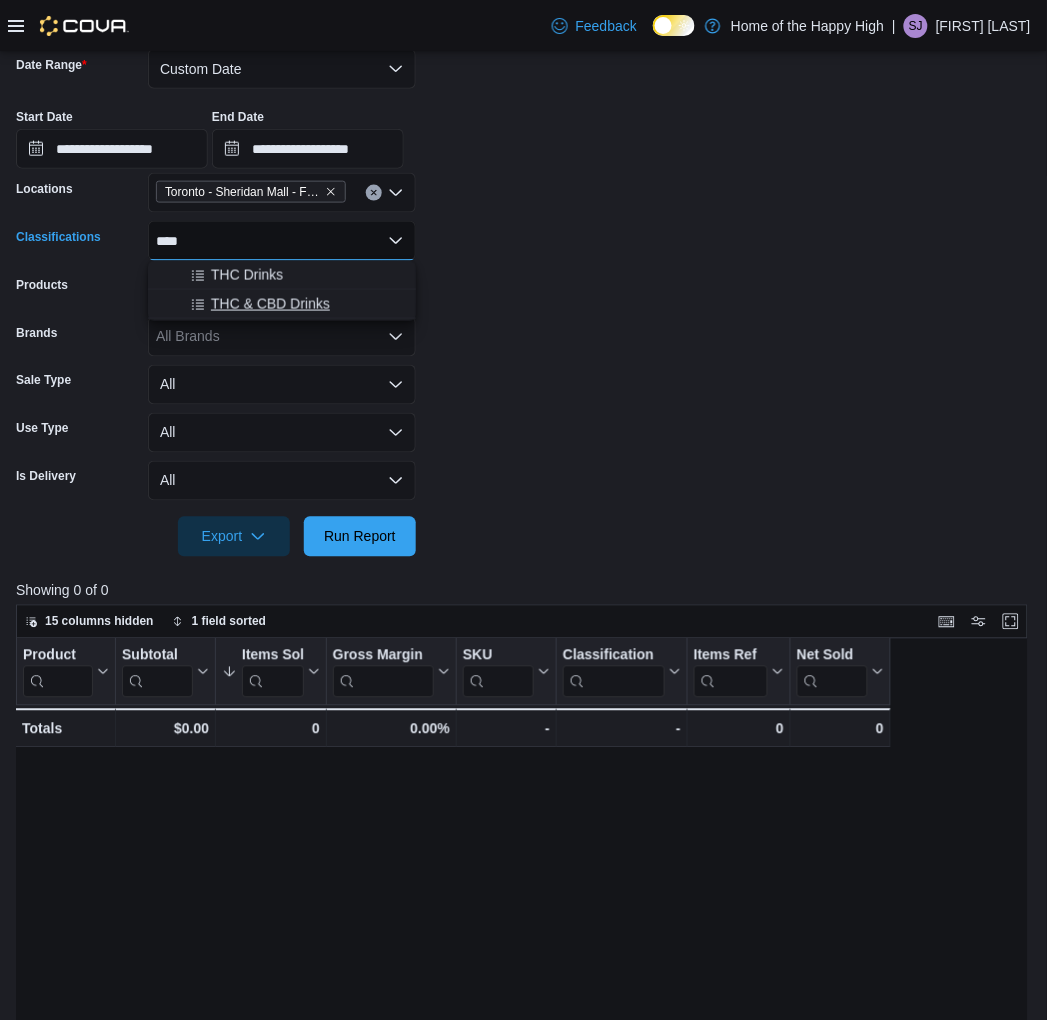 type on "***" 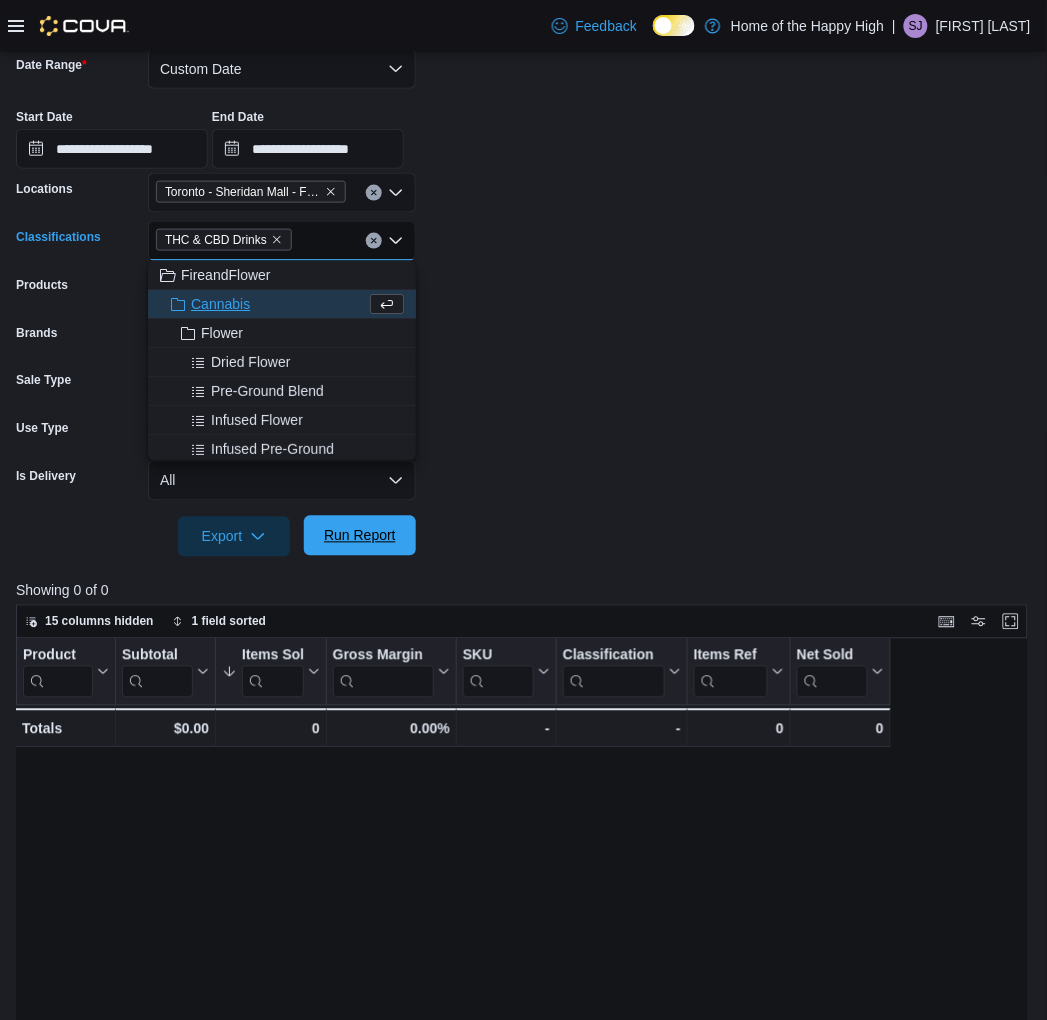 click on "Run Report" at bounding box center (360, 536) 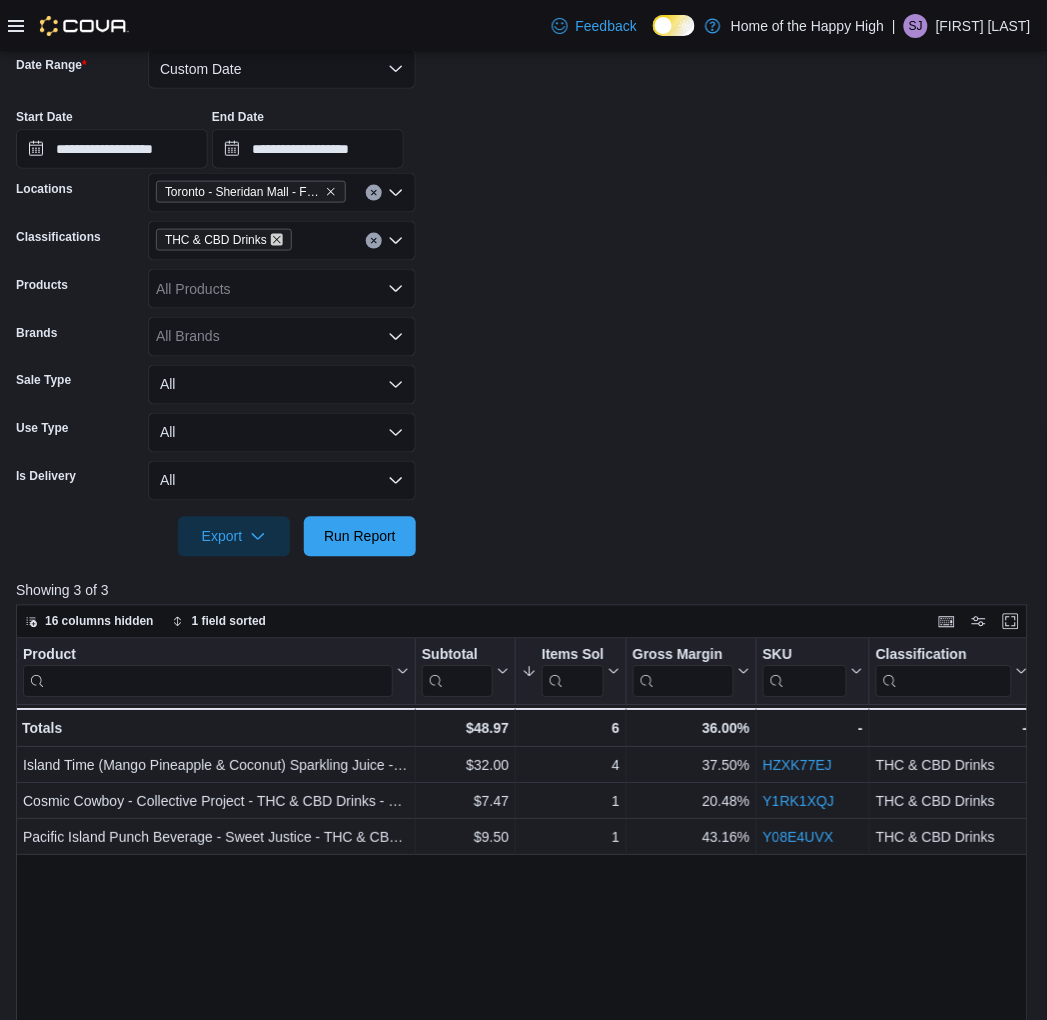 click 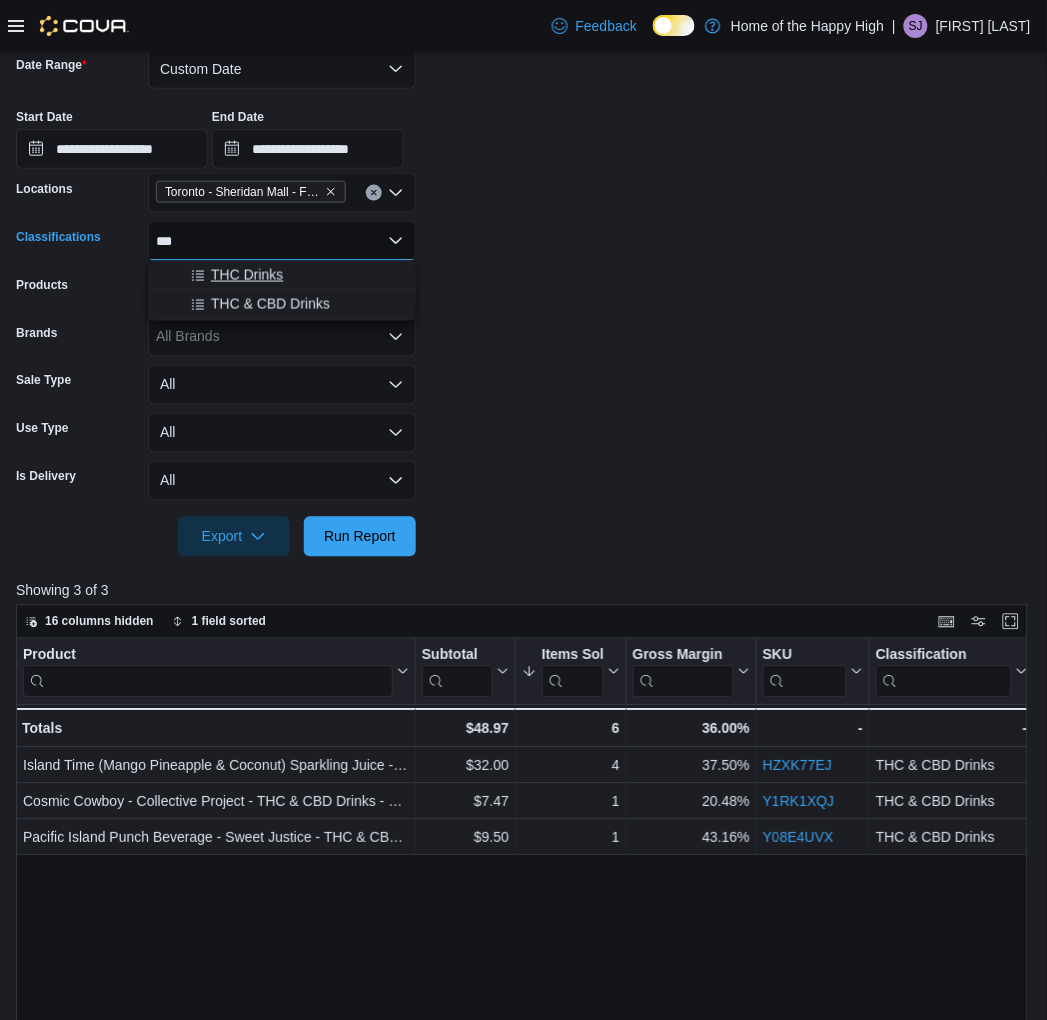 type on "***" 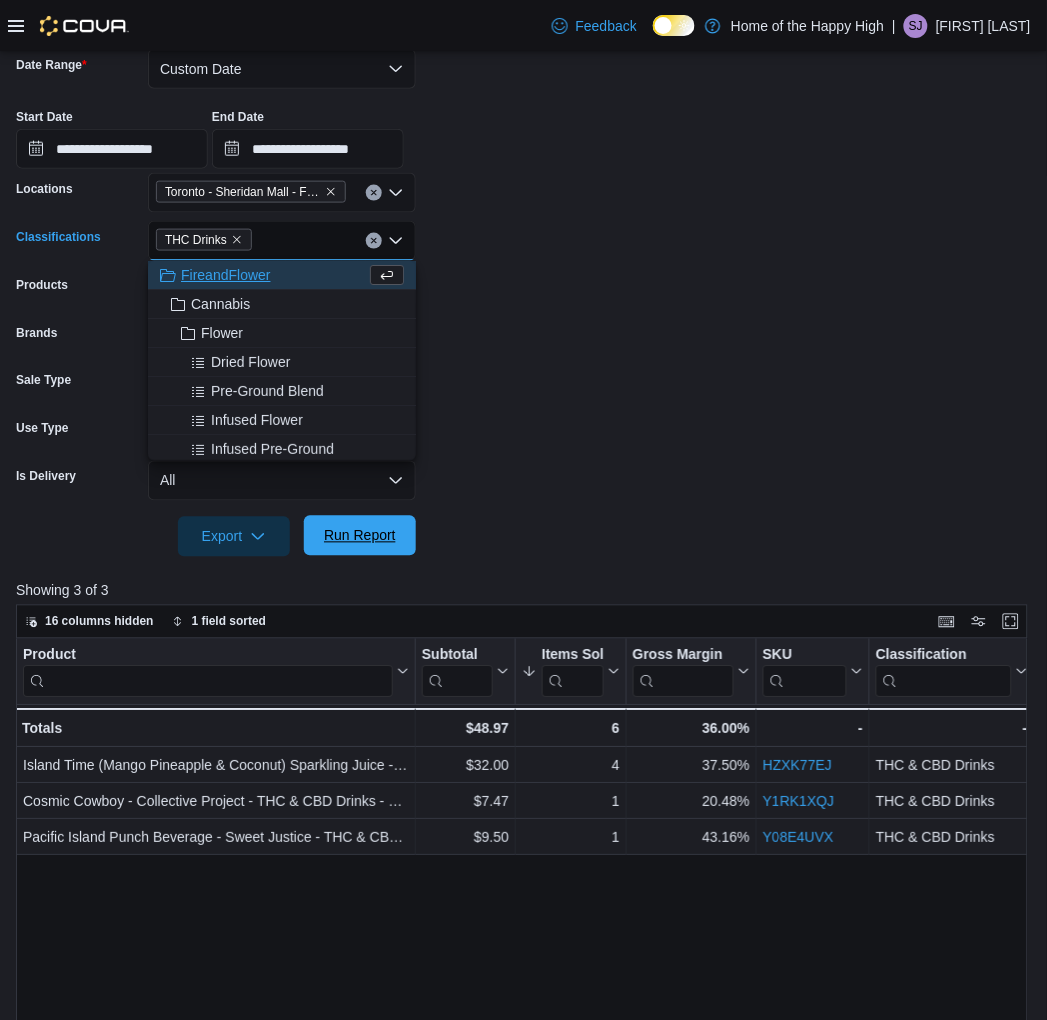 click on "Run Report" at bounding box center (360, 536) 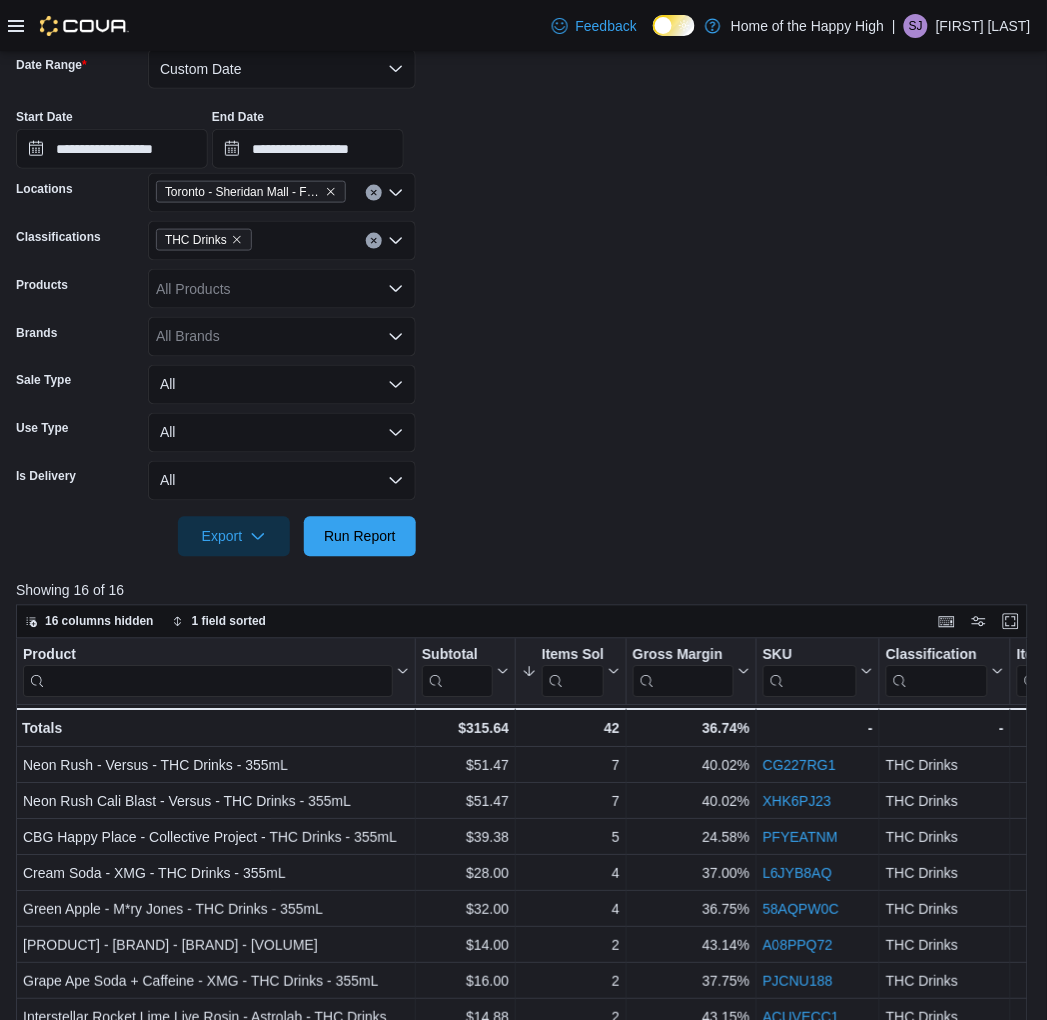 click on "THC Drinks" at bounding box center [282, 241] 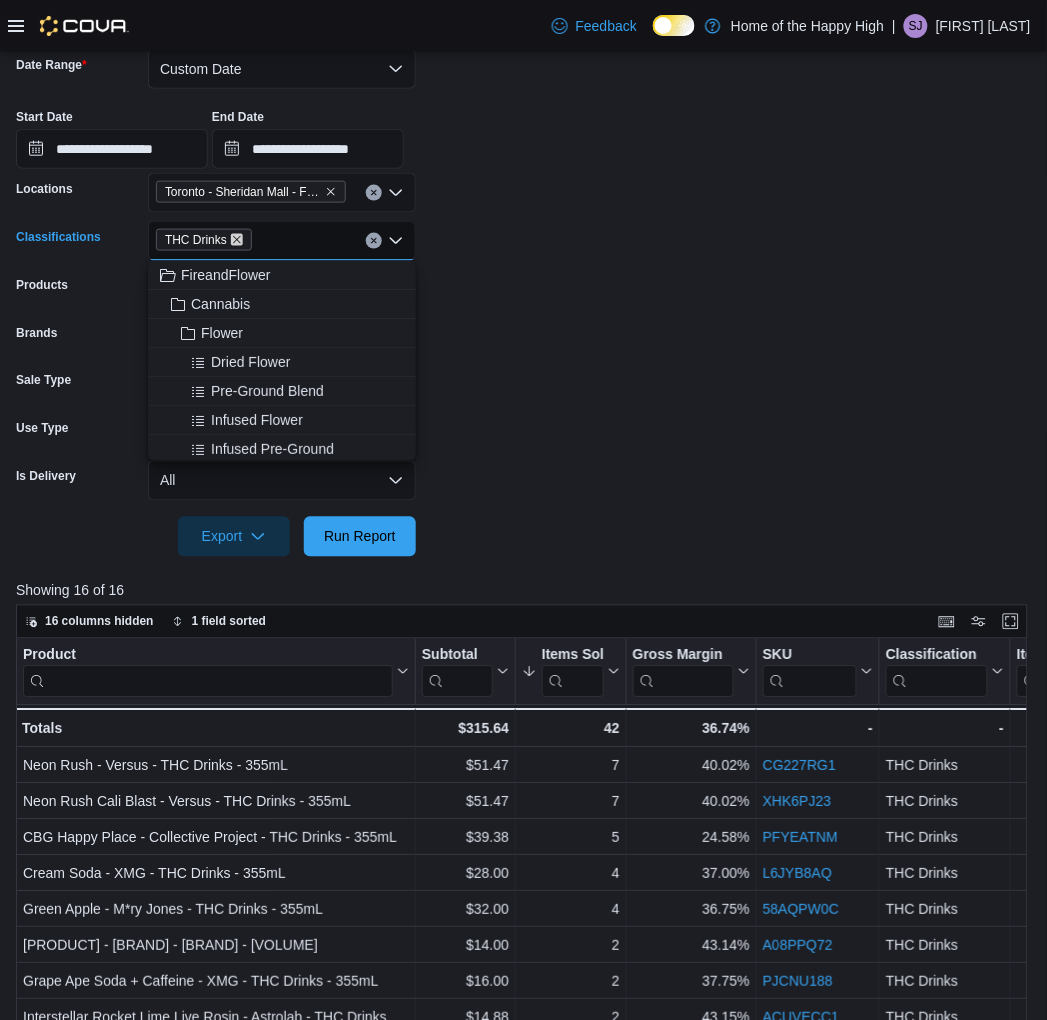 click on "THC Drinks" at bounding box center [204, 240] 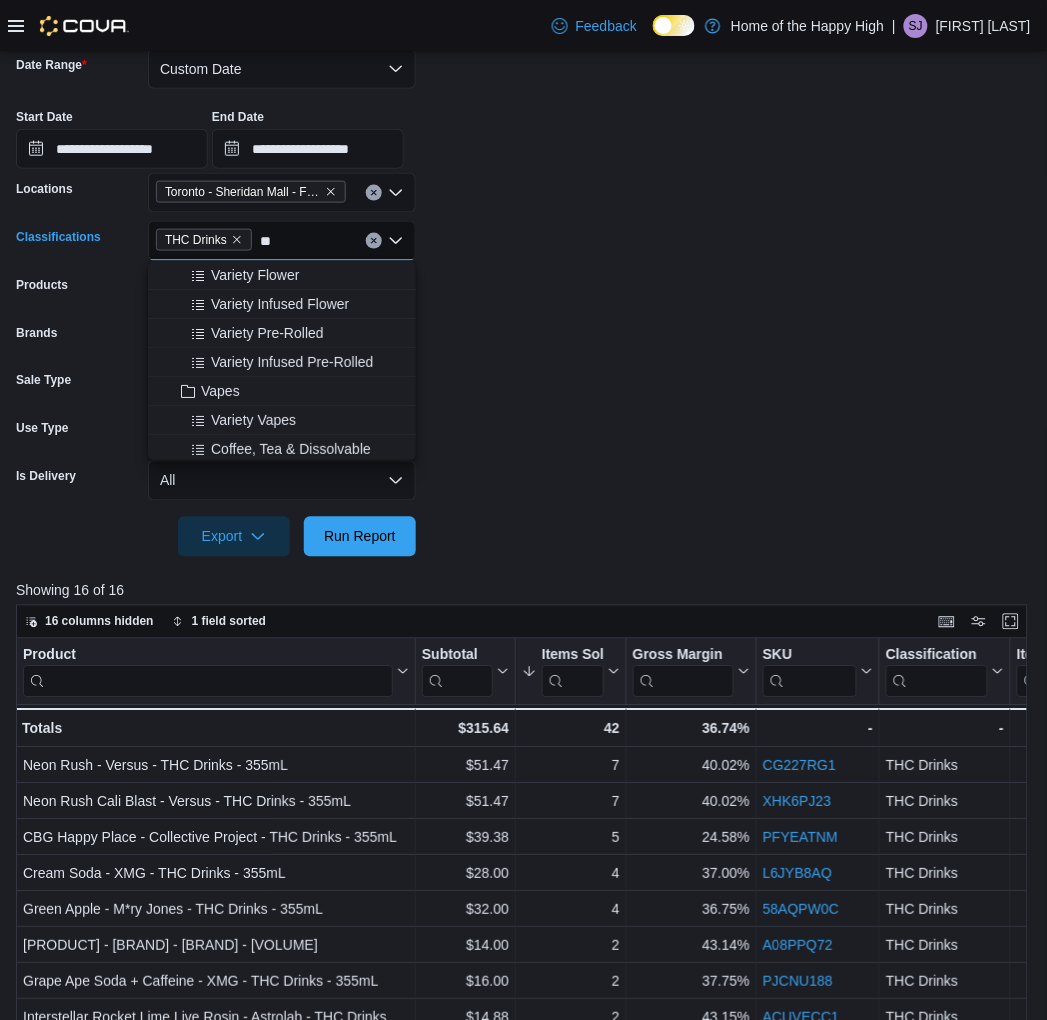 type on "**" 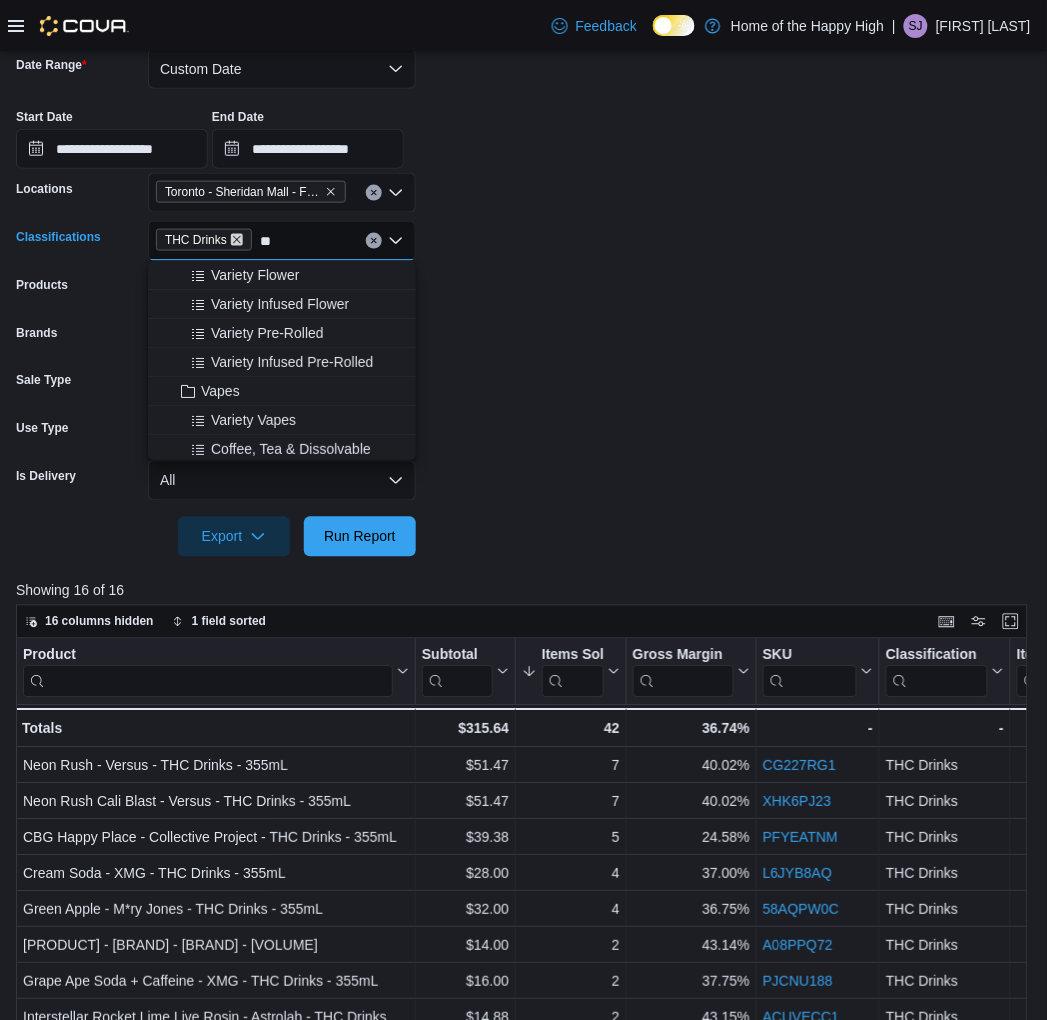 type 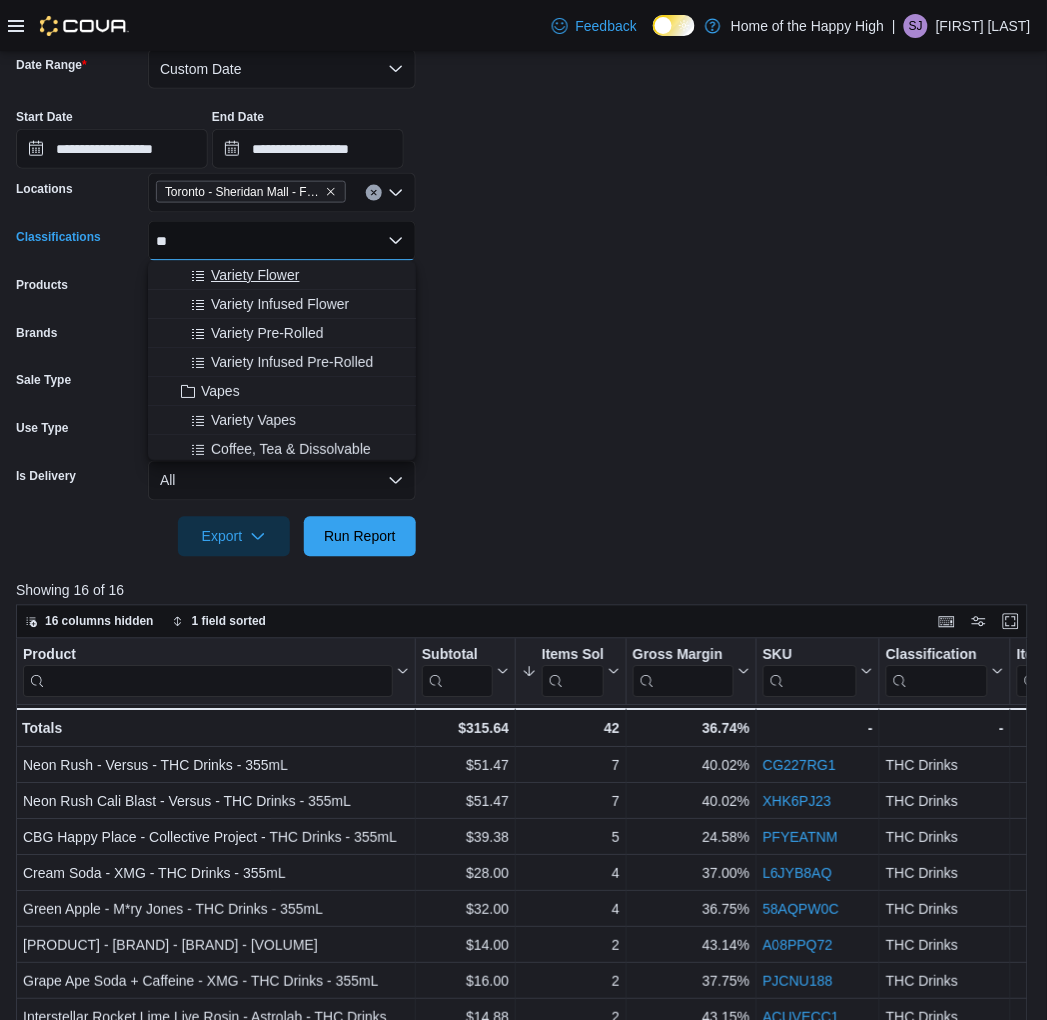 click on "Variety Flower" at bounding box center [255, 275] 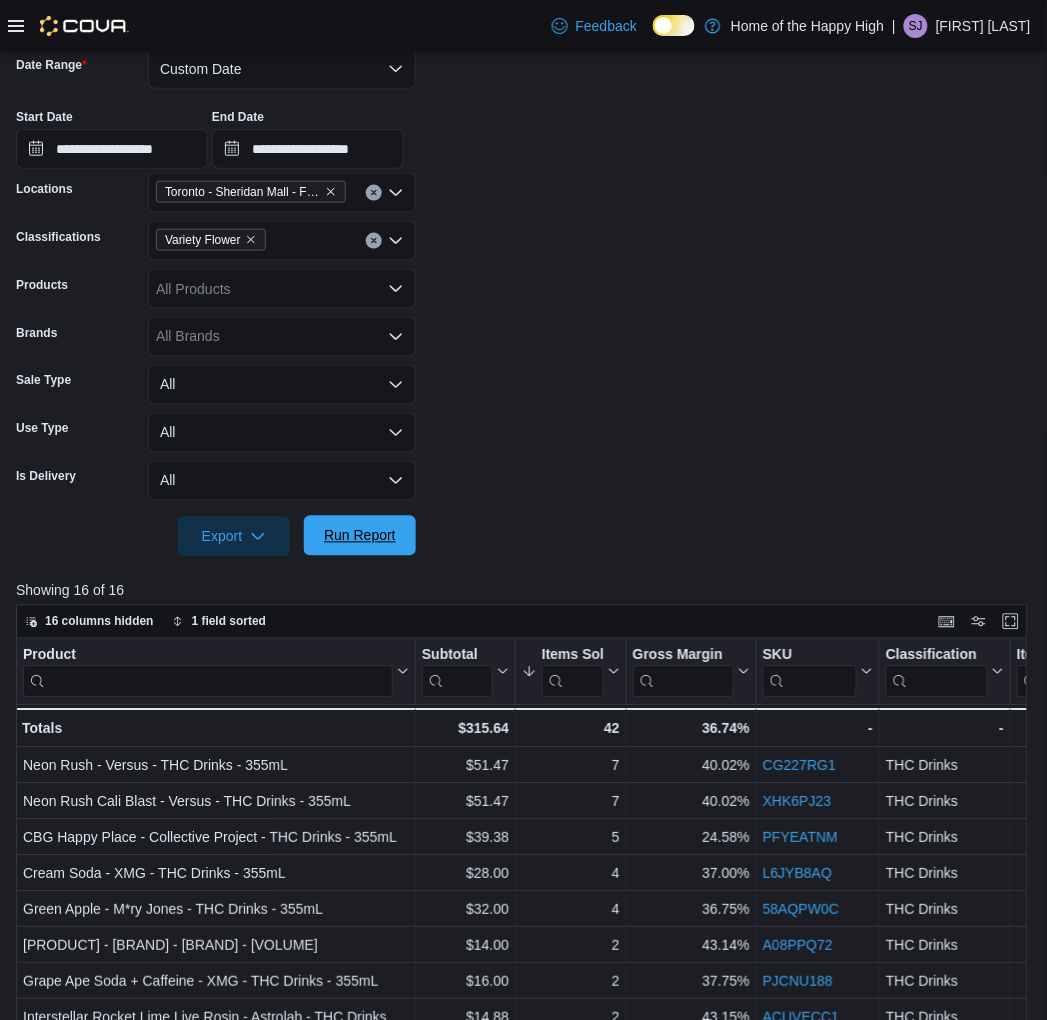 click on "Run Report" at bounding box center [360, 536] 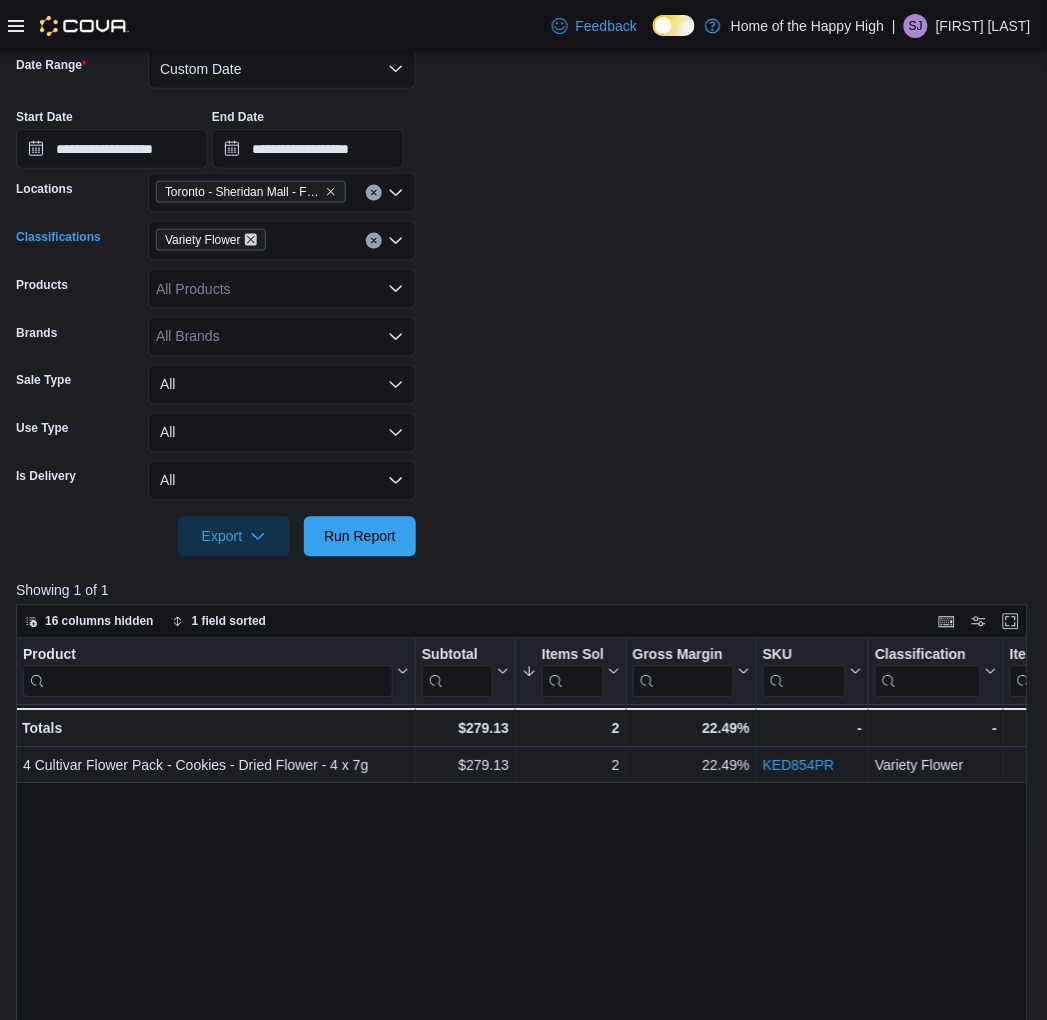 click 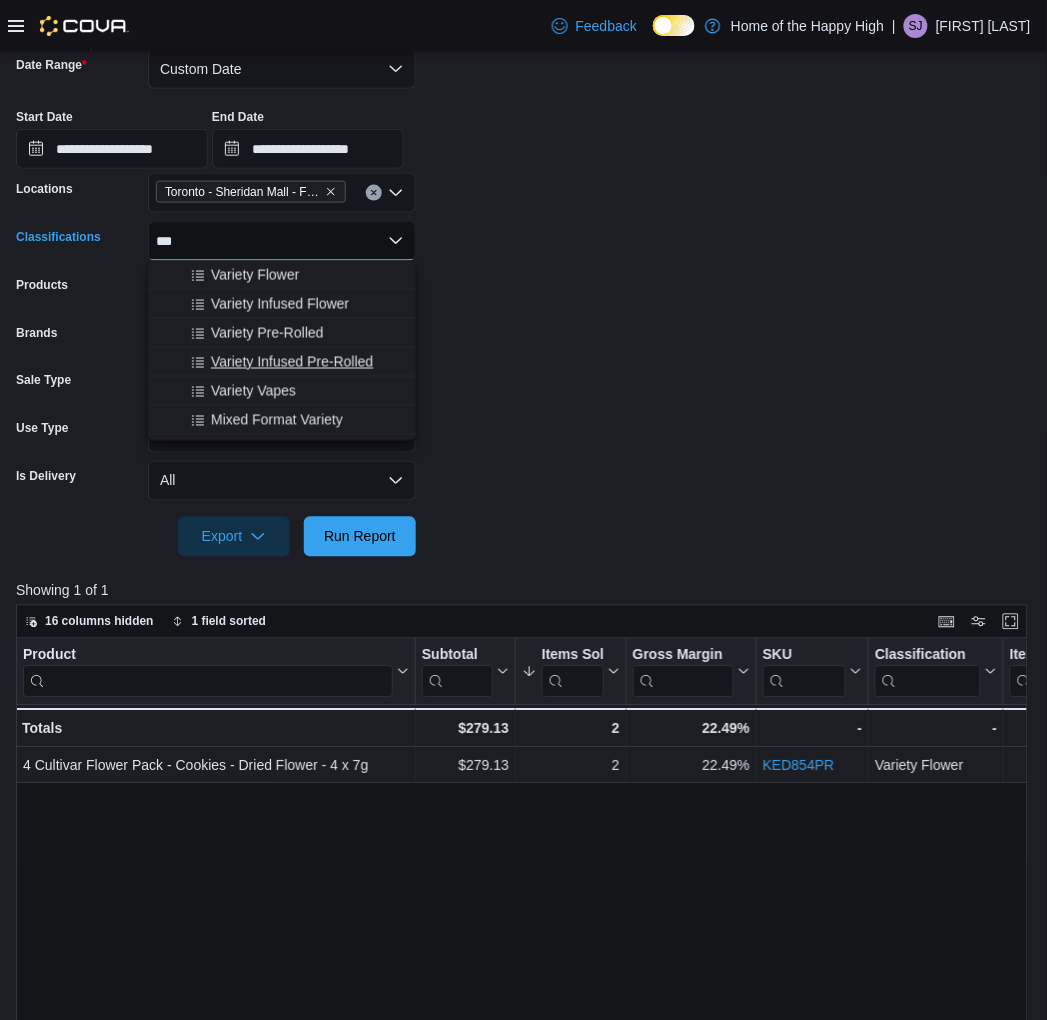 type on "***" 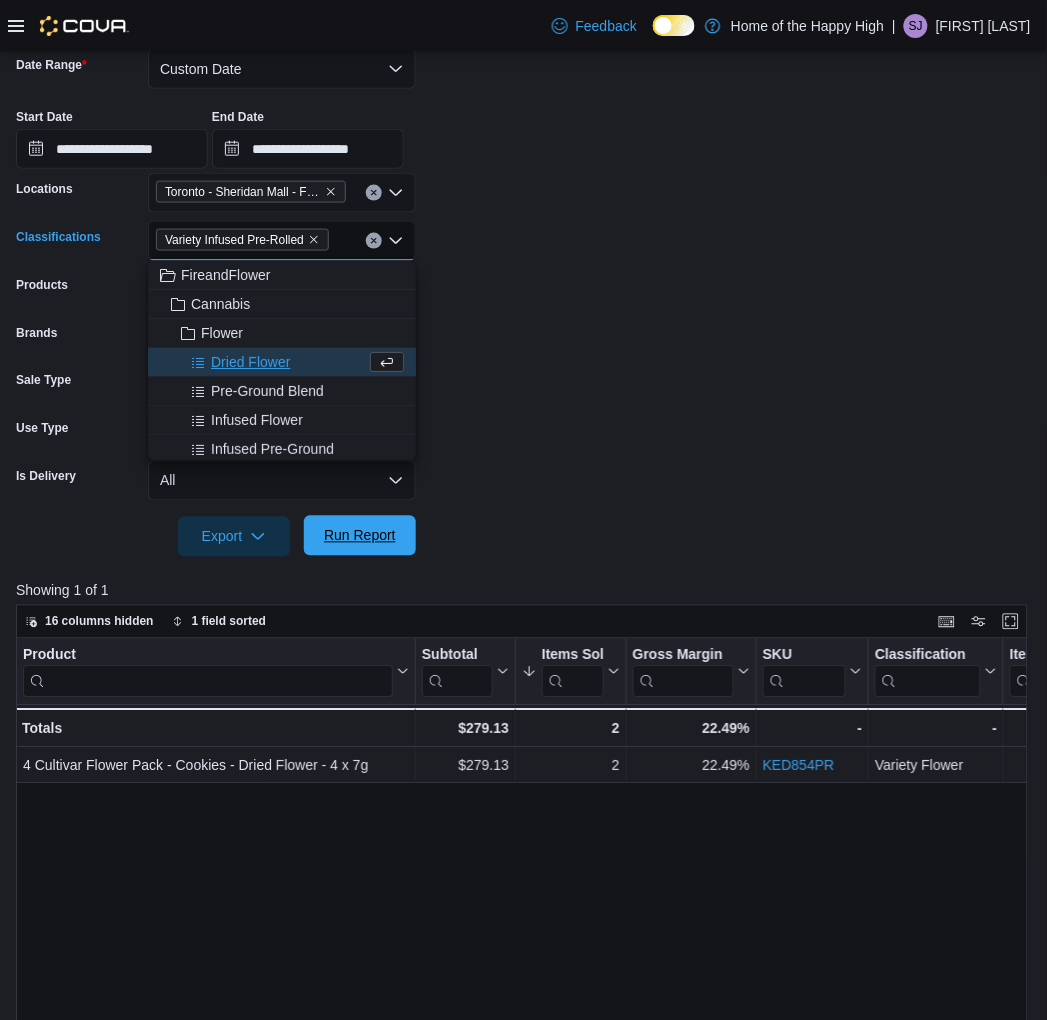 click on "Run Report" at bounding box center [360, 536] 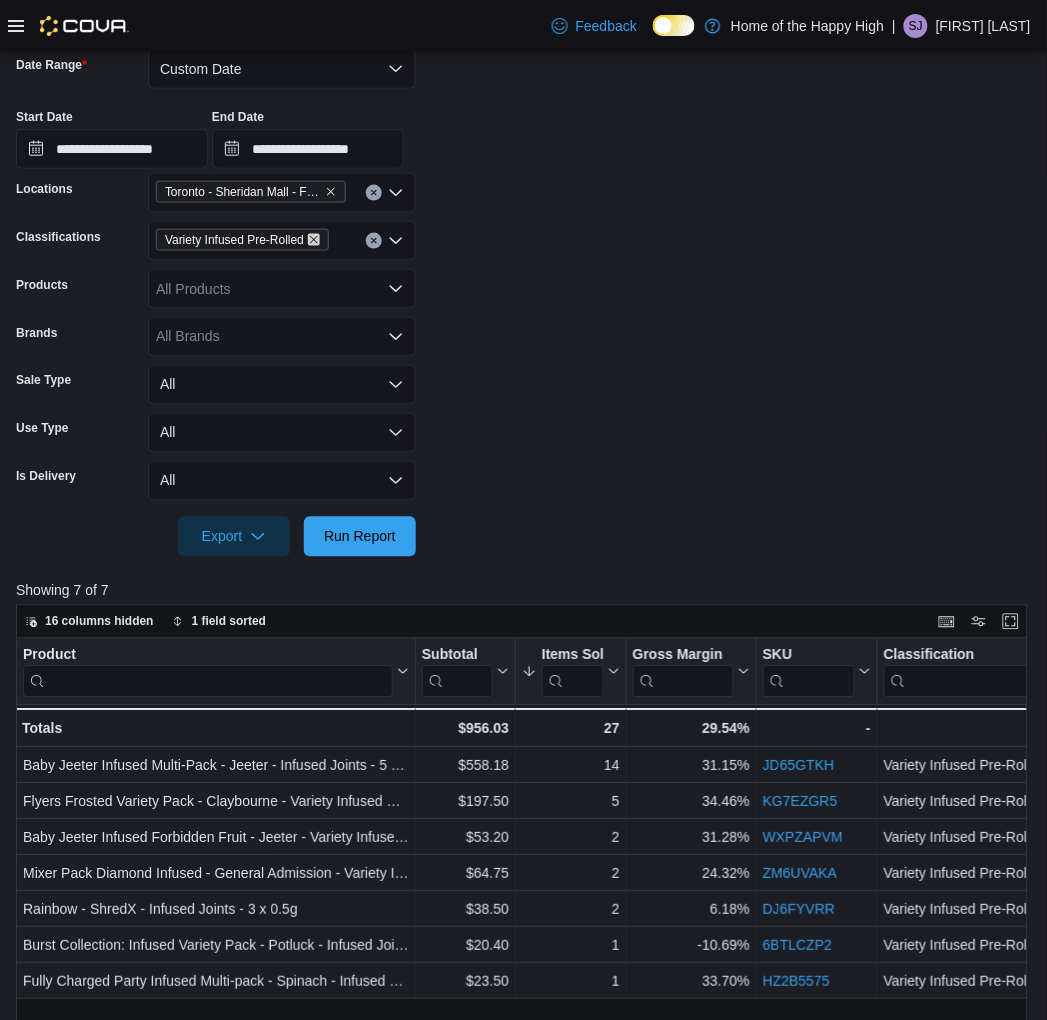 click 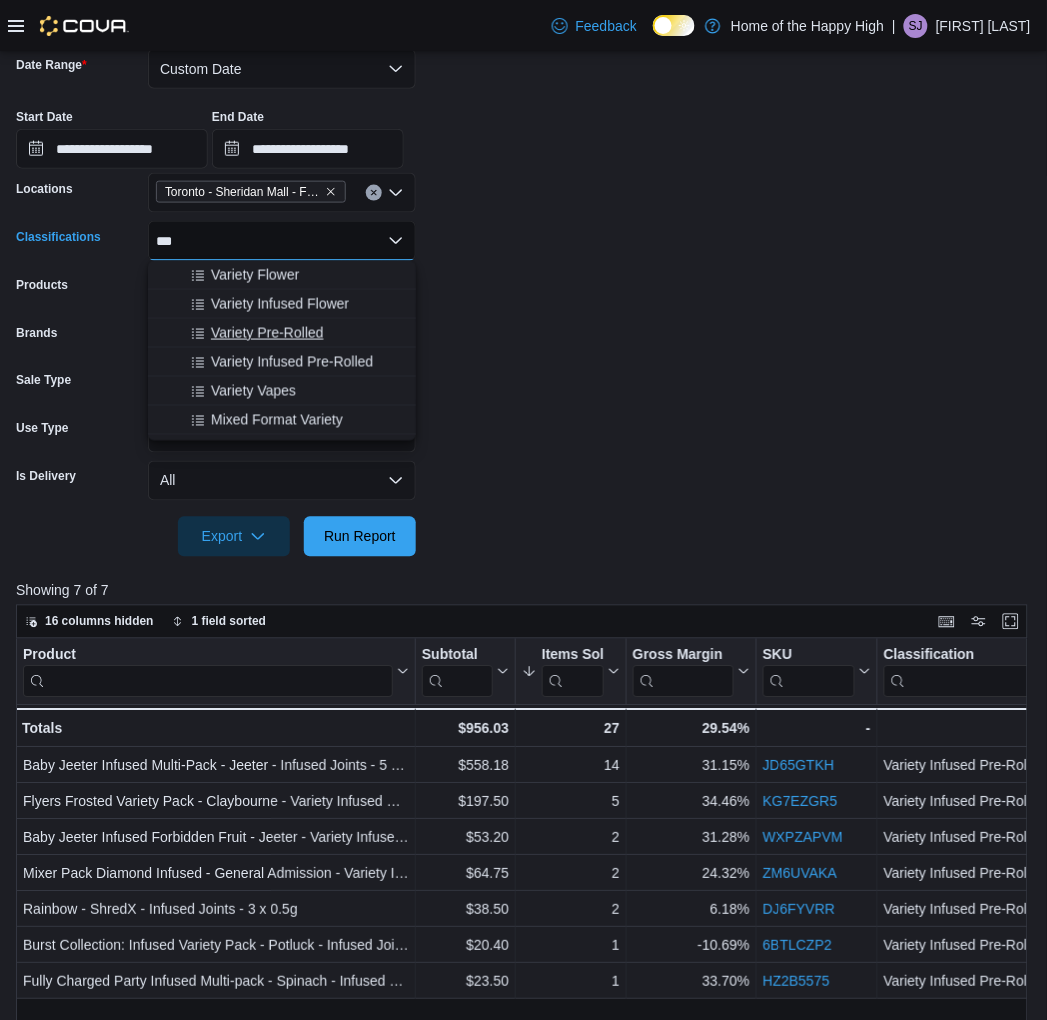 type on "***" 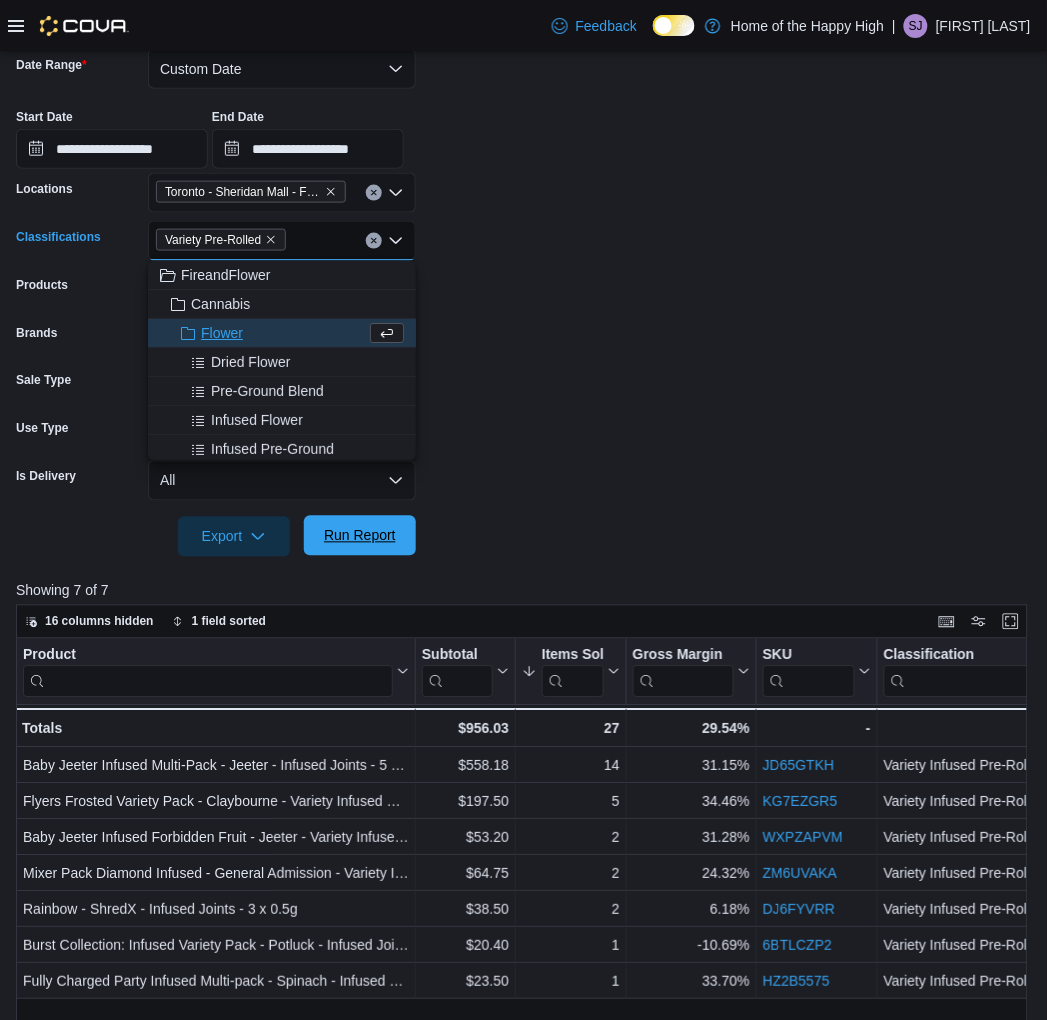 click on "Run Report" at bounding box center (360, 536) 